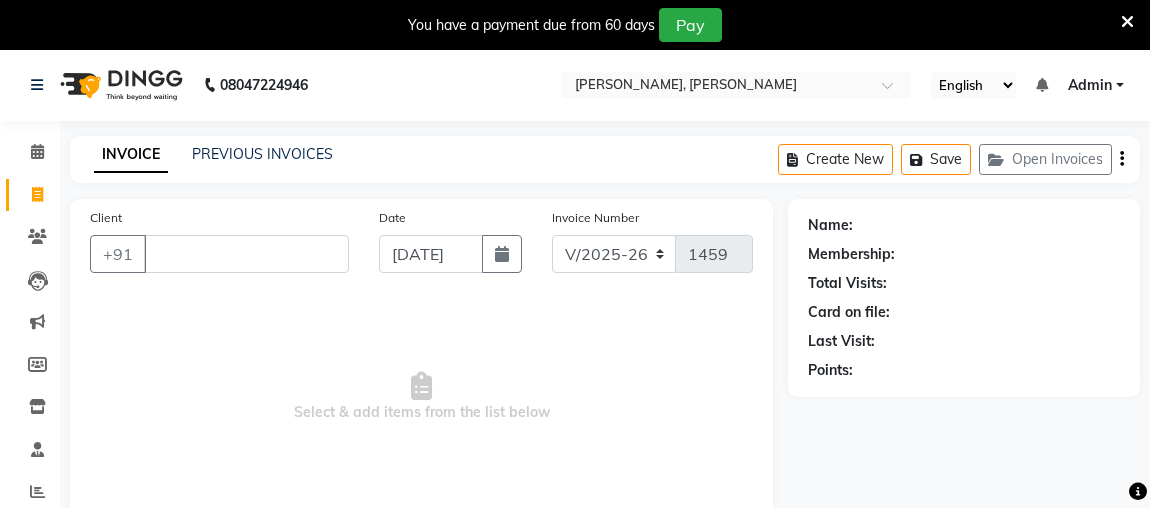 select on "4362" 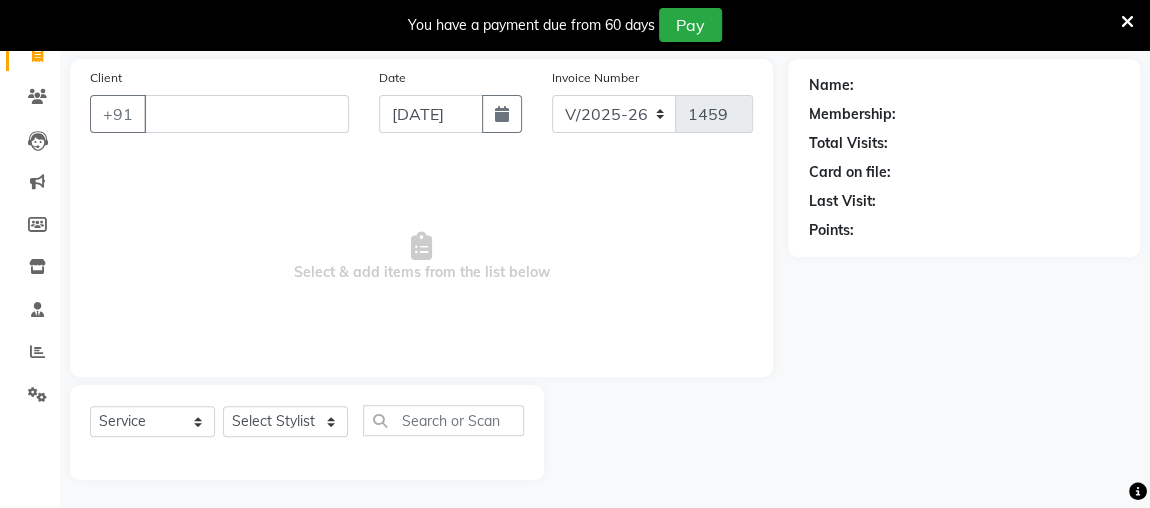 scroll, scrollTop: 0, scrollLeft: 0, axis: both 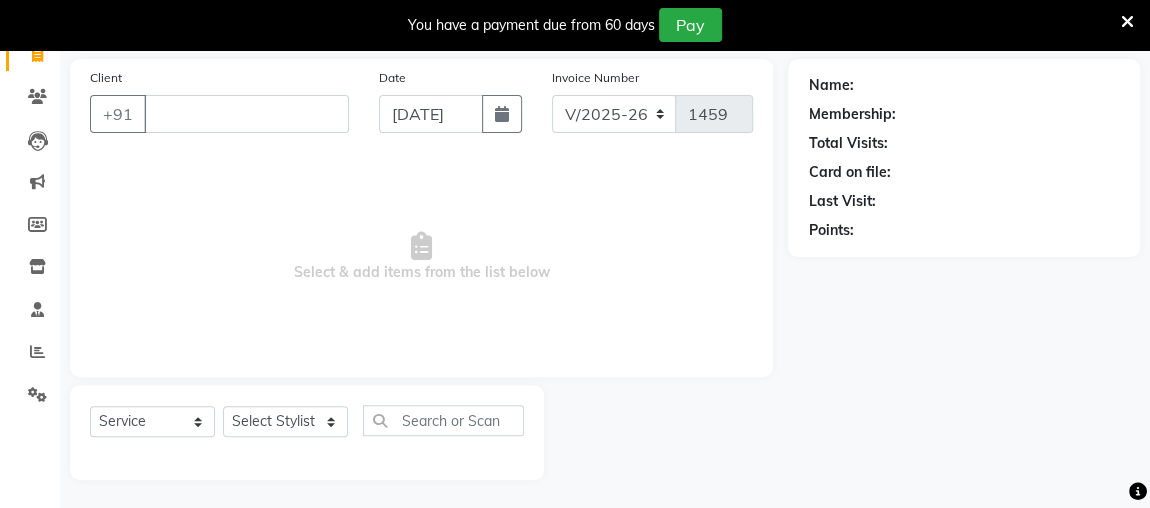 click on "Select & add items from the list below" at bounding box center [421, 257] 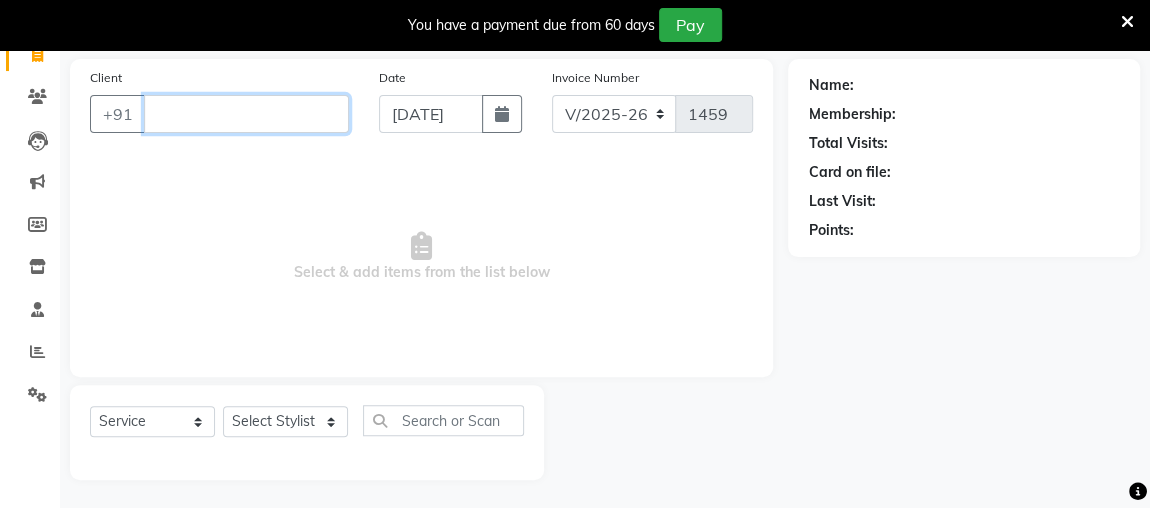 click on "Client" at bounding box center [246, 114] 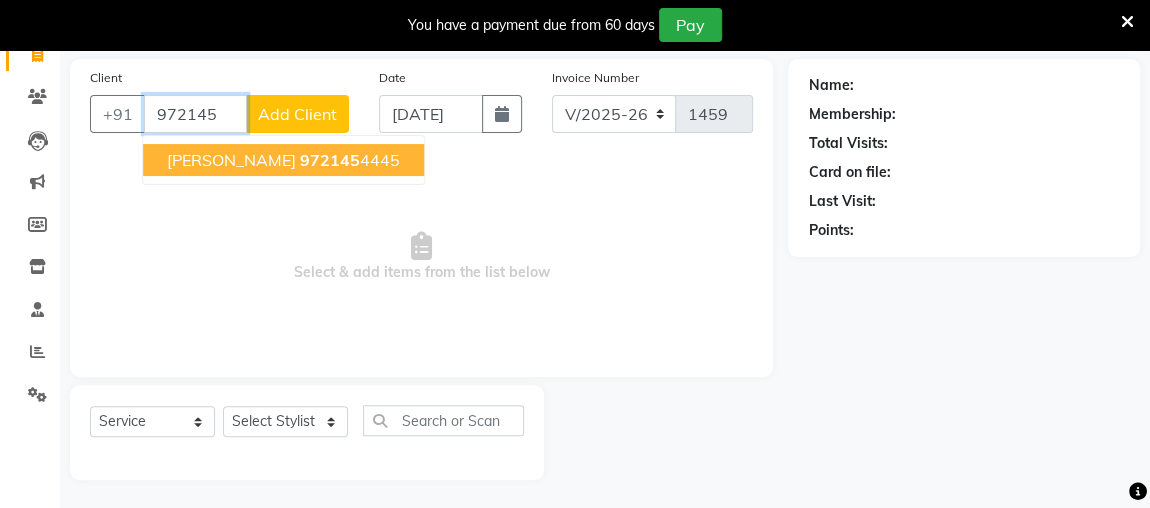 click on "972145 4445" at bounding box center (350, 160) 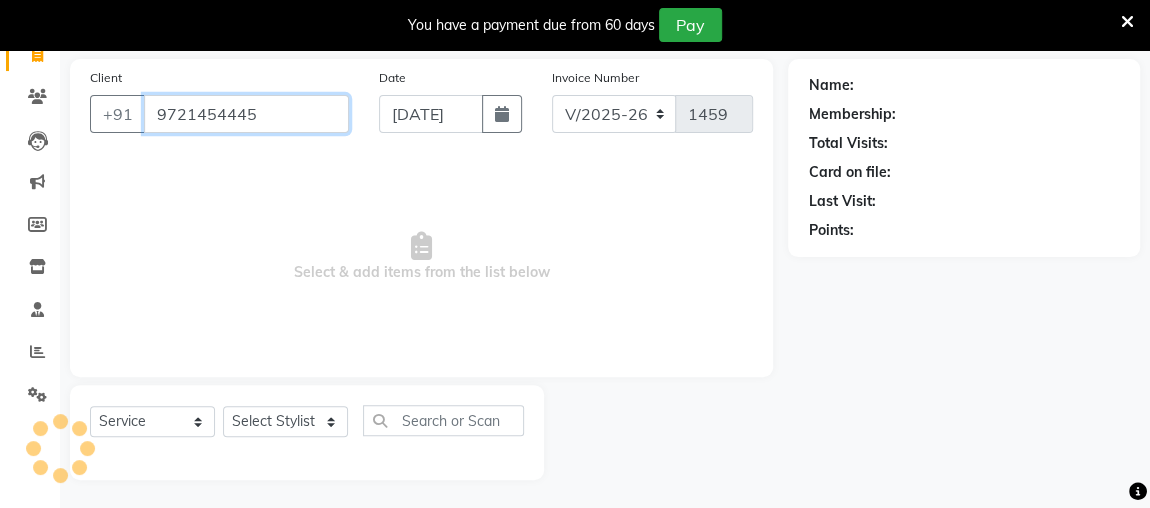 type on "9721454445" 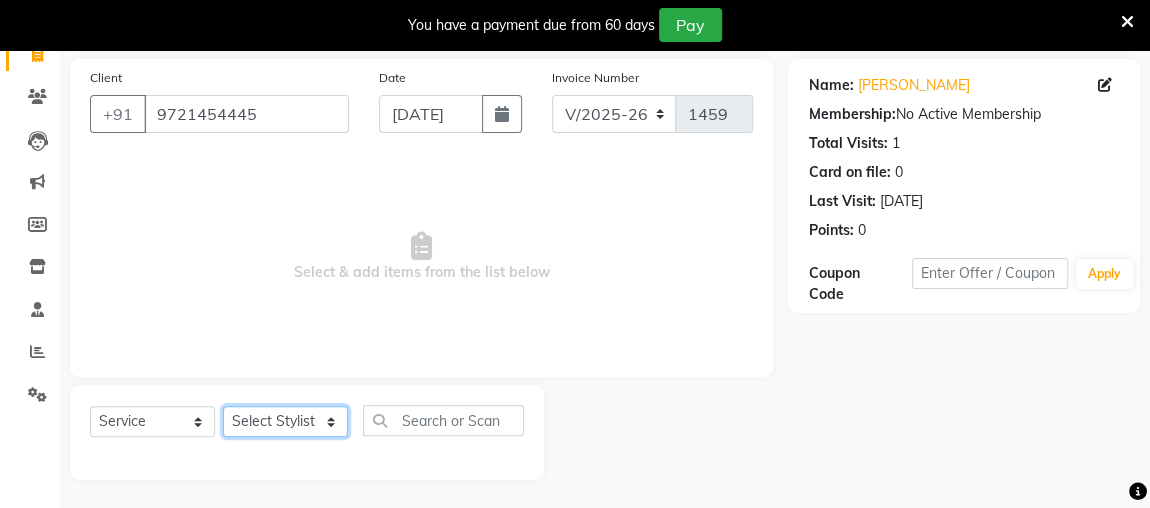 click on "Select Stylist [PERSON_NAME] anjali [PERSON_NAME] [PERSON_NAME] [PERSON_NAME] [PERSON_NAME] MAKEUPS AND PREBRIDAL [PERSON_NAME]  [PERSON_NAME] [PERSON_NAME]  [PERSON_NAME] [PERSON_NAME] [PERSON_NAME] cant TBASSUM [PERSON_NAME]  VISHAL [PERSON_NAME]" 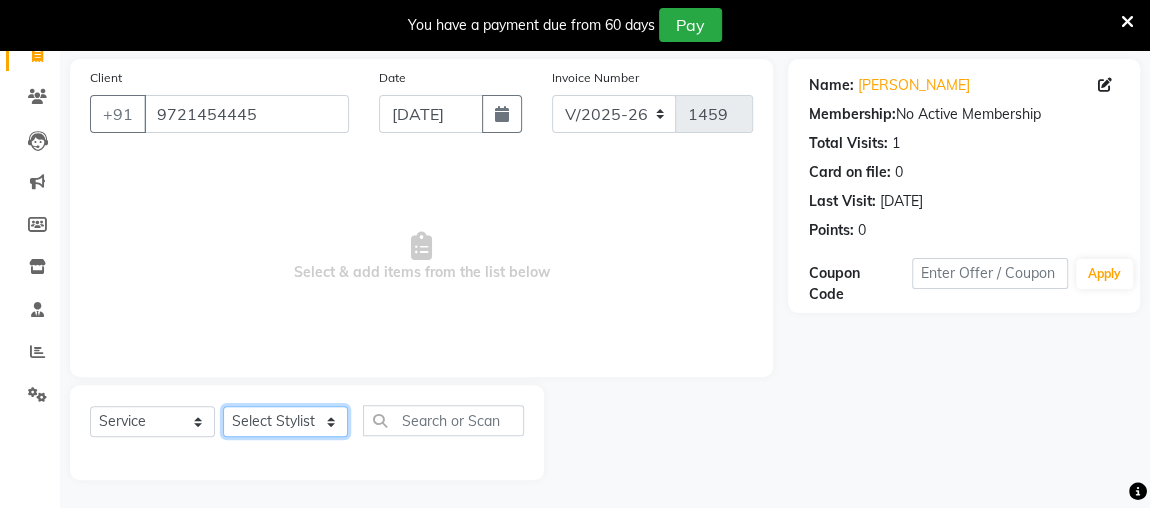 select on "86118" 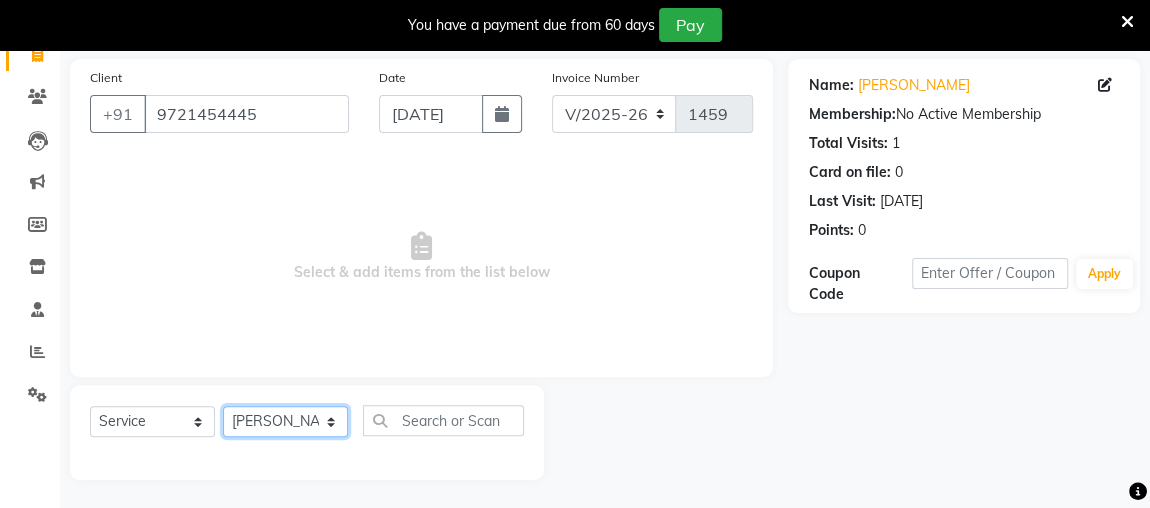 click on "Select Stylist [PERSON_NAME] anjali [PERSON_NAME] [PERSON_NAME] [PERSON_NAME] [PERSON_NAME] MAKEUPS AND PREBRIDAL [PERSON_NAME]  [PERSON_NAME] [PERSON_NAME]  [PERSON_NAME] [PERSON_NAME] [PERSON_NAME] cant TBASSUM [PERSON_NAME]  VISHAL [PERSON_NAME]" 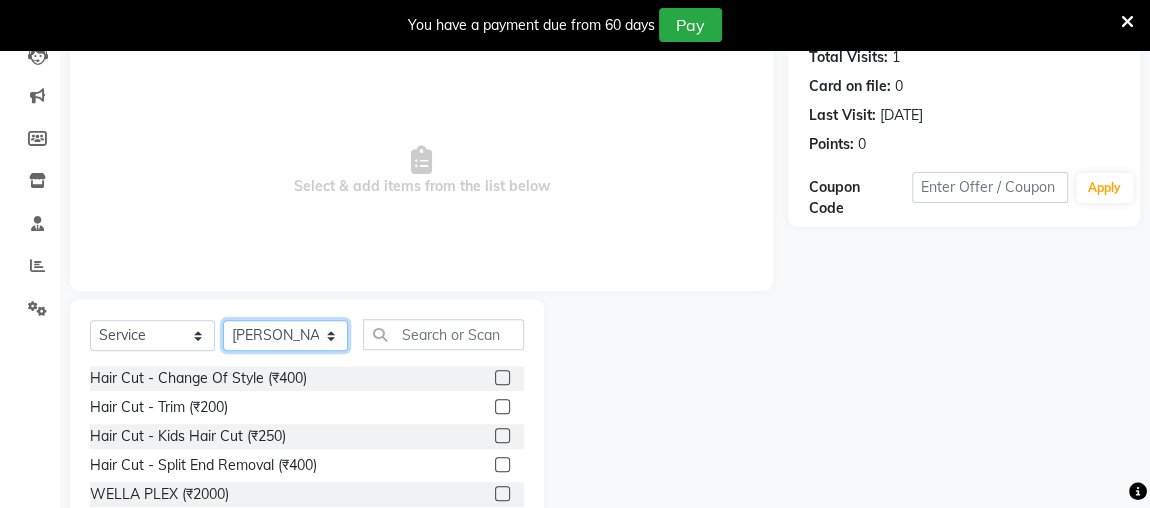 scroll, scrollTop: 231, scrollLeft: 0, axis: vertical 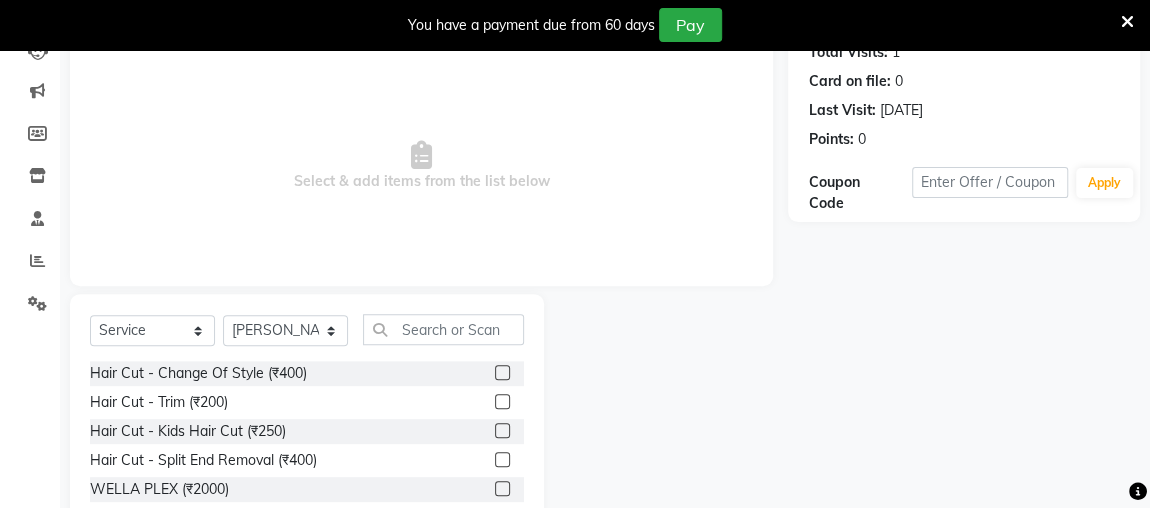 click 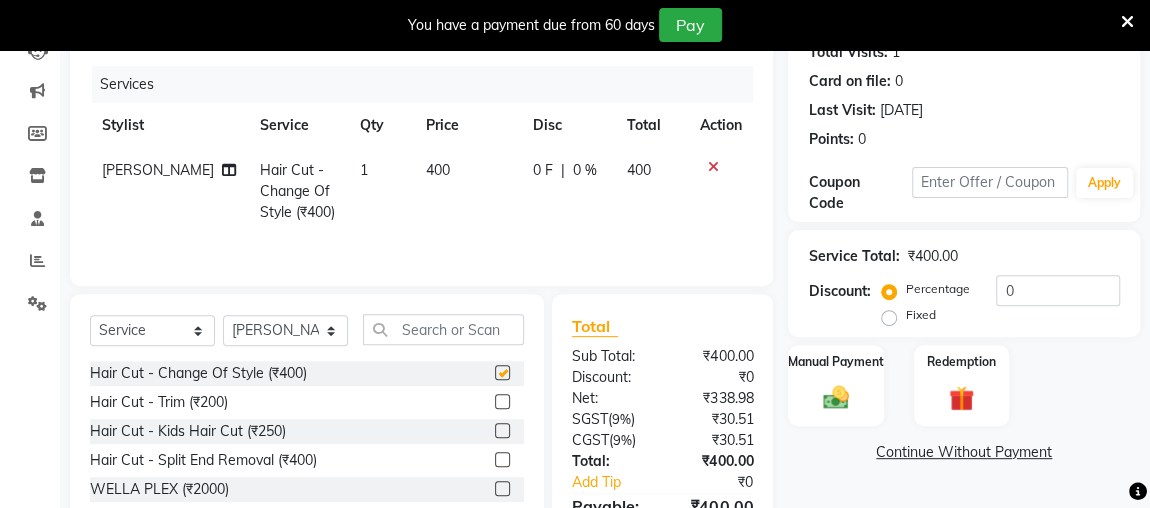 checkbox on "false" 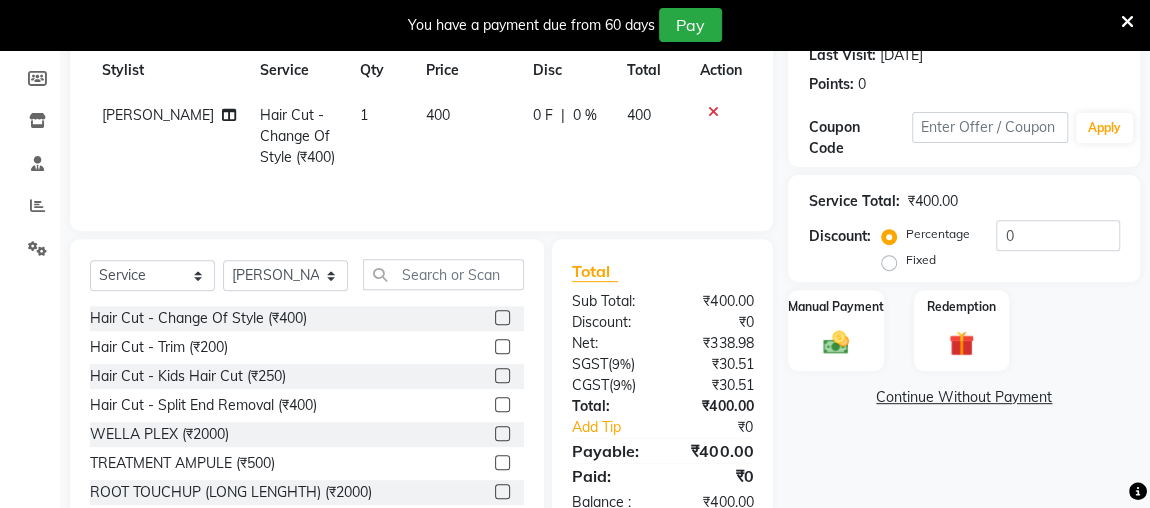 scroll, scrollTop: 340, scrollLeft: 0, axis: vertical 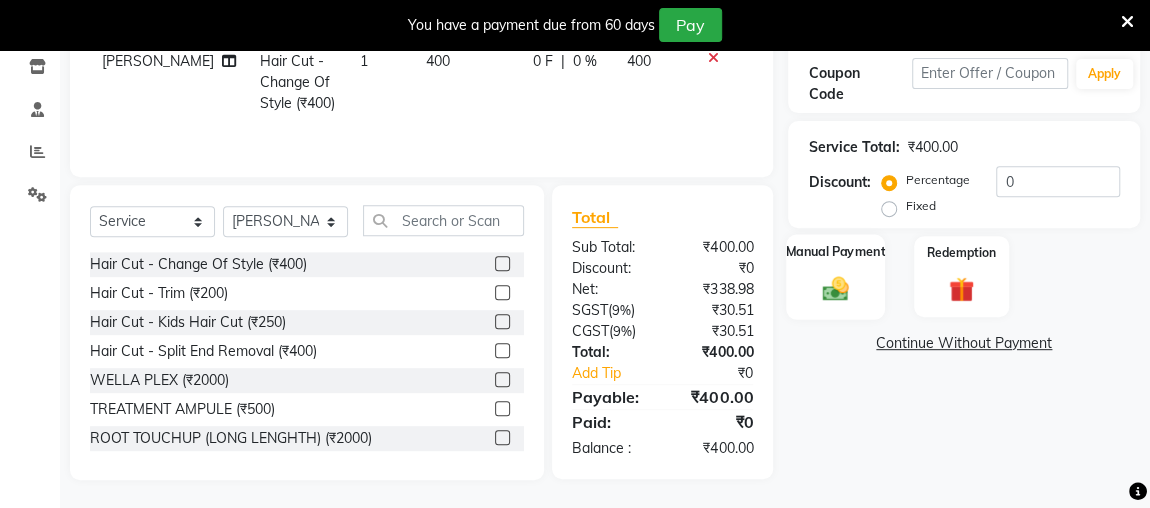 click 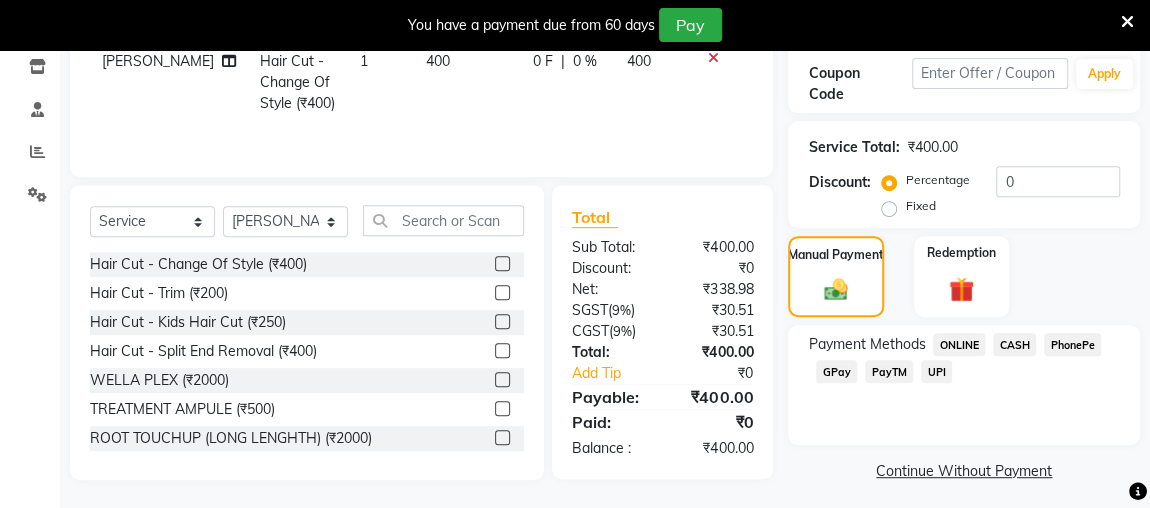 click on "CASH" 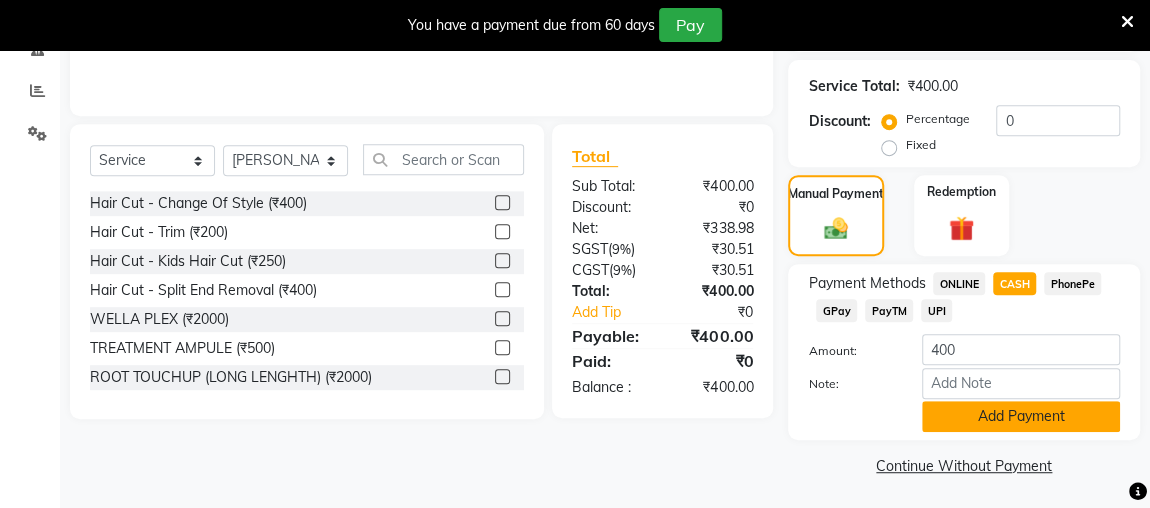 click on "Add Payment" 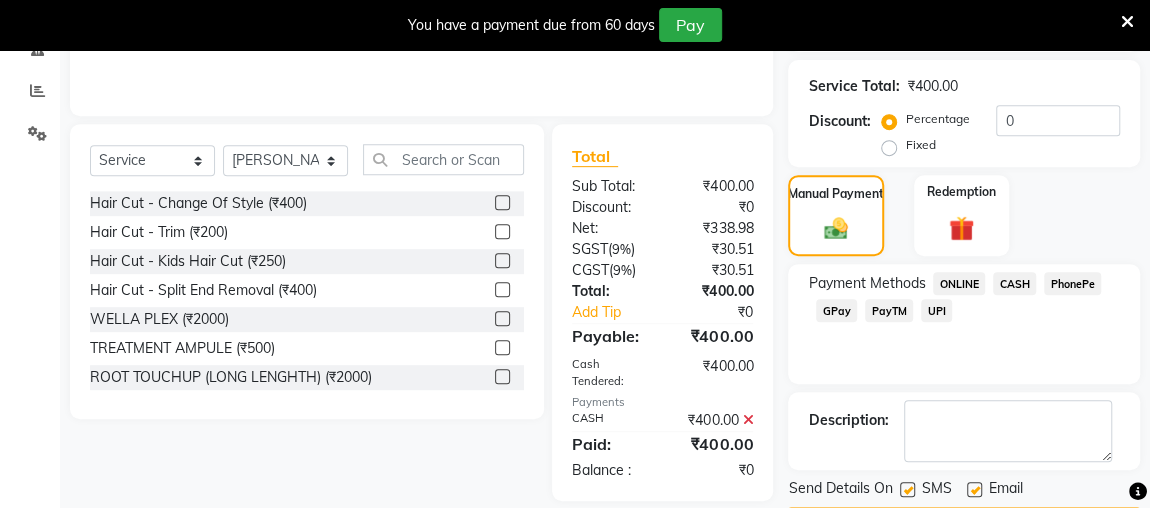 scroll, scrollTop: 458, scrollLeft: 0, axis: vertical 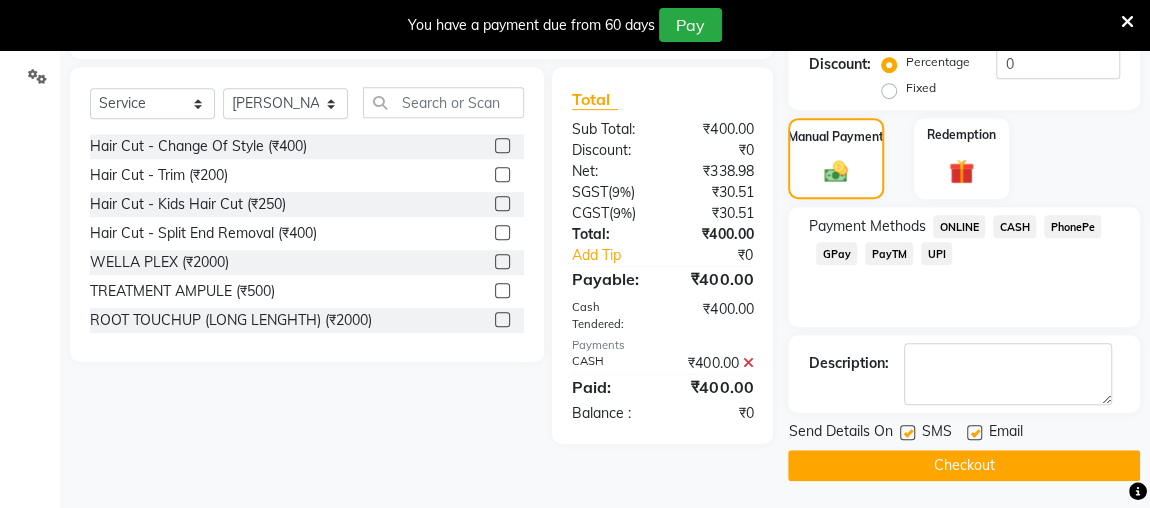 click on "Checkout" 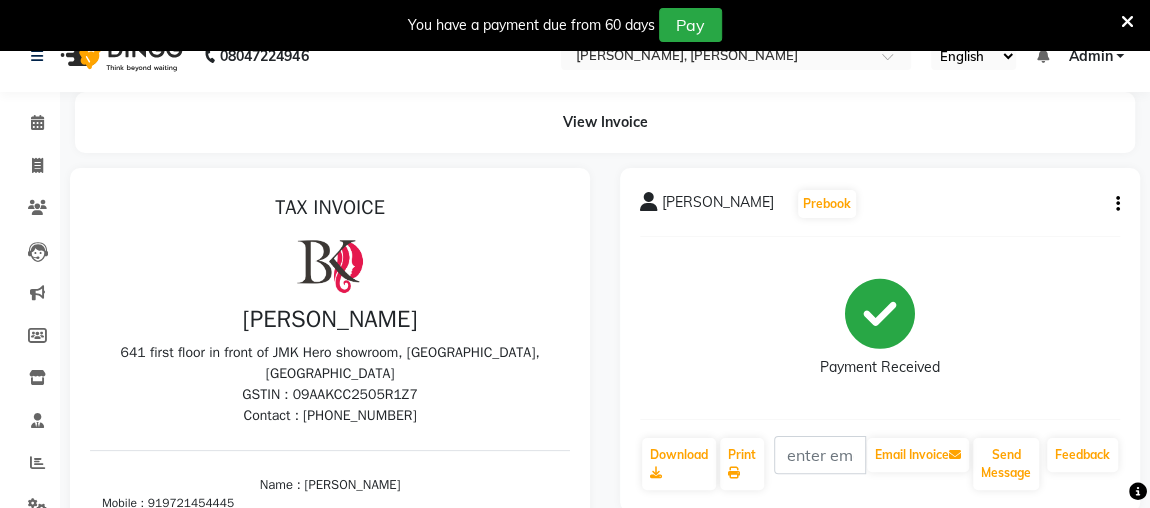 scroll, scrollTop: 0, scrollLeft: 0, axis: both 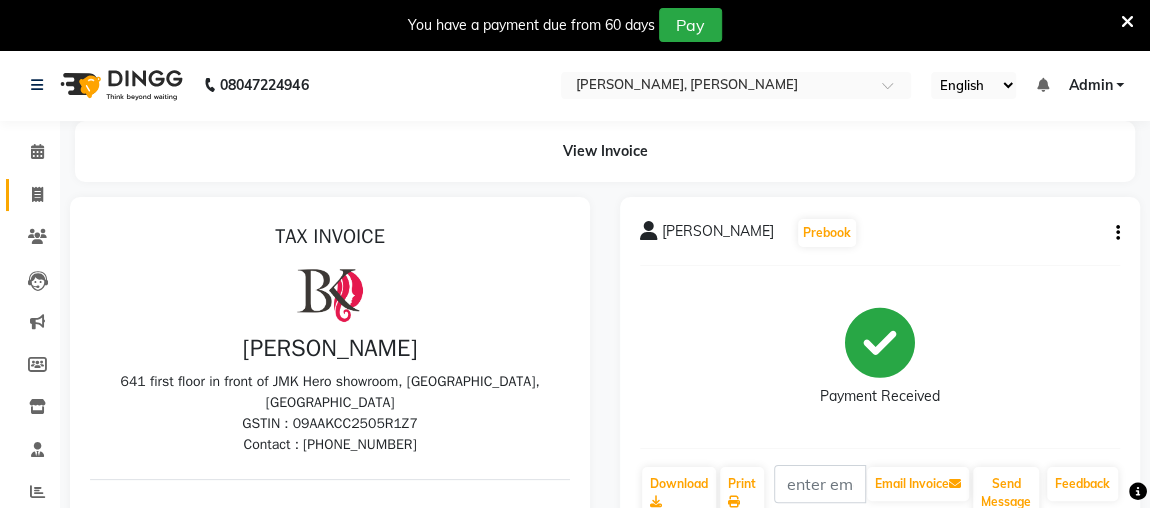 click 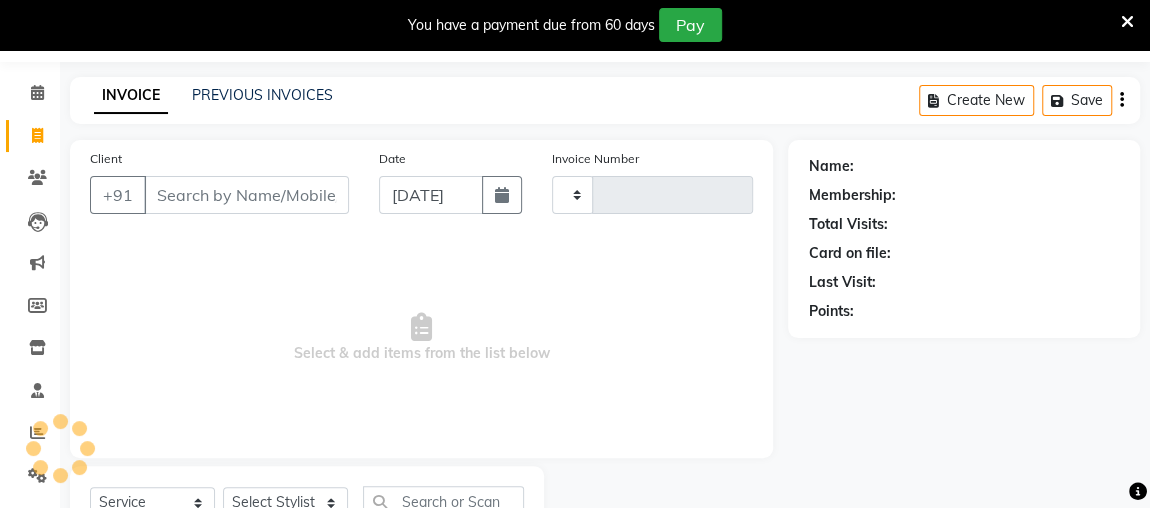 type on "1460" 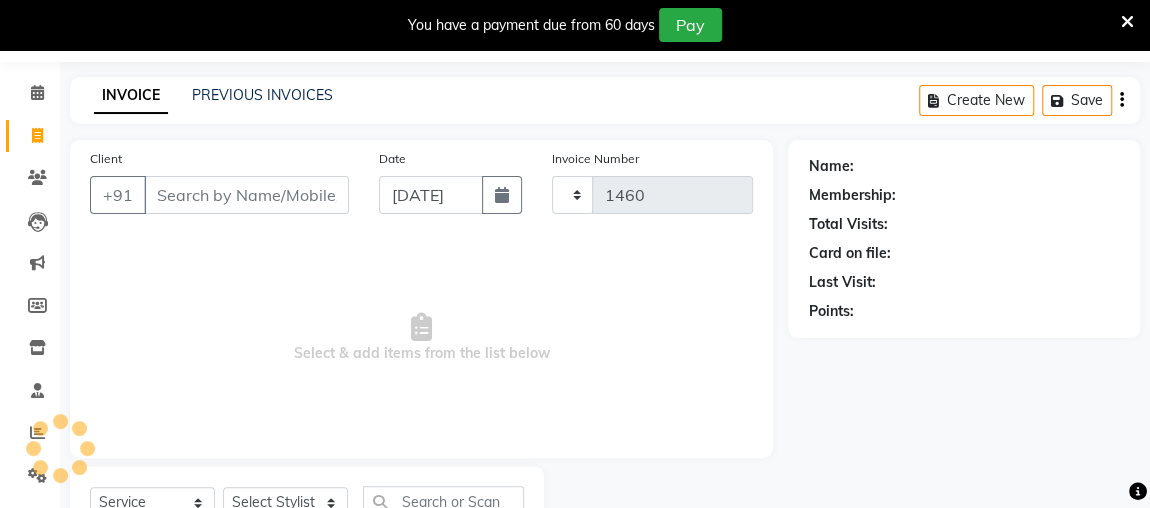 scroll, scrollTop: 140, scrollLeft: 0, axis: vertical 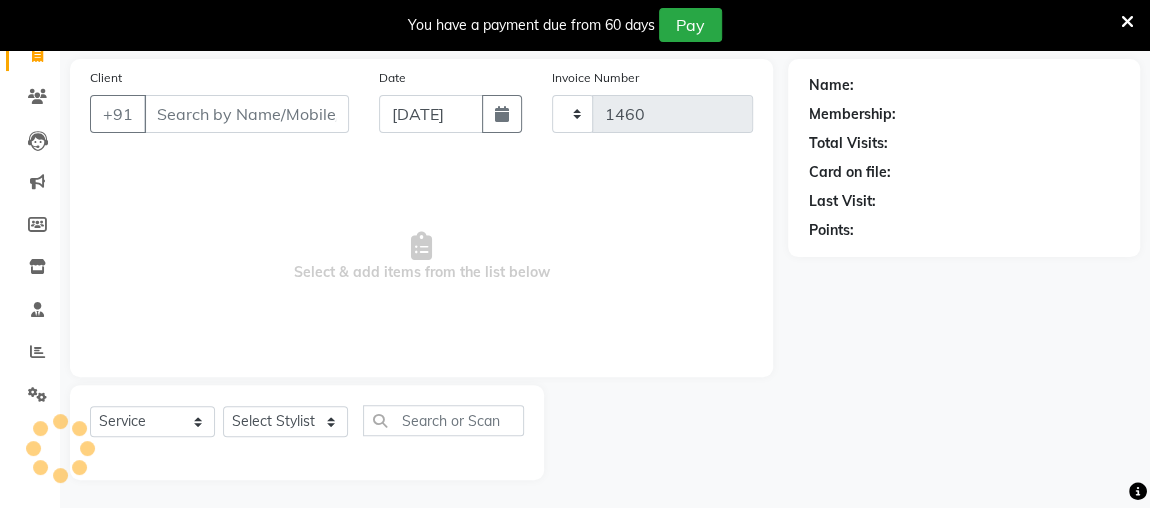 select on "4362" 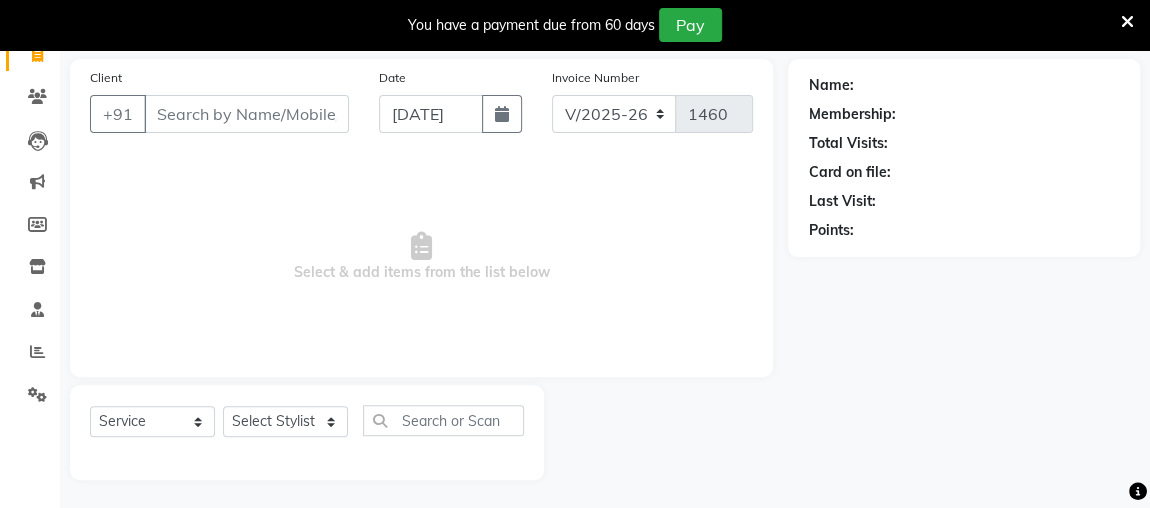 type 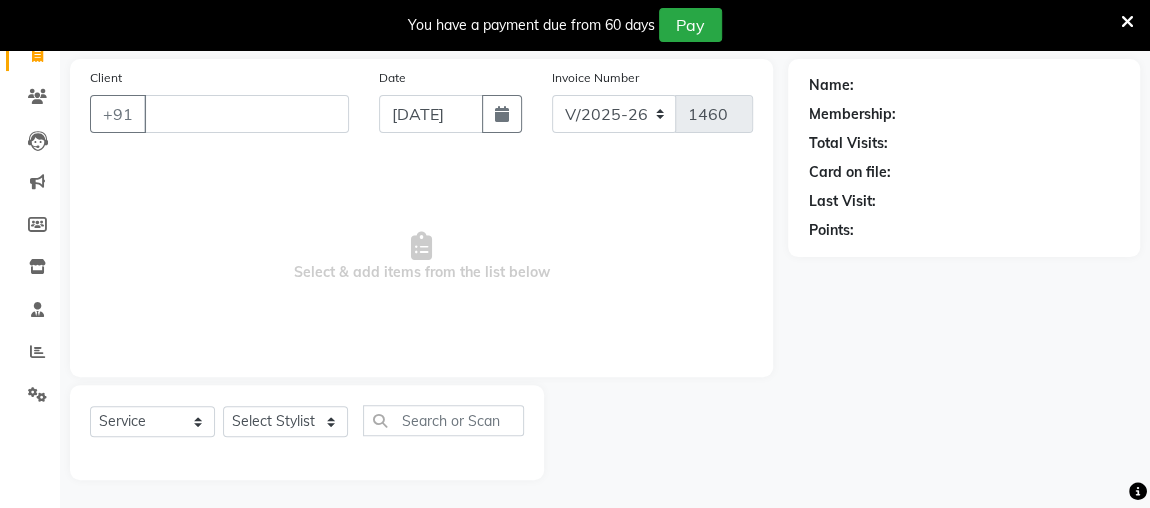 scroll, scrollTop: 0, scrollLeft: 0, axis: both 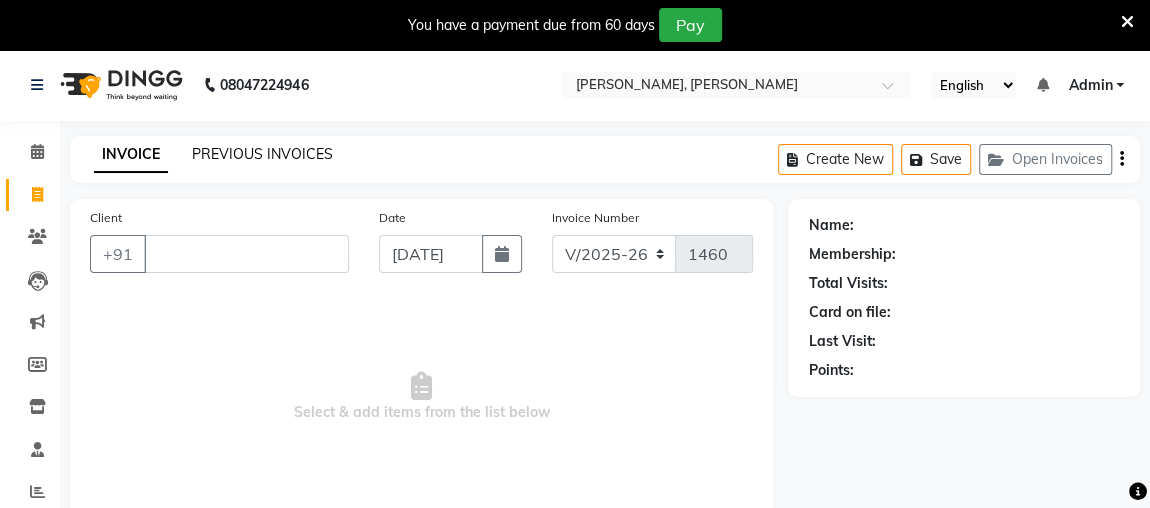 click on "PREVIOUS INVOICES" 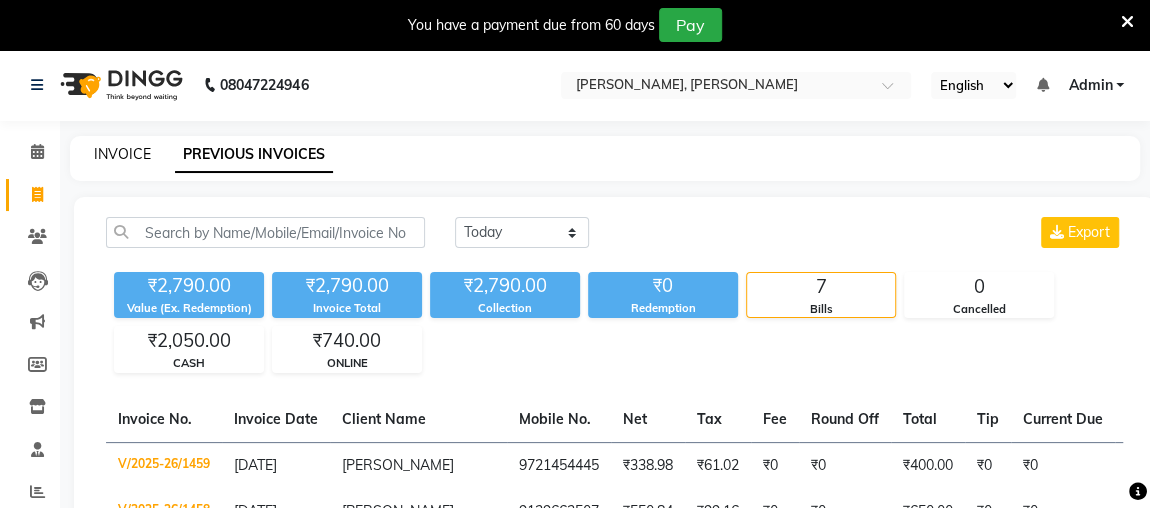 click on "INVOICE" 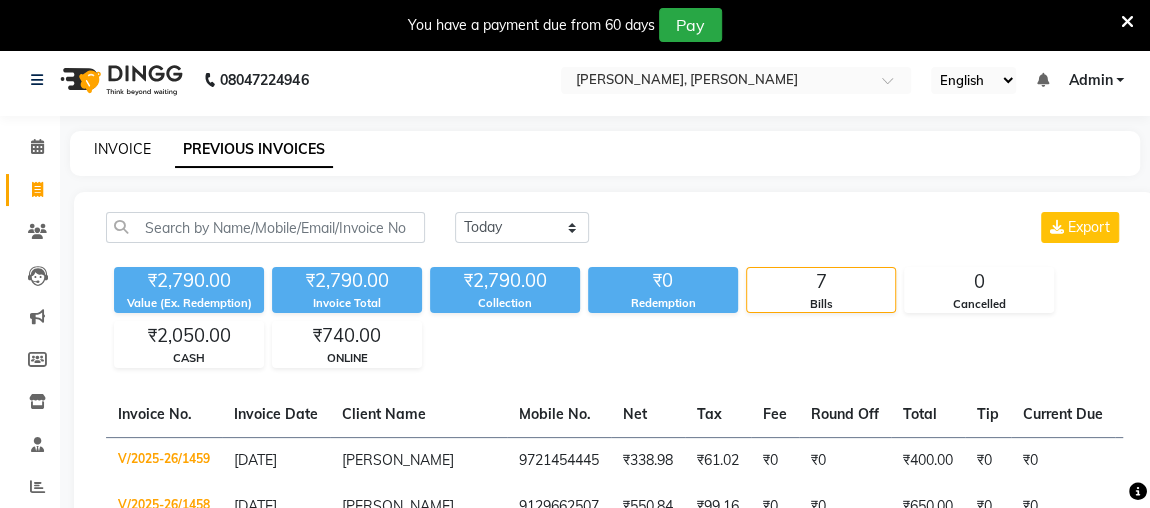 select on "service" 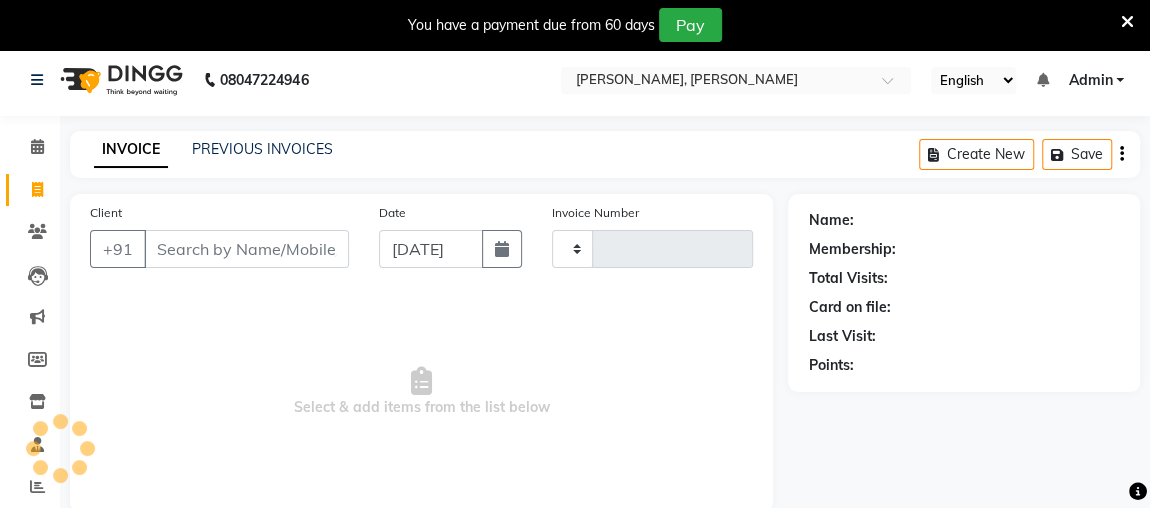 type on "1460" 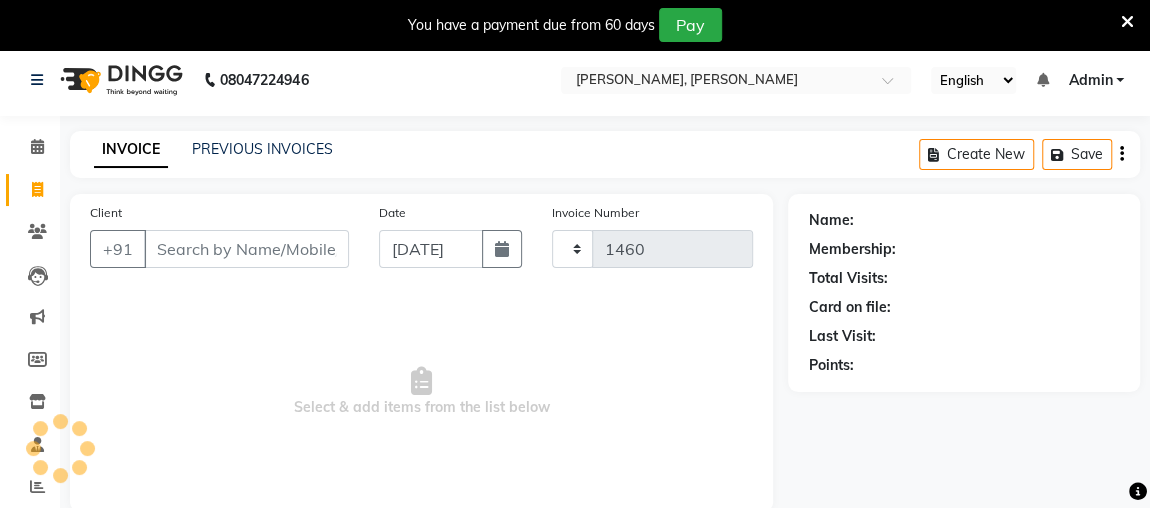 scroll, scrollTop: 140, scrollLeft: 0, axis: vertical 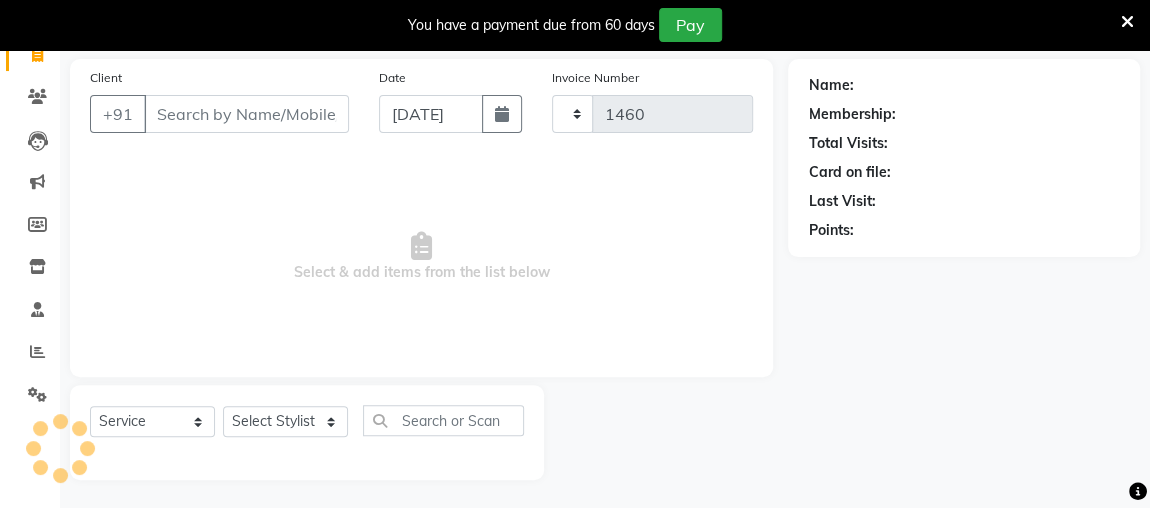 select on "4362" 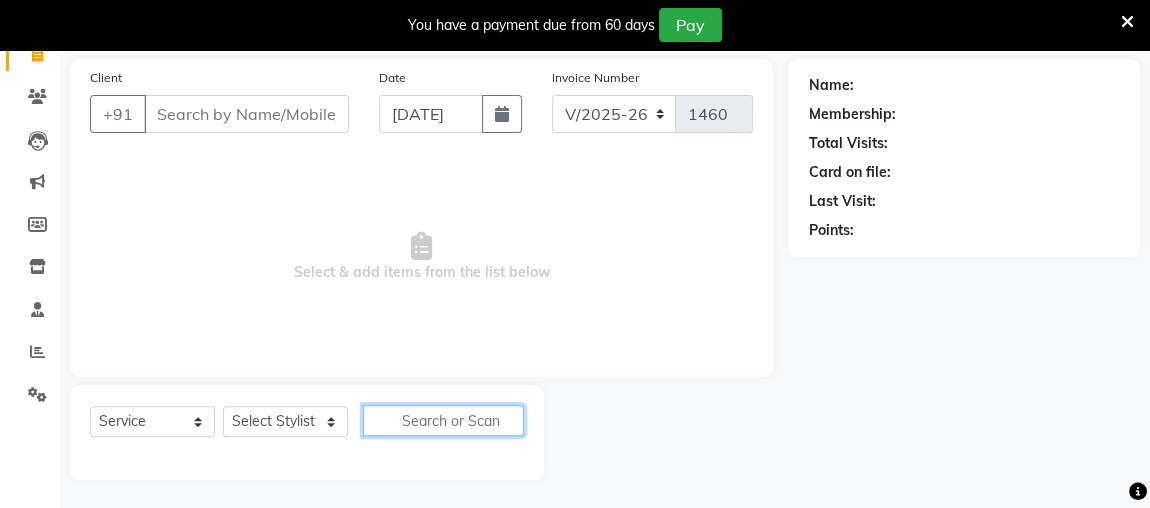 click 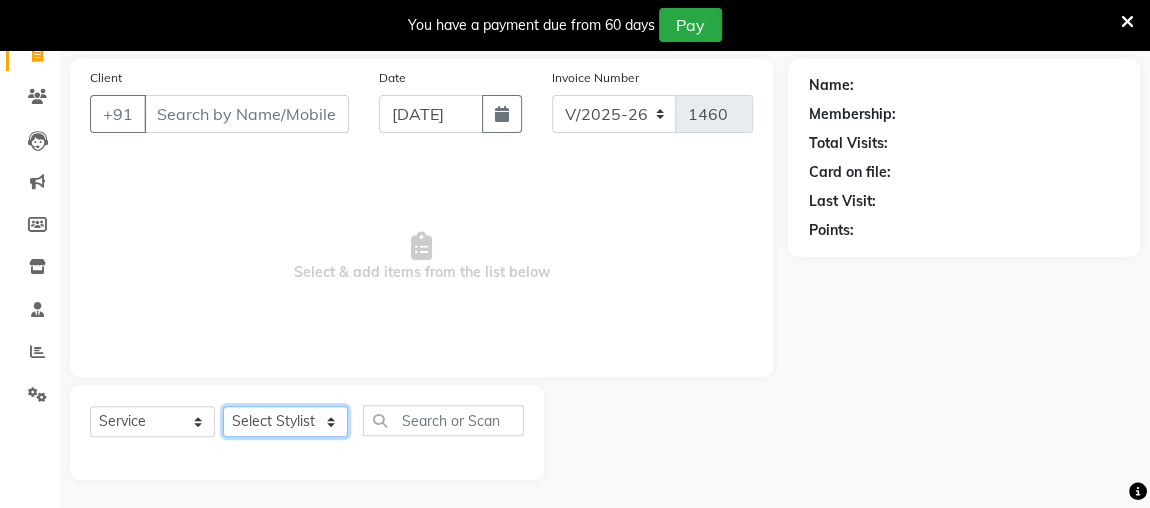 click on "Select Stylist [PERSON_NAME] anjali [PERSON_NAME] [PERSON_NAME] [PERSON_NAME] [PERSON_NAME] MAKEUPS AND PREBRIDAL [PERSON_NAME]  [PERSON_NAME] [PERSON_NAME]  [PERSON_NAME] [PERSON_NAME] [PERSON_NAME] cant TBASSUM [PERSON_NAME]  VISHAL [PERSON_NAME]" 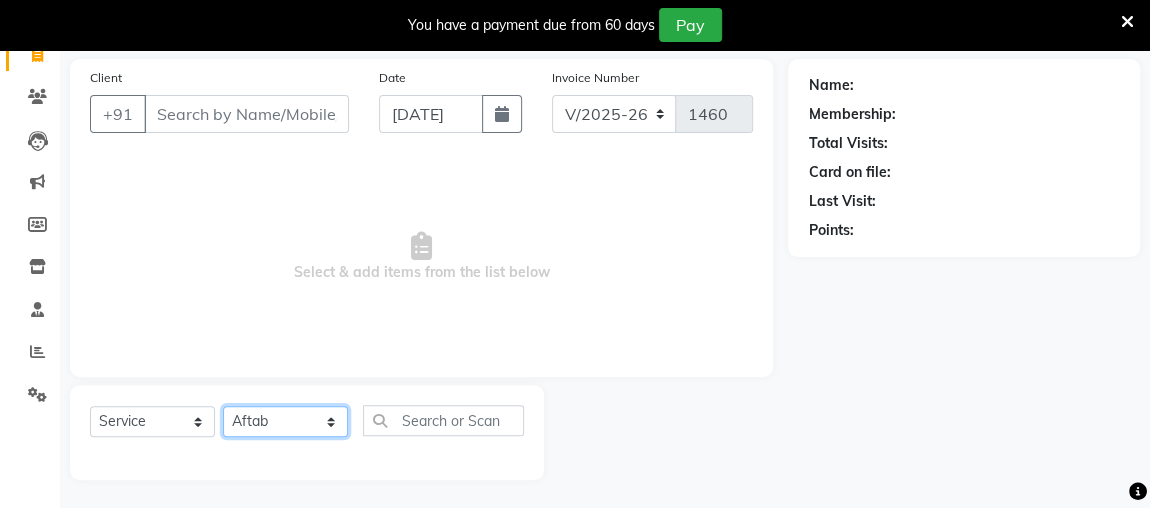click on "Select Stylist [PERSON_NAME] anjali [PERSON_NAME] [PERSON_NAME] [PERSON_NAME] [PERSON_NAME] MAKEUPS AND PREBRIDAL [PERSON_NAME]  [PERSON_NAME] [PERSON_NAME]  [PERSON_NAME] [PERSON_NAME] [PERSON_NAME] cant TBASSUM [PERSON_NAME]  VISHAL [PERSON_NAME]" 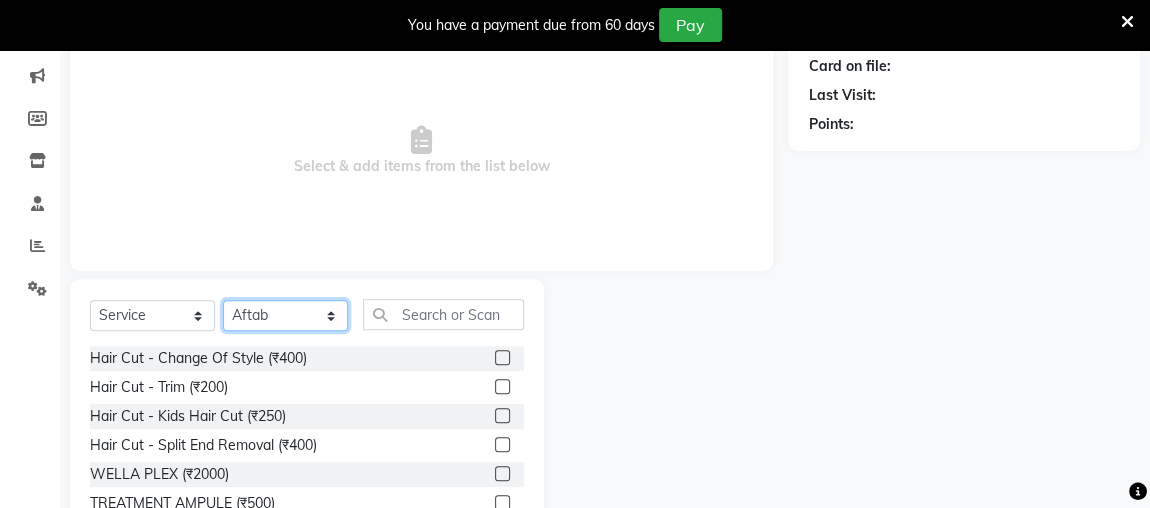 scroll, scrollTop: 237, scrollLeft: 0, axis: vertical 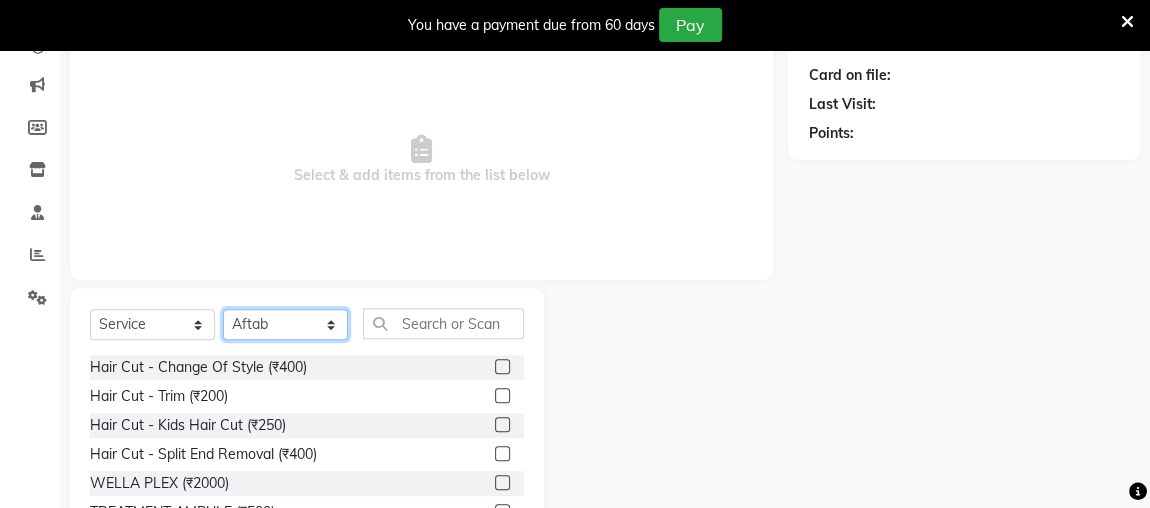 click on "Select Stylist [PERSON_NAME] anjali [PERSON_NAME] [PERSON_NAME] [PERSON_NAME] [PERSON_NAME] MAKEUPS AND PREBRIDAL [PERSON_NAME]  [PERSON_NAME] [PERSON_NAME]  [PERSON_NAME] [PERSON_NAME] [PERSON_NAME] cant TBASSUM [PERSON_NAME]  VISHAL [PERSON_NAME]" 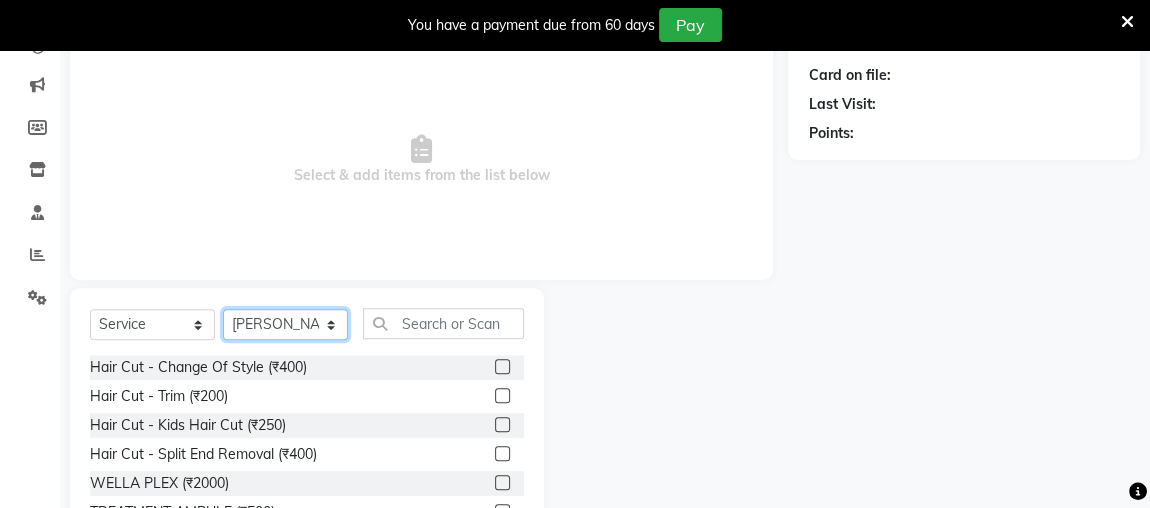 click on "Select Stylist [PERSON_NAME] anjali [PERSON_NAME] [PERSON_NAME] [PERSON_NAME] [PERSON_NAME] MAKEUPS AND PREBRIDAL [PERSON_NAME]  [PERSON_NAME] [PERSON_NAME]  [PERSON_NAME] [PERSON_NAME] [PERSON_NAME] cant TBASSUM [PERSON_NAME]  VISHAL [PERSON_NAME]" 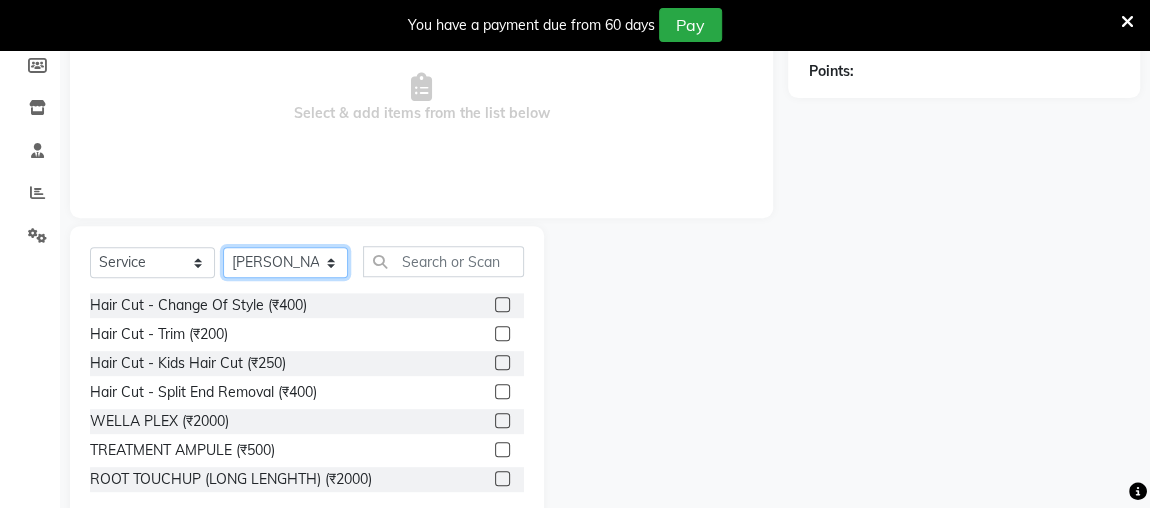 scroll, scrollTop: 318, scrollLeft: 0, axis: vertical 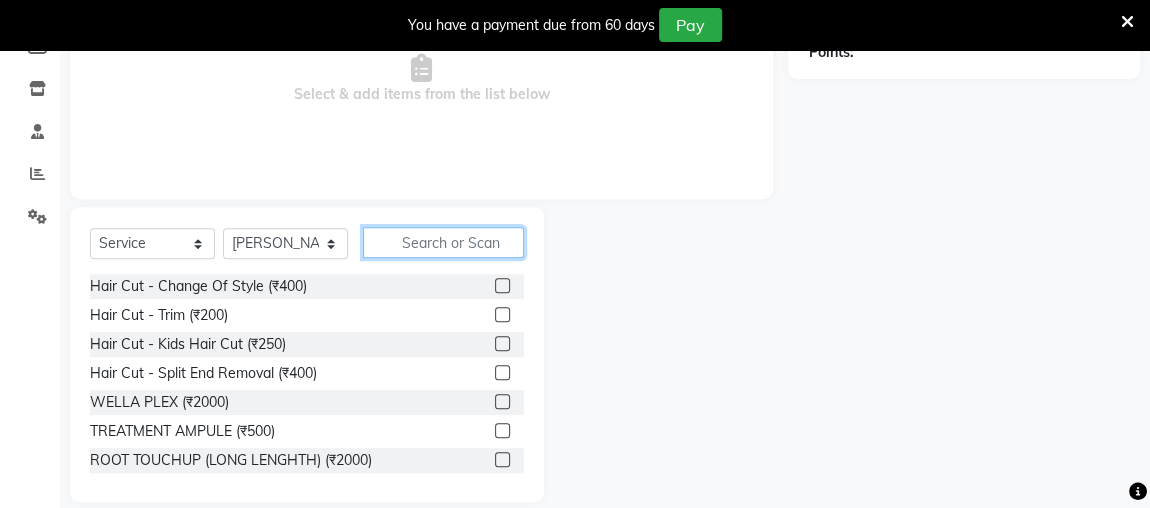 click 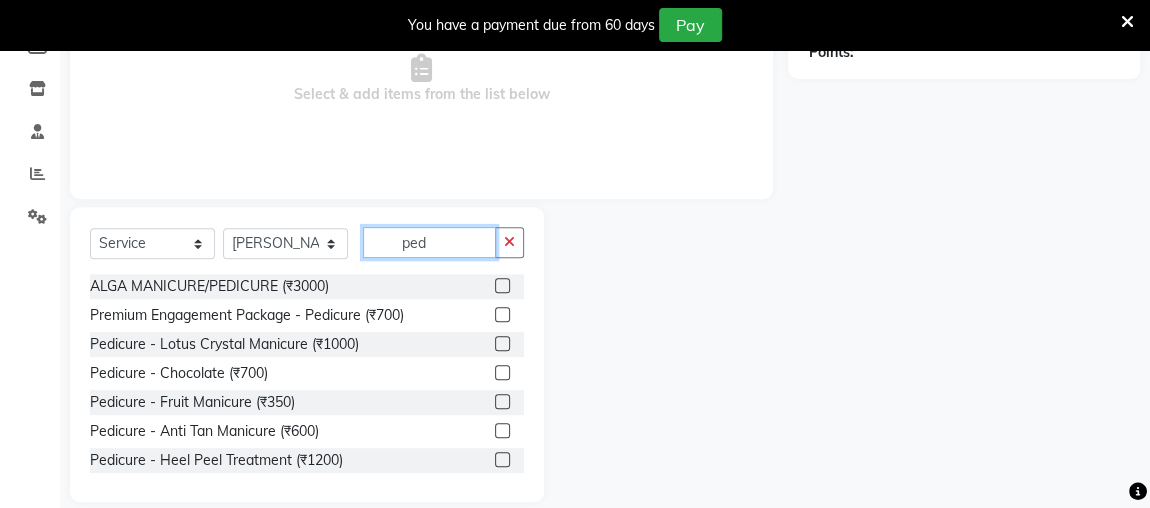 type on "ped" 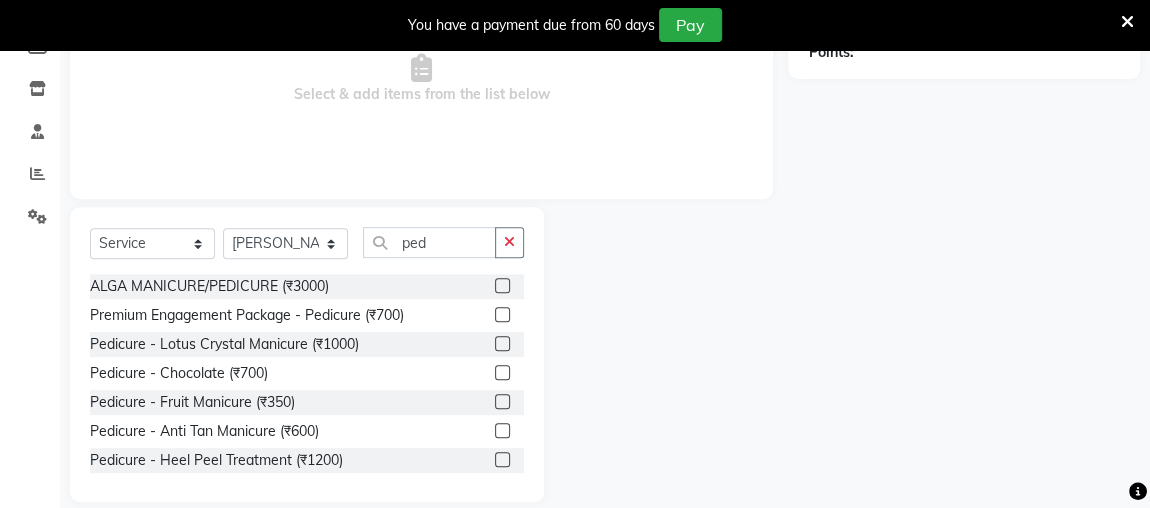 click 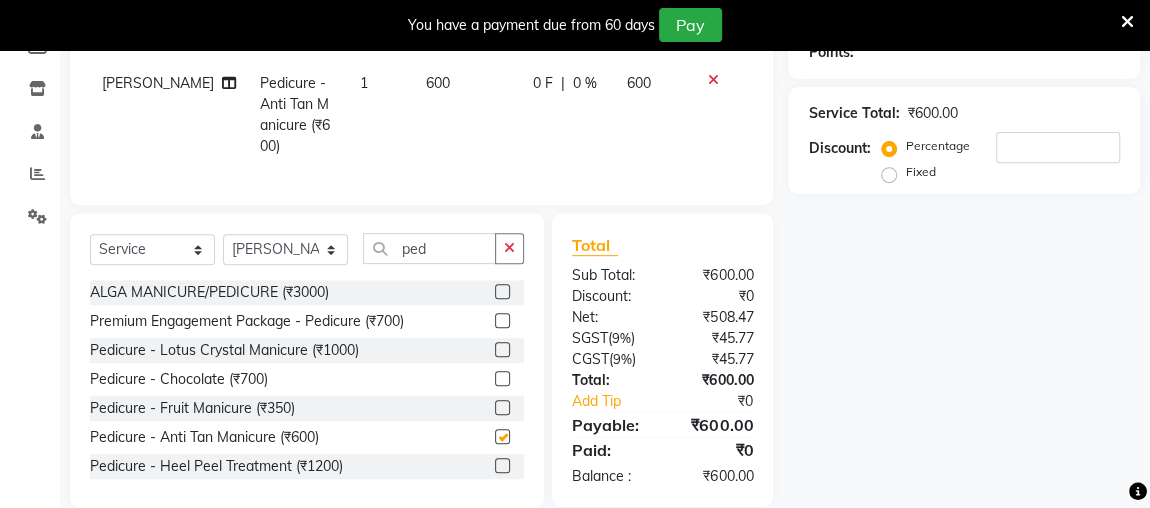checkbox on "false" 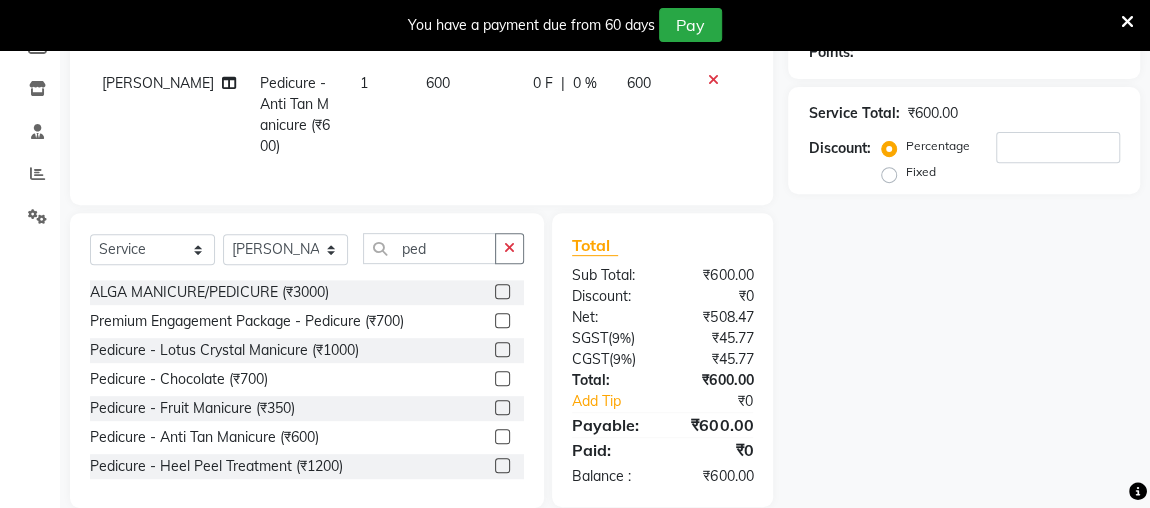 scroll, scrollTop: 245, scrollLeft: 0, axis: vertical 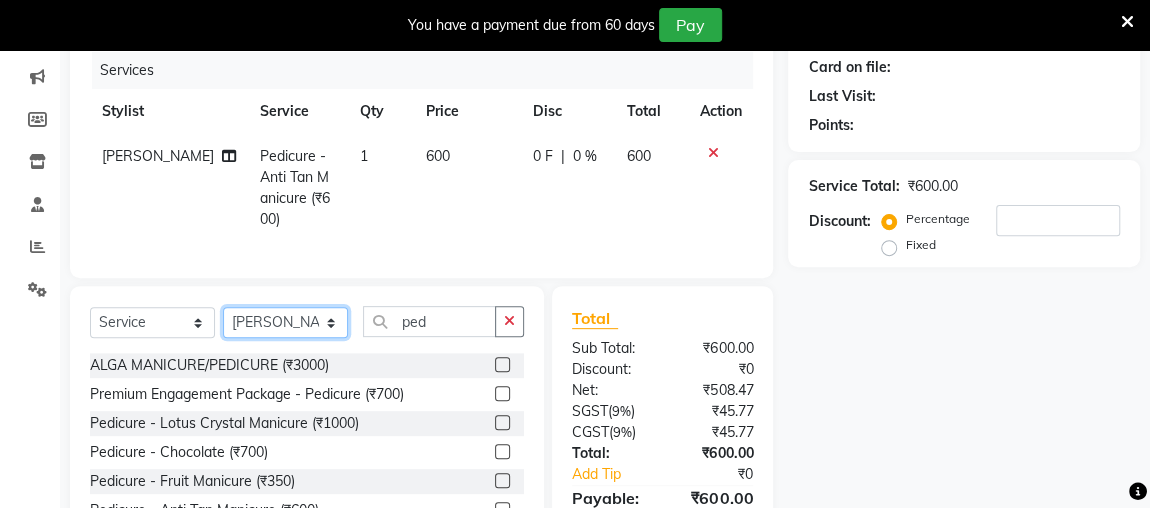 click on "Select Stylist [PERSON_NAME] anjali [PERSON_NAME] [PERSON_NAME] [PERSON_NAME] [PERSON_NAME] MAKEUPS AND PREBRIDAL [PERSON_NAME]  [PERSON_NAME] [PERSON_NAME]  [PERSON_NAME] [PERSON_NAME] [PERSON_NAME] cant TBASSUM [PERSON_NAME]  VISHAL [PERSON_NAME]" 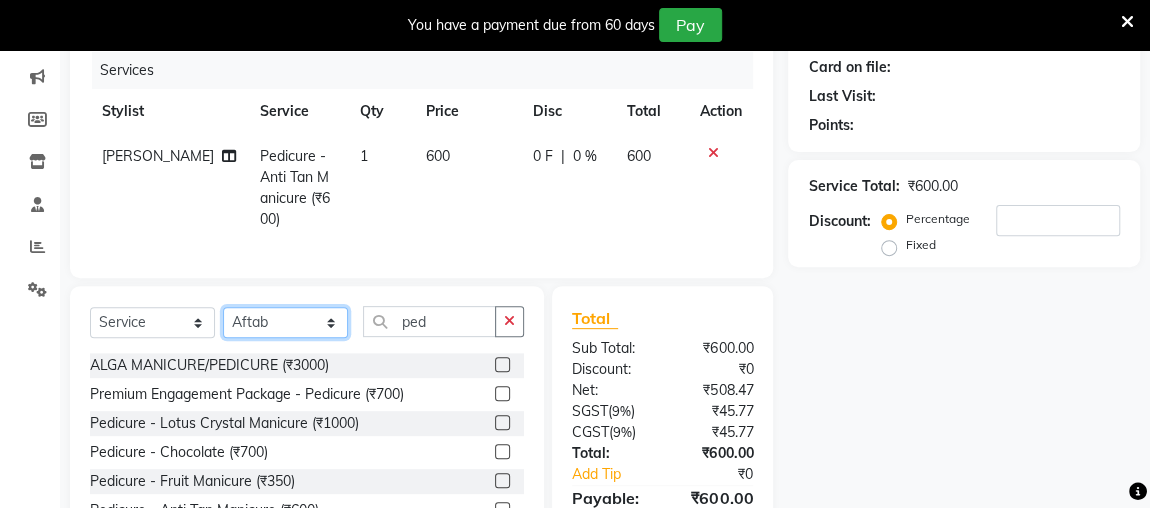 click on "Select Stylist [PERSON_NAME] anjali [PERSON_NAME] [PERSON_NAME] [PERSON_NAME] [PERSON_NAME] MAKEUPS AND PREBRIDAL [PERSON_NAME]  [PERSON_NAME] [PERSON_NAME]  [PERSON_NAME] [PERSON_NAME] [PERSON_NAME] cant TBASSUM [PERSON_NAME]  VISHAL [PERSON_NAME]" 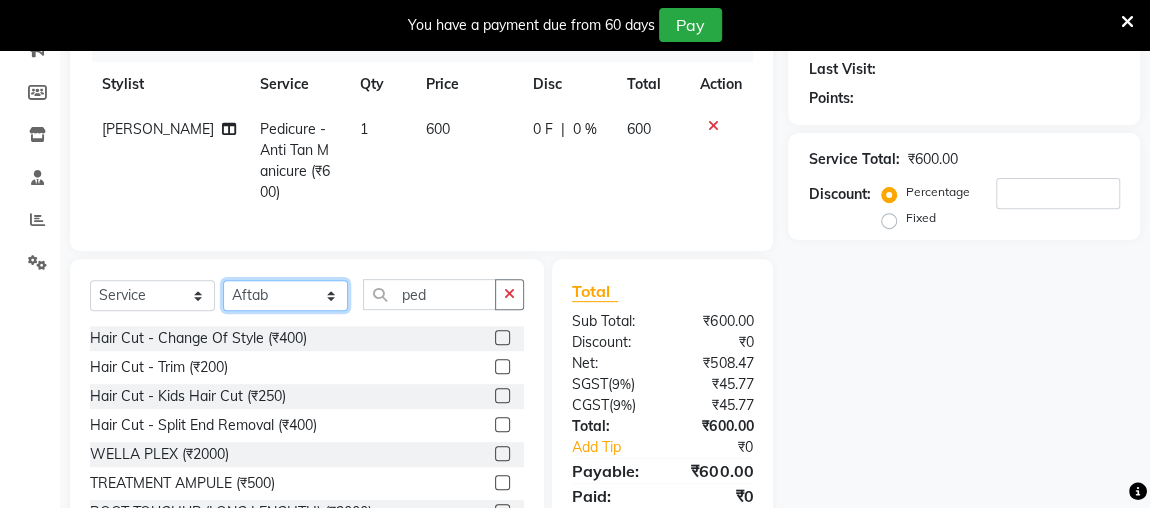 scroll, scrollTop: 340, scrollLeft: 0, axis: vertical 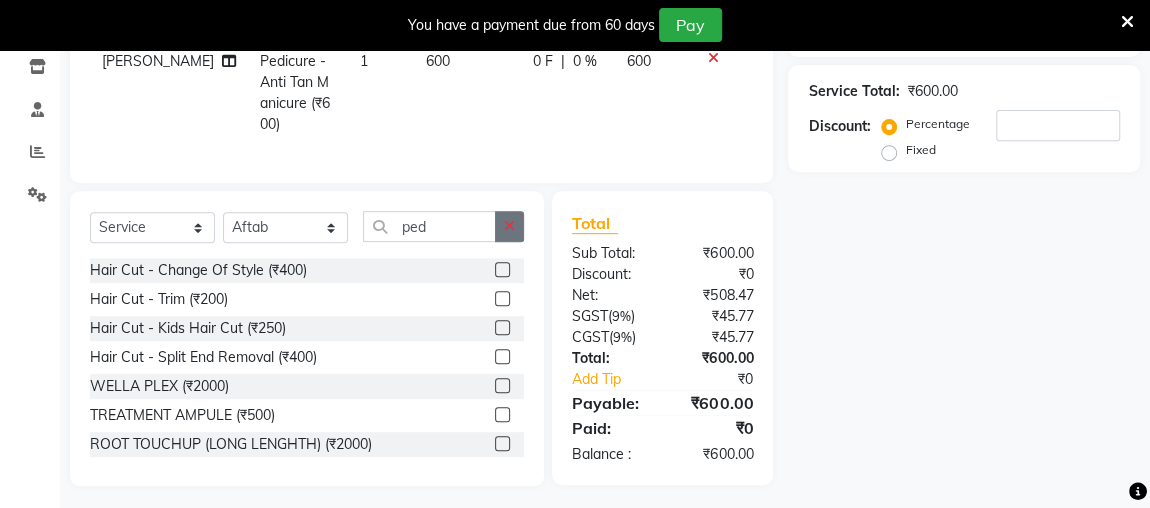 click 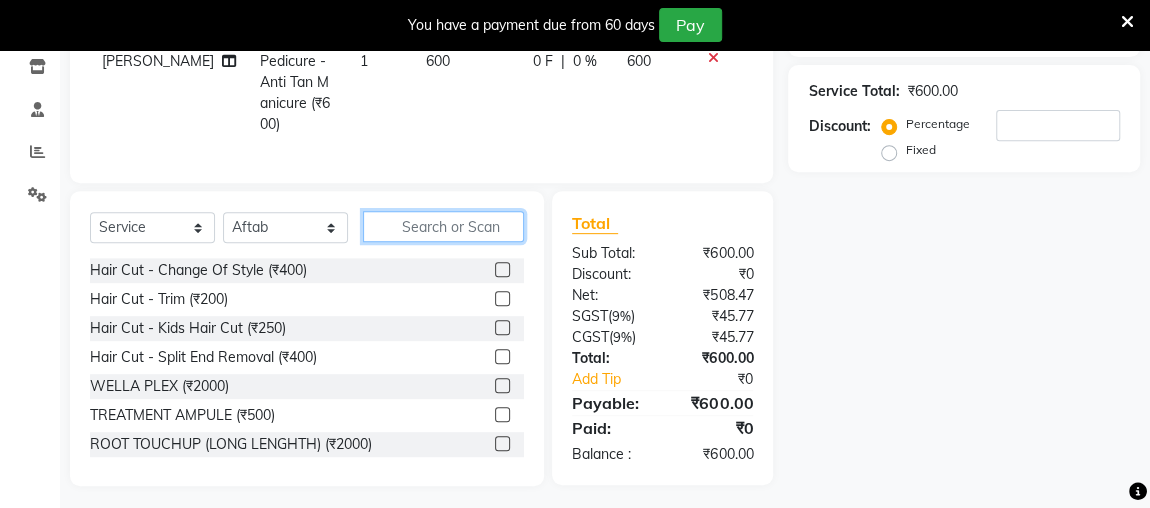 click 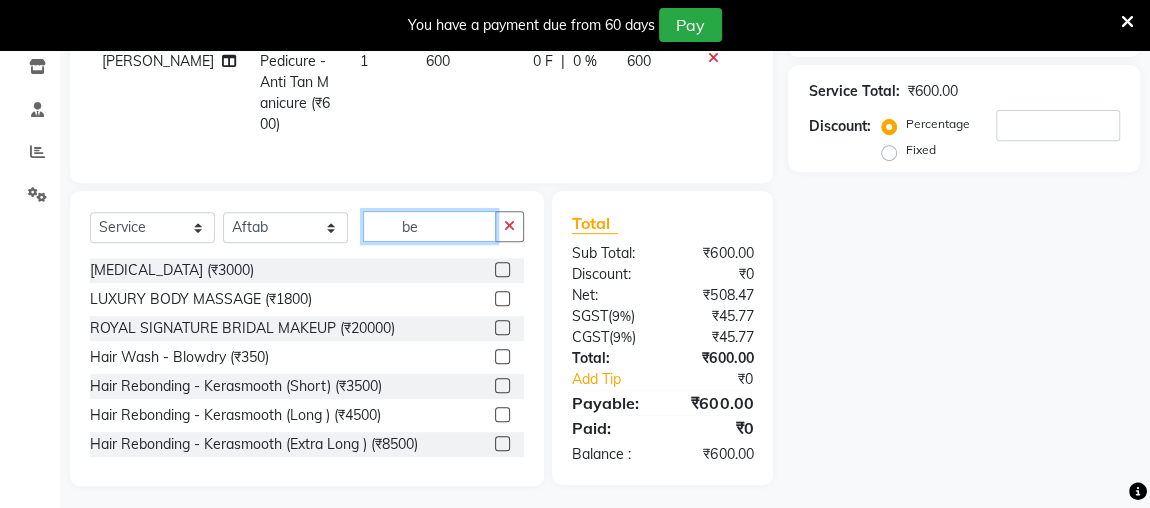 scroll, scrollTop: 338, scrollLeft: 0, axis: vertical 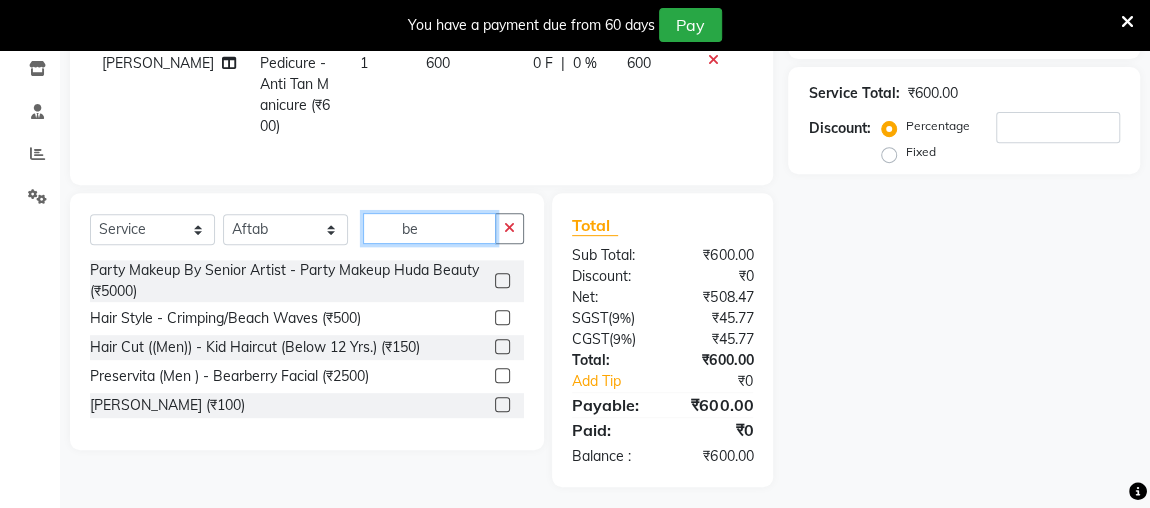 type on "be" 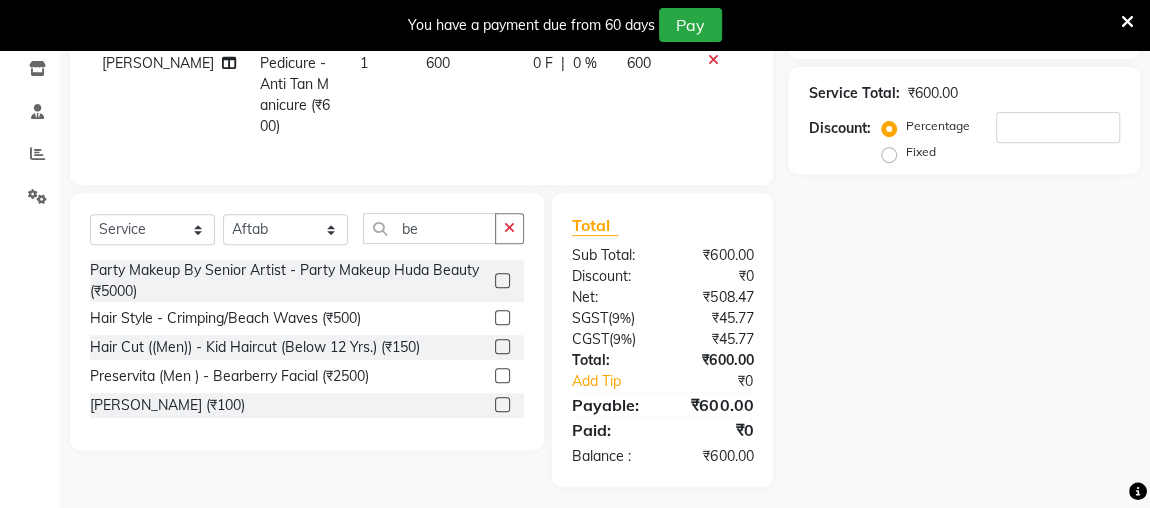 click 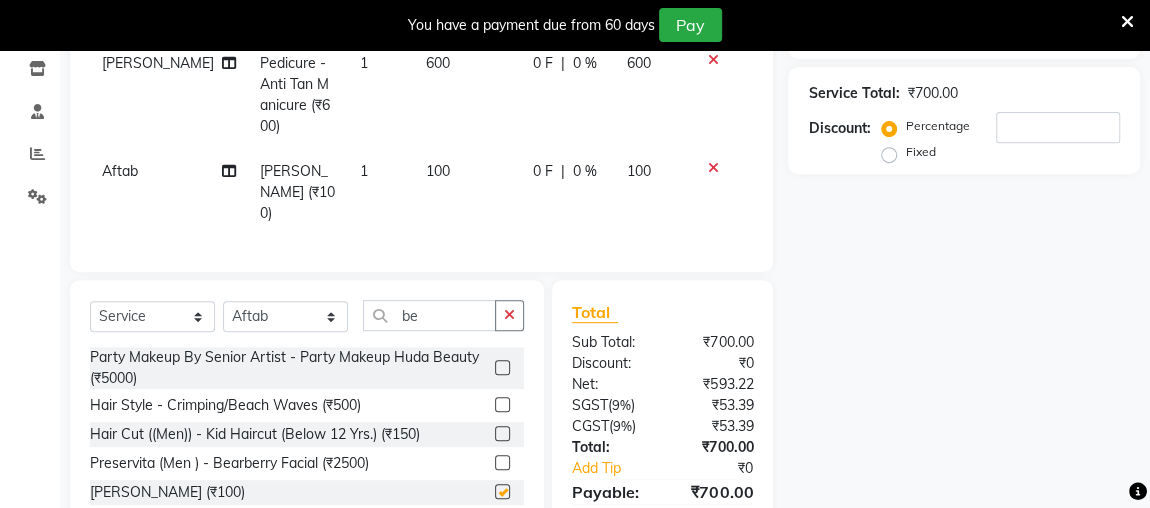 checkbox on "false" 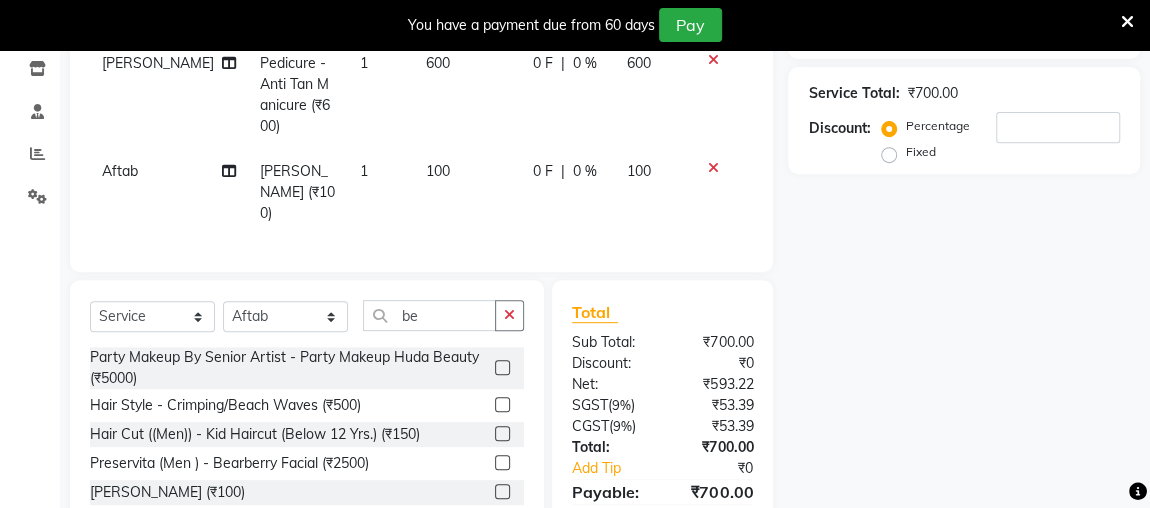 scroll, scrollTop: 403, scrollLeft: 0, axis: vertical 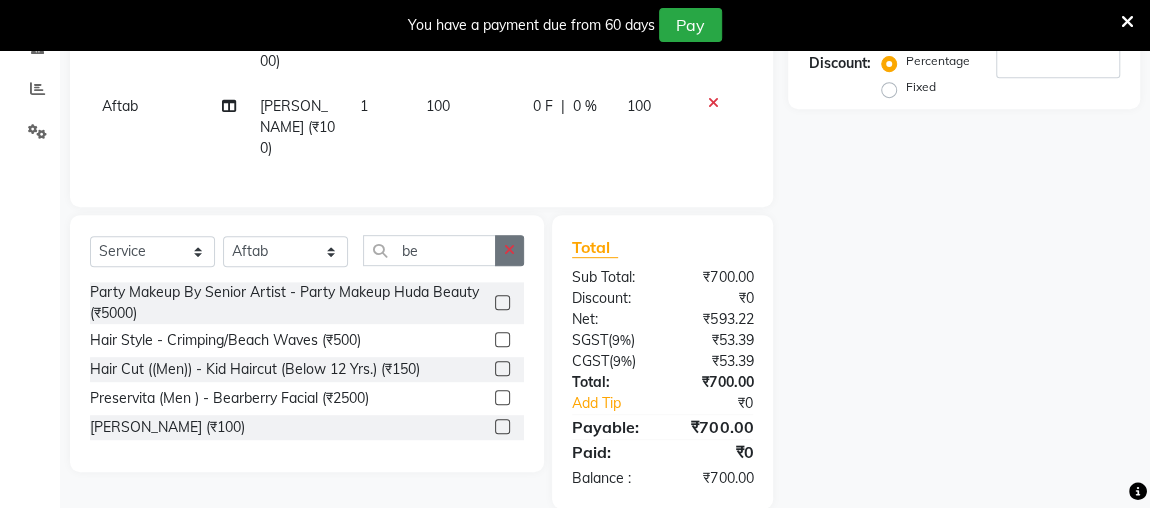click 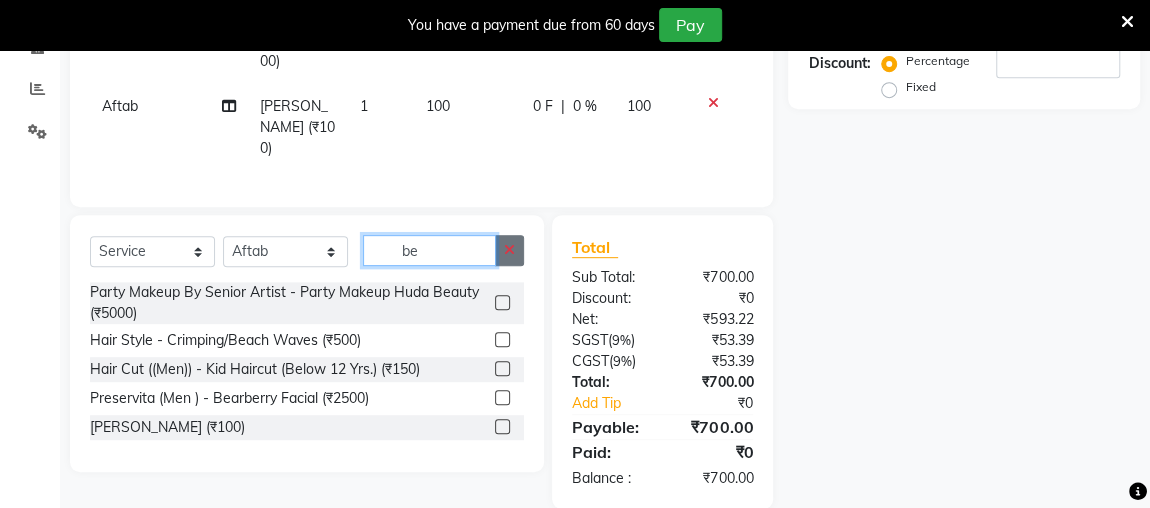 type 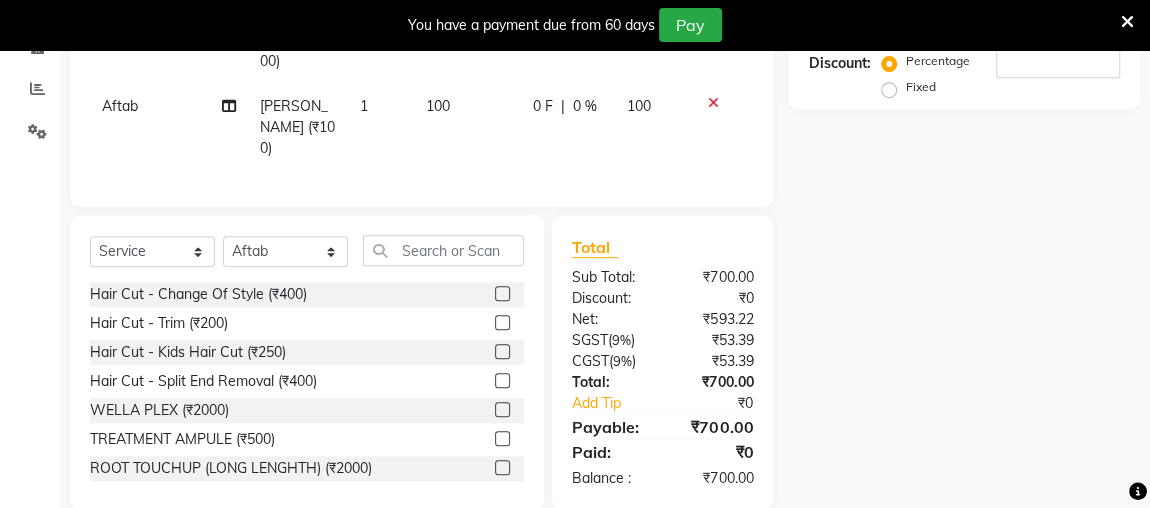 click 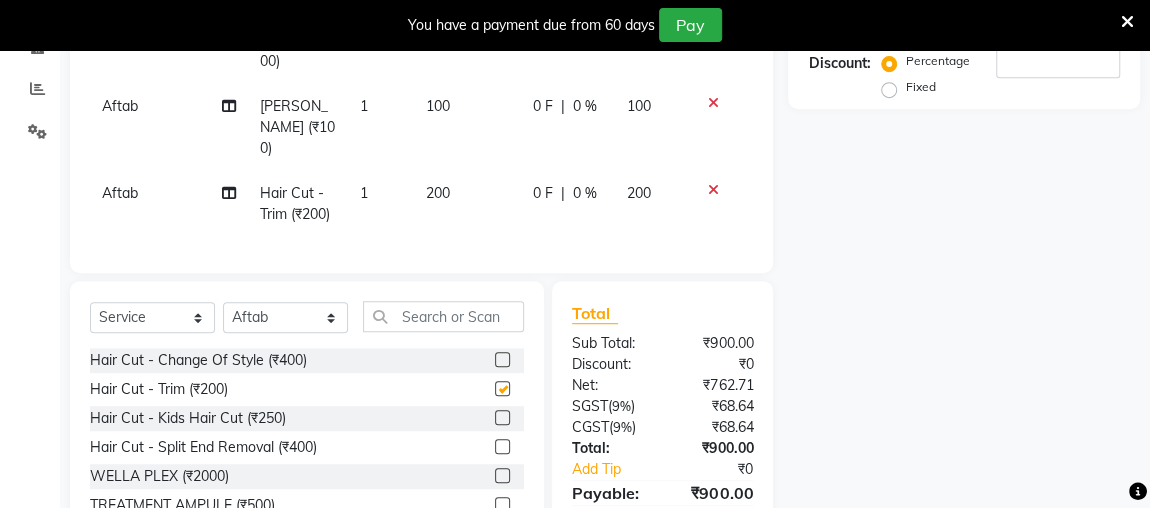 checkbox on "false" 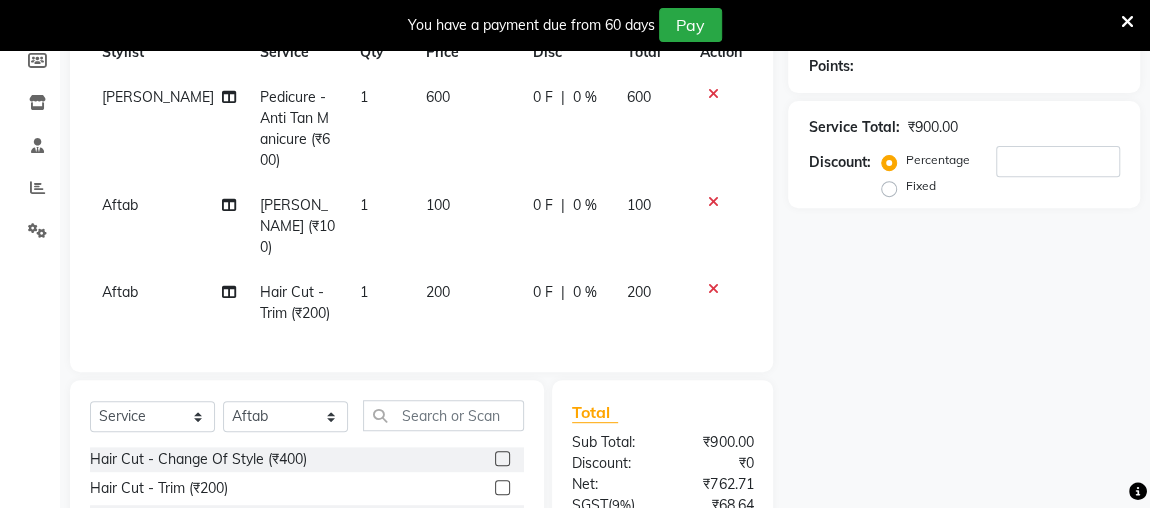 scroll, scrollTop: 276, scrollLeft: 0, axis: vertical 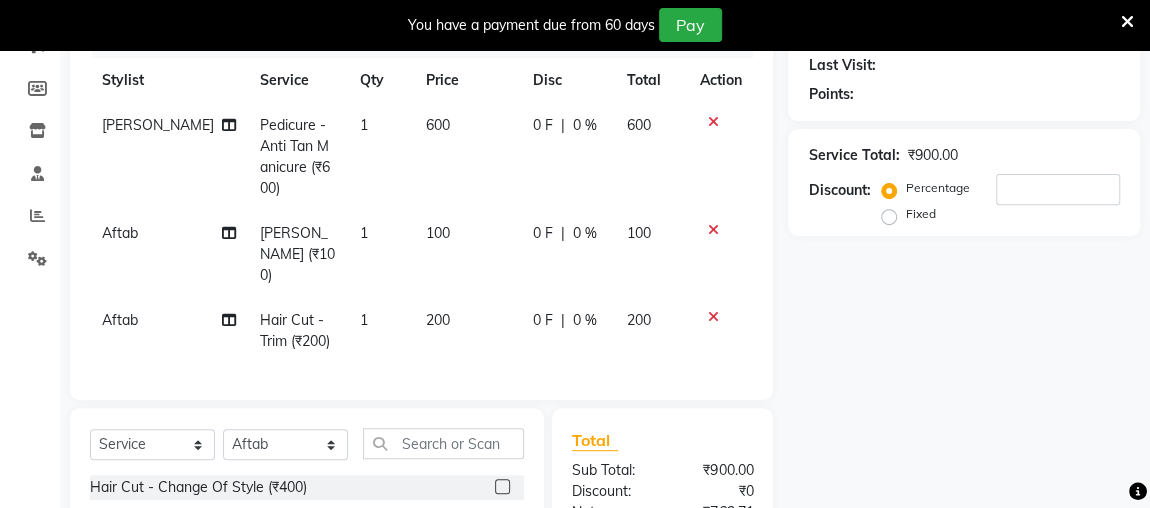 click on "200" 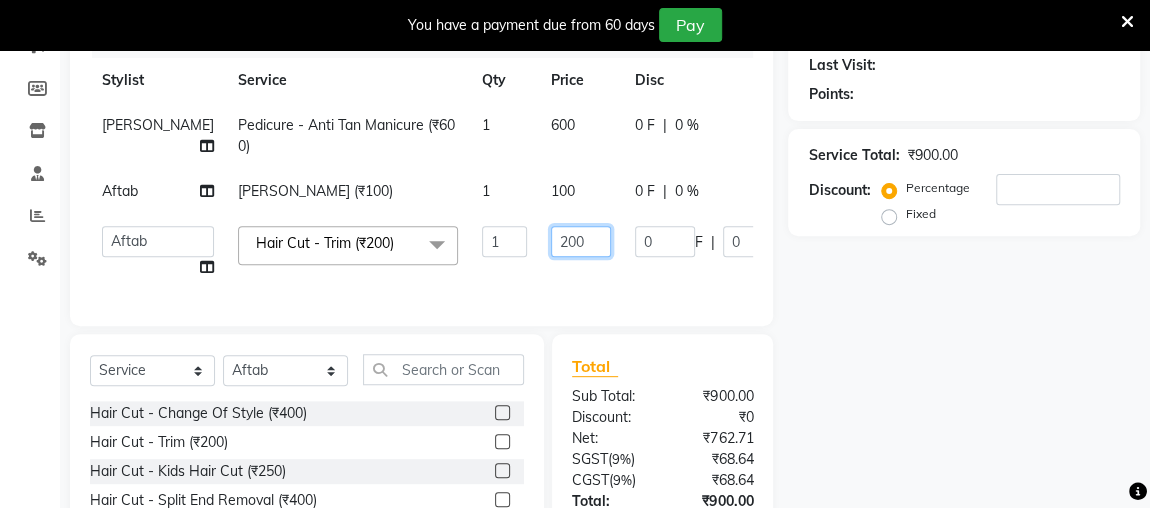 click on "200" 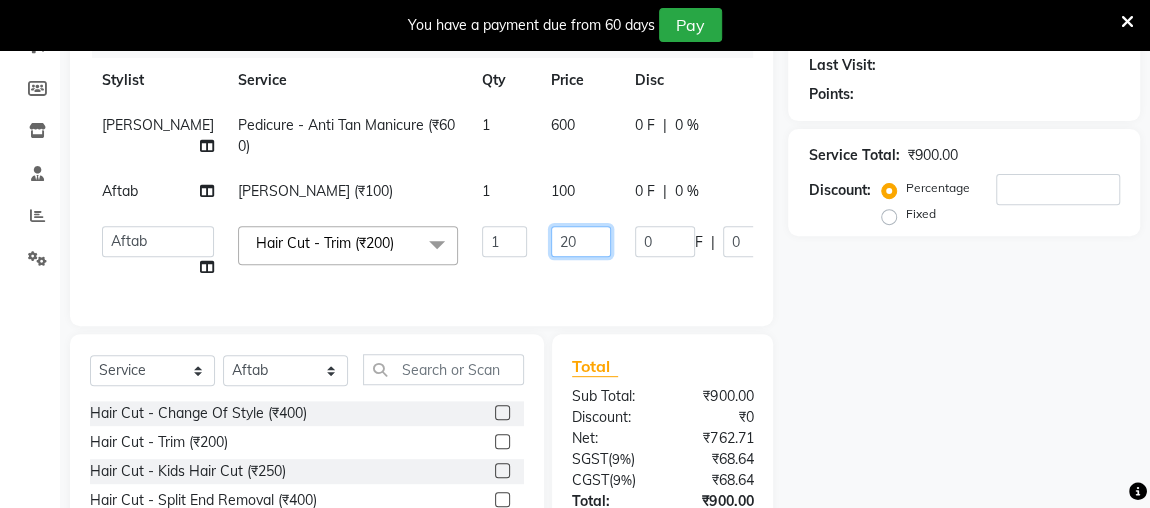 type on "2" 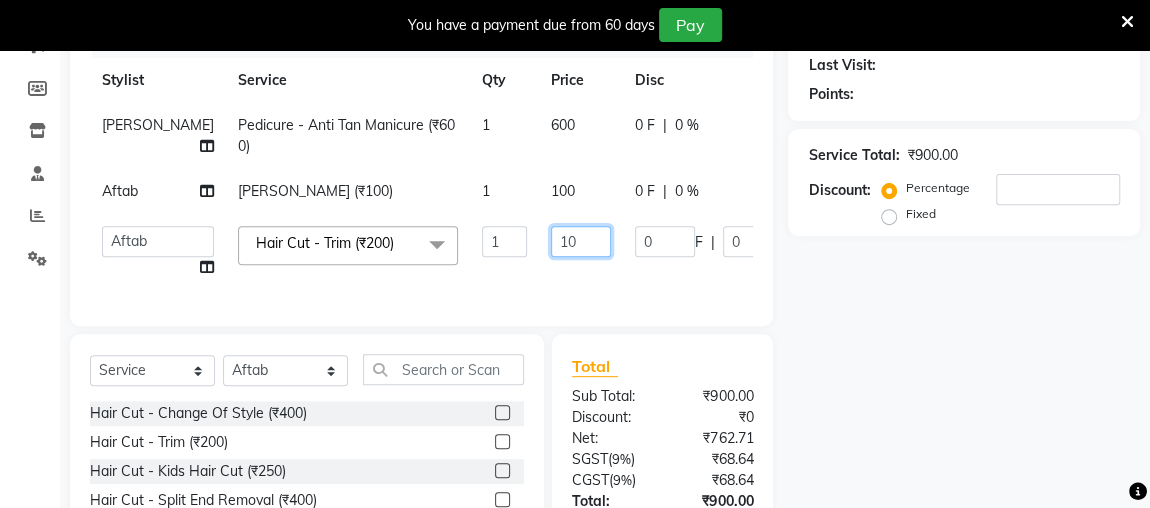 type on "100" 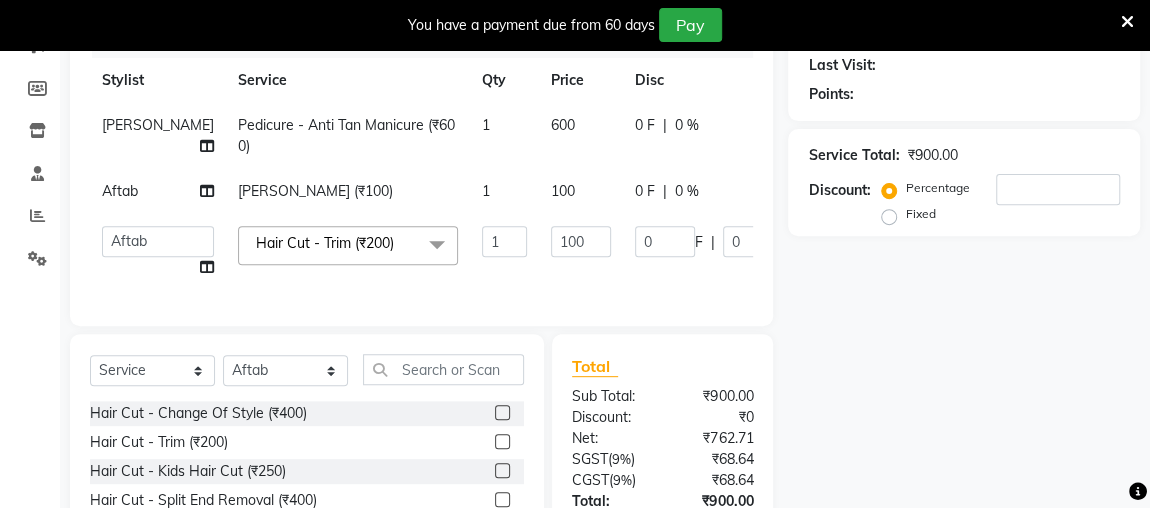 click on "Name: Membership: Total Visits: Card on file: Last Visit:  Points:  Service Total:  ₹900.00  Discount:  Percentage   Fixed" 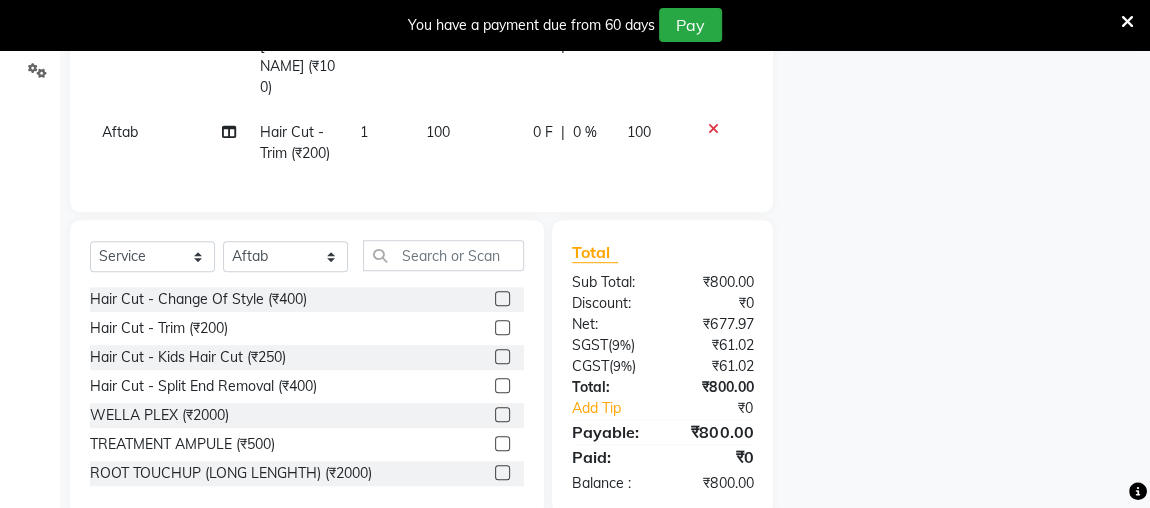scroll, scrollTop: 467, scrollLeft: 0, axis: vertical 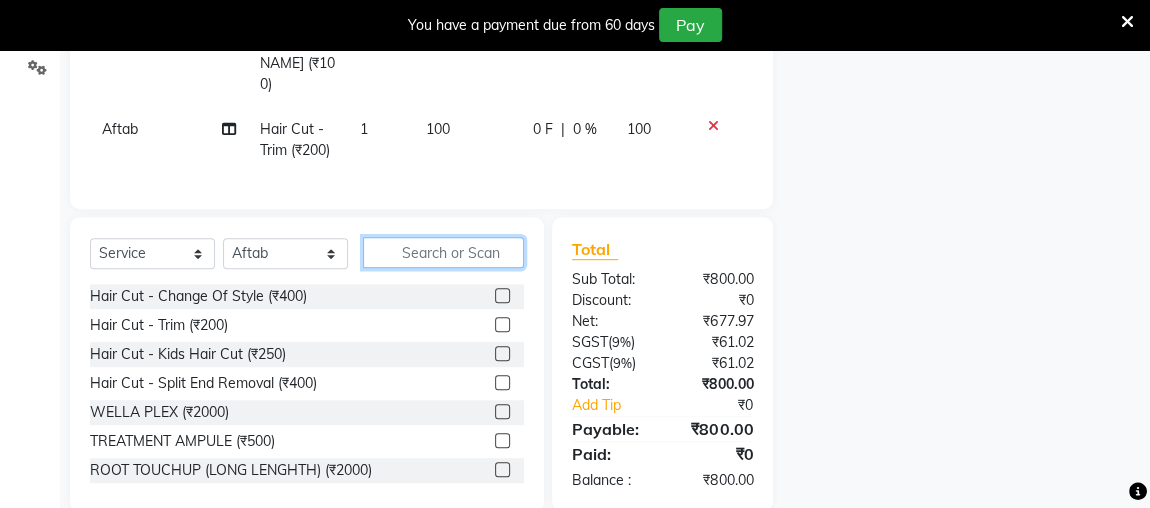 click 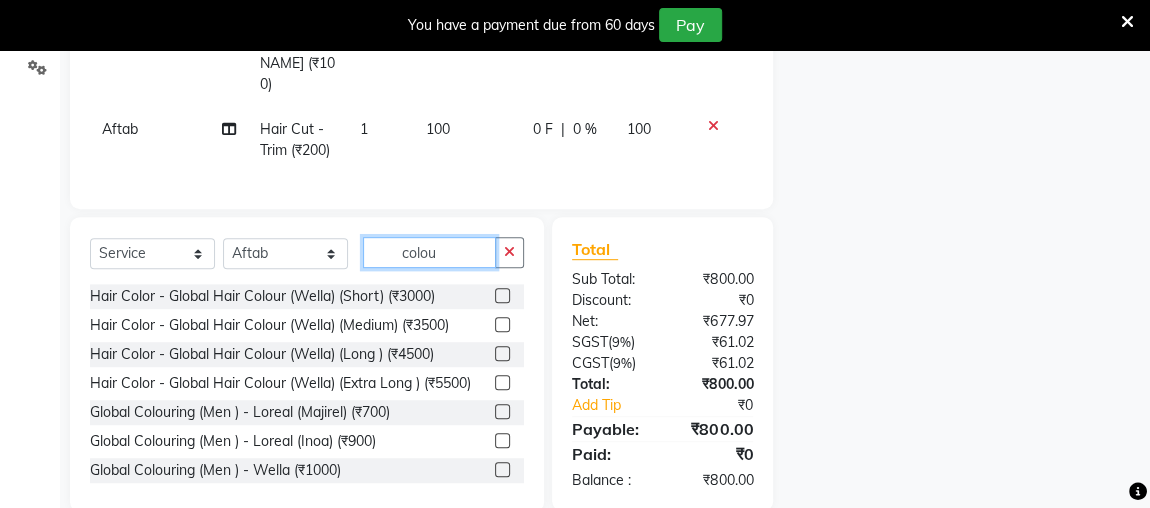 scroll, scrollTop: 49, scrollLeft: 0, axis: vertical 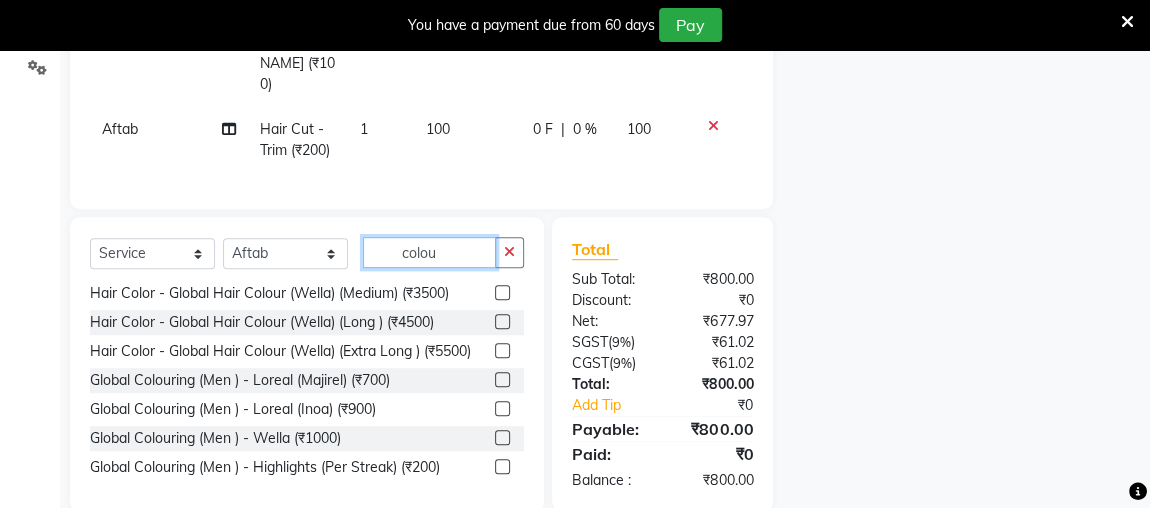 type on "colou" 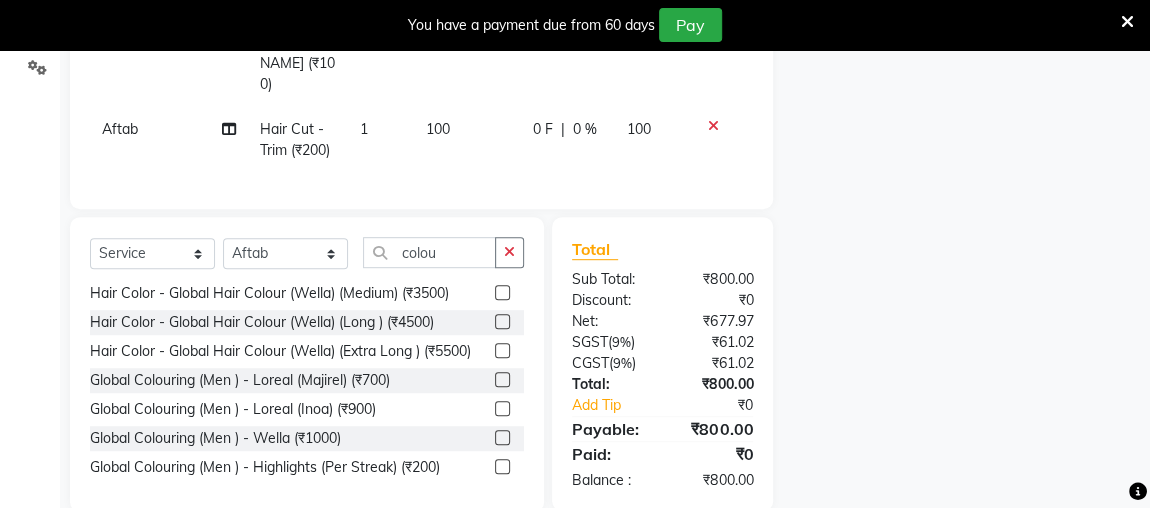 click 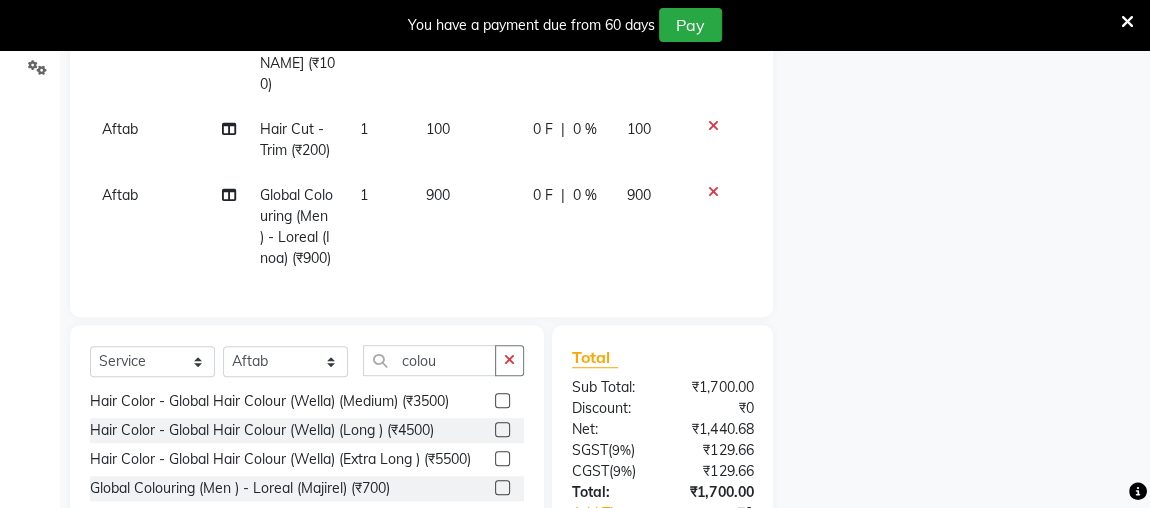 checkbox on "false" 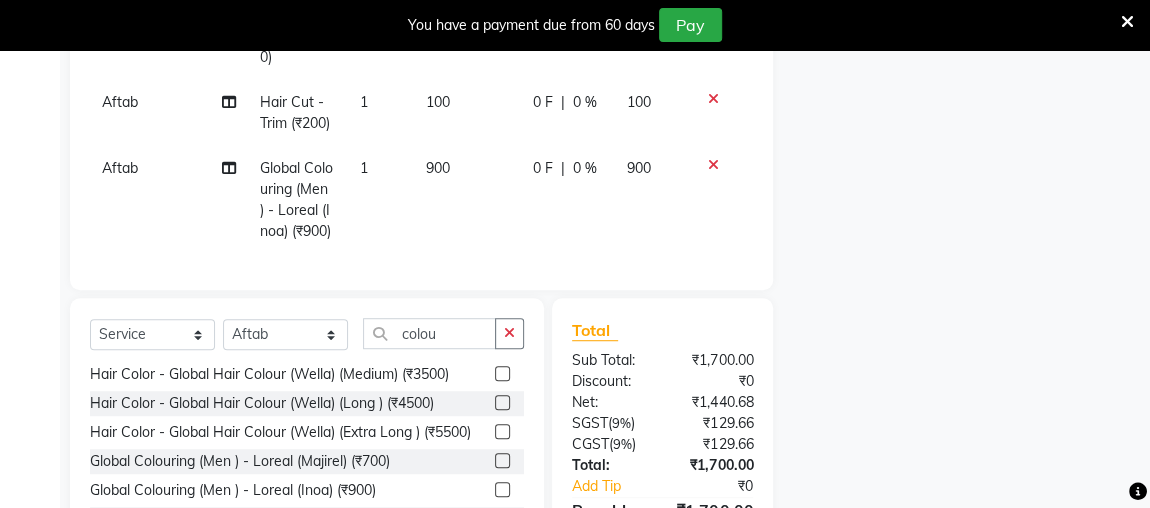 scroll, scrollTop: 579, scrollLeft: 0, axis: vertical 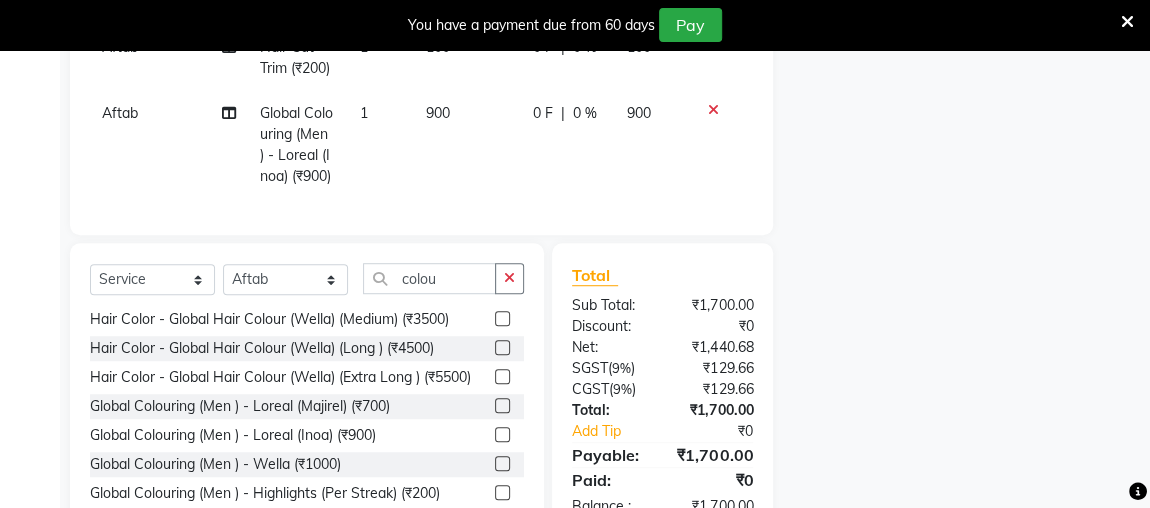 click 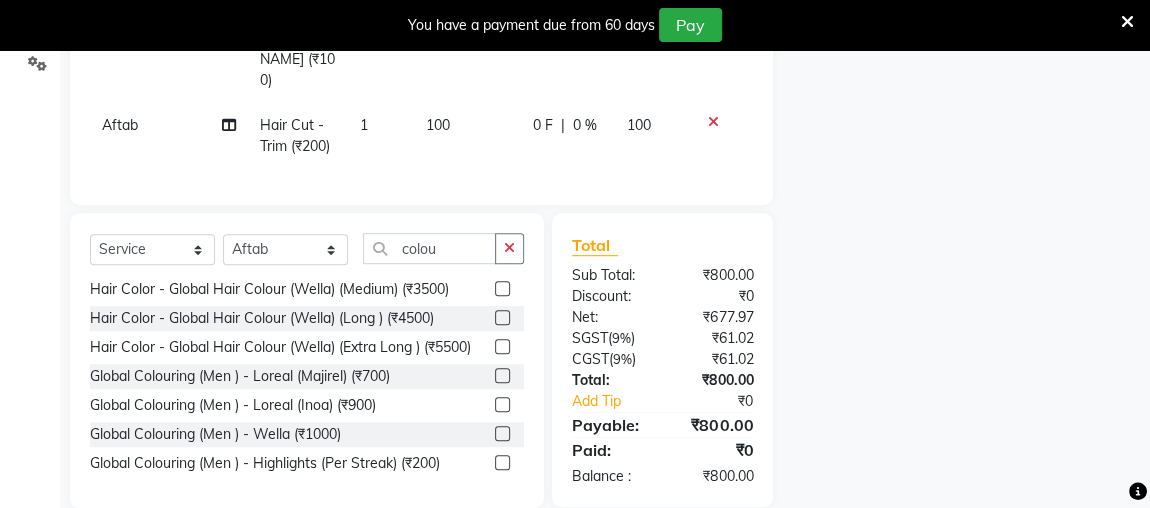click 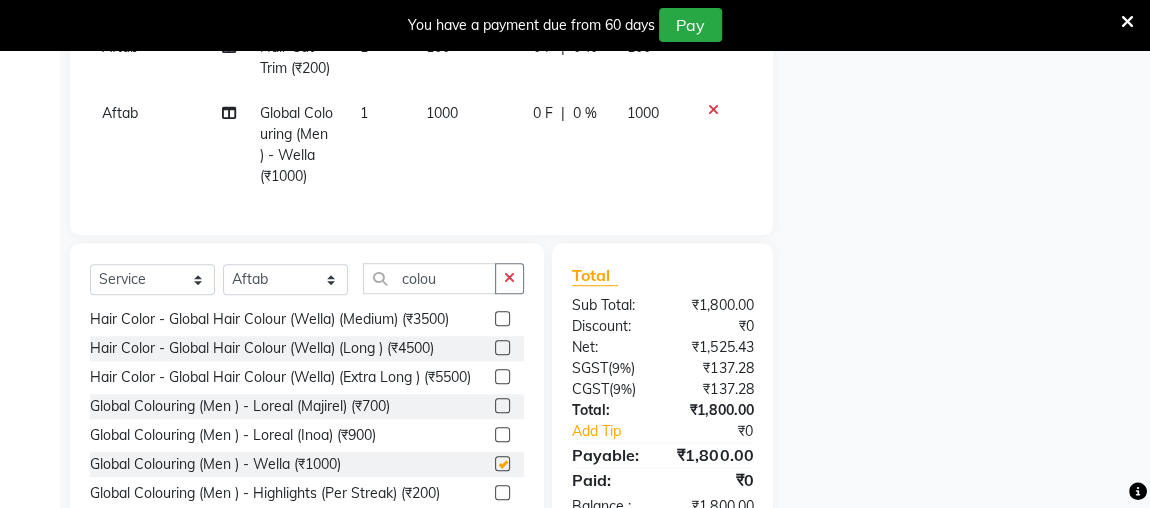 checkbox on "false" 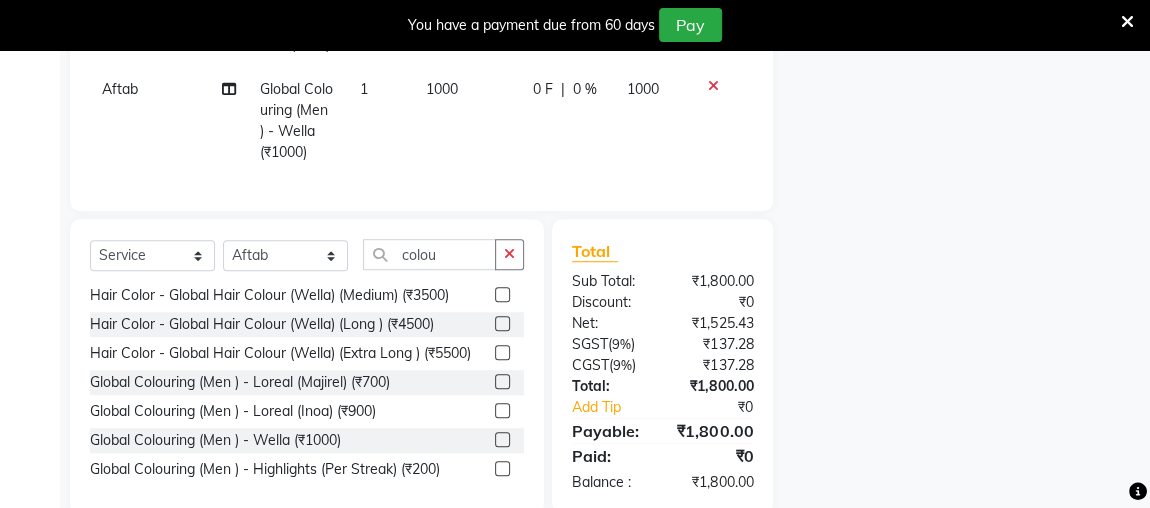 scroll, scrollTop: 579, scrollLeft: 0, axis: vertical 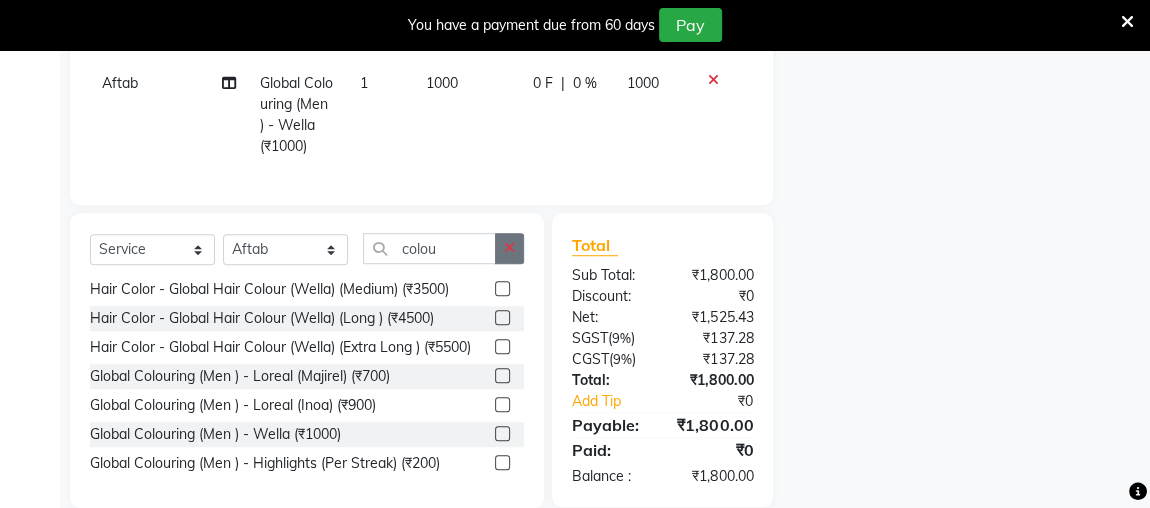 click 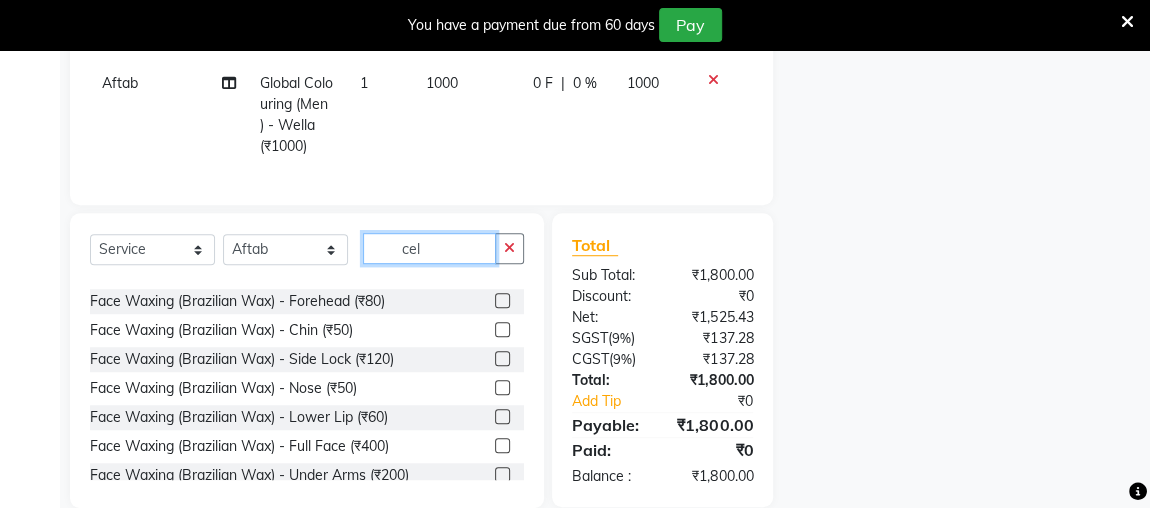 scroll, scrollTop: 0, scrollLeft: 0, axis: both 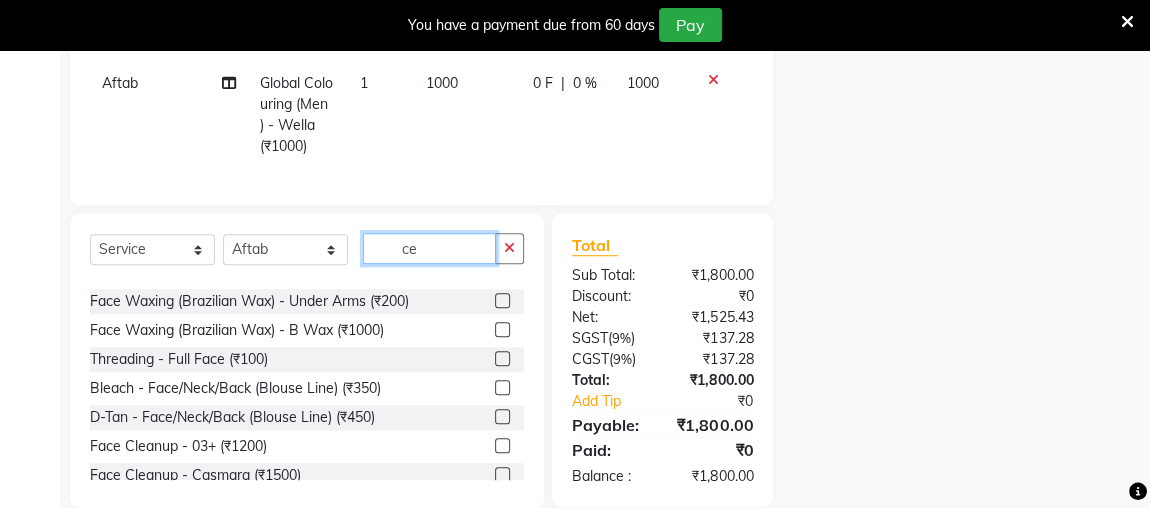 type on "c" 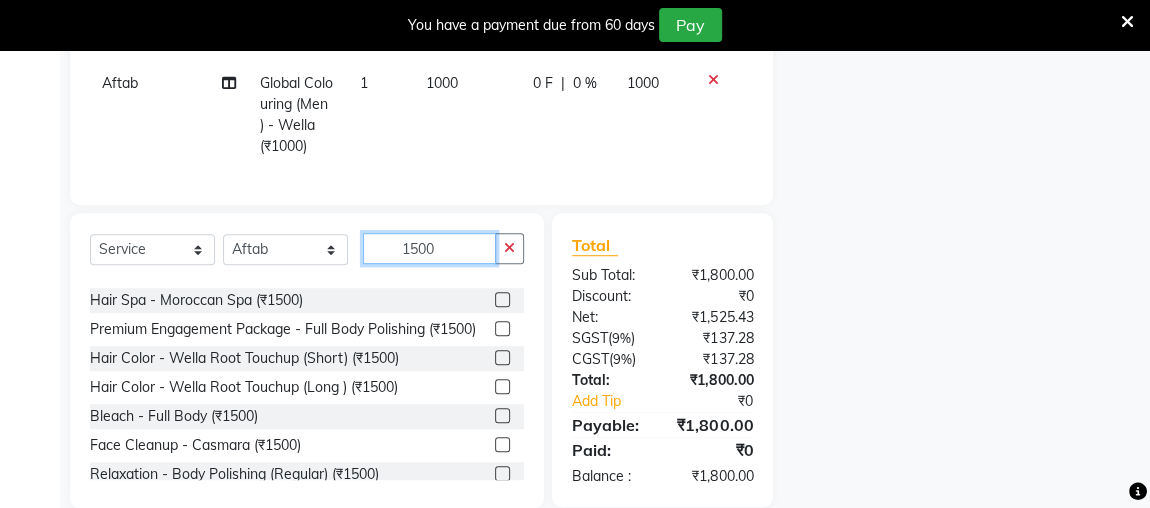 scroll, scrollTop: 135, scrollLeft: 0, axis: vertical 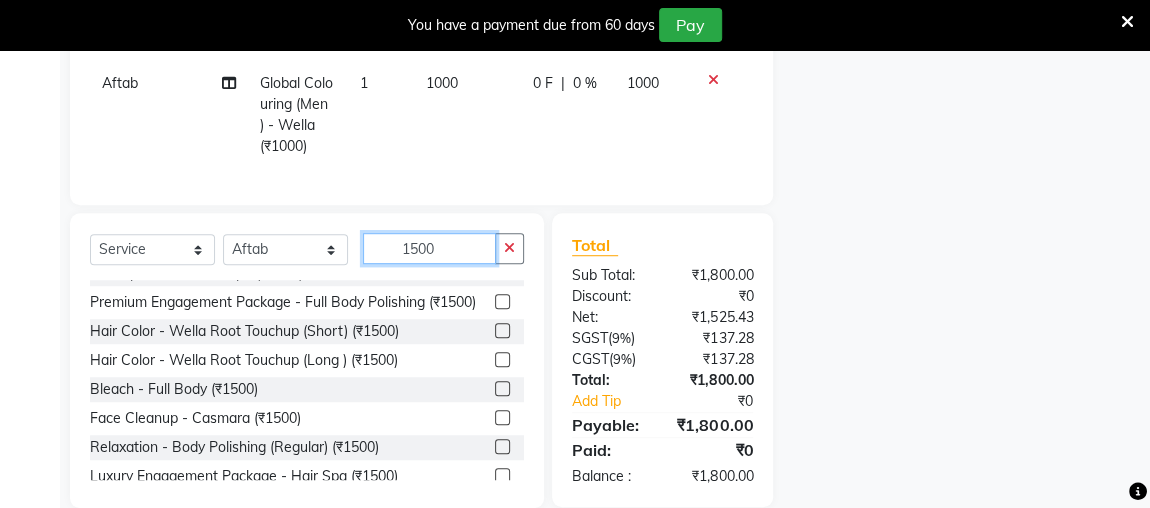 type on "1500" 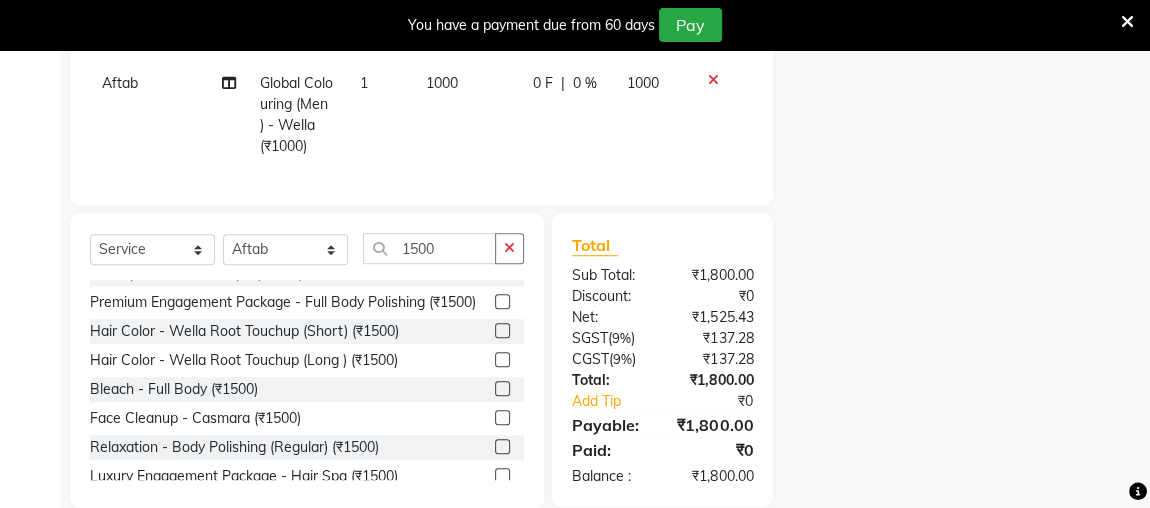 click 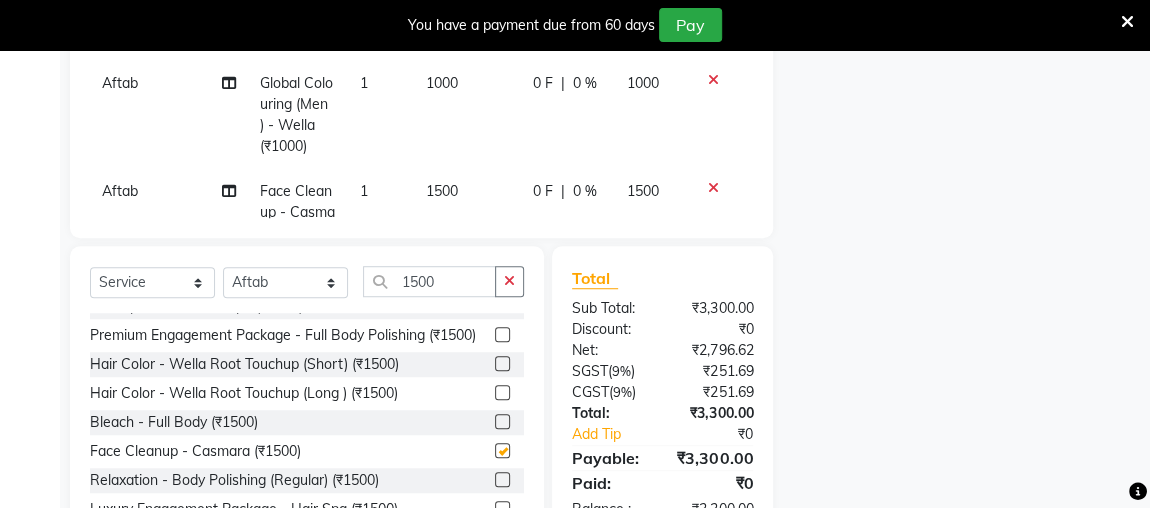checkbox on "false" 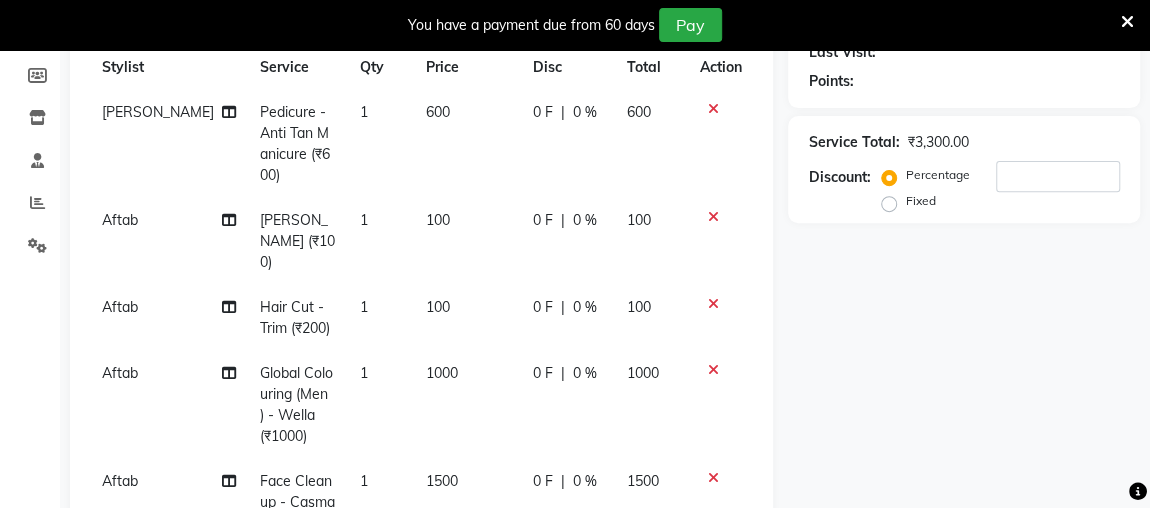 scroll, scrollTop: 282, scrollLeft: 0, axis: vertical 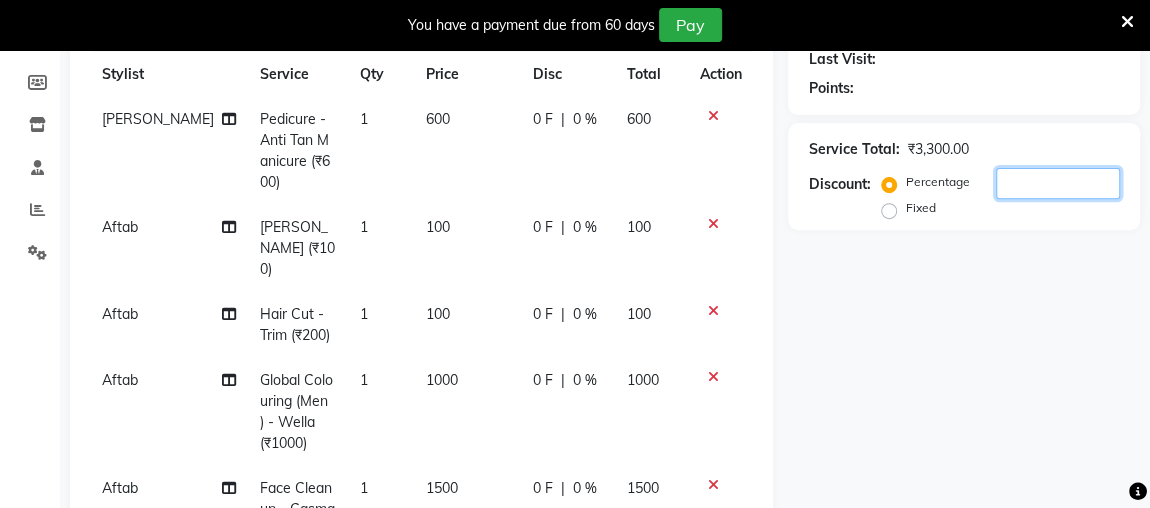 click 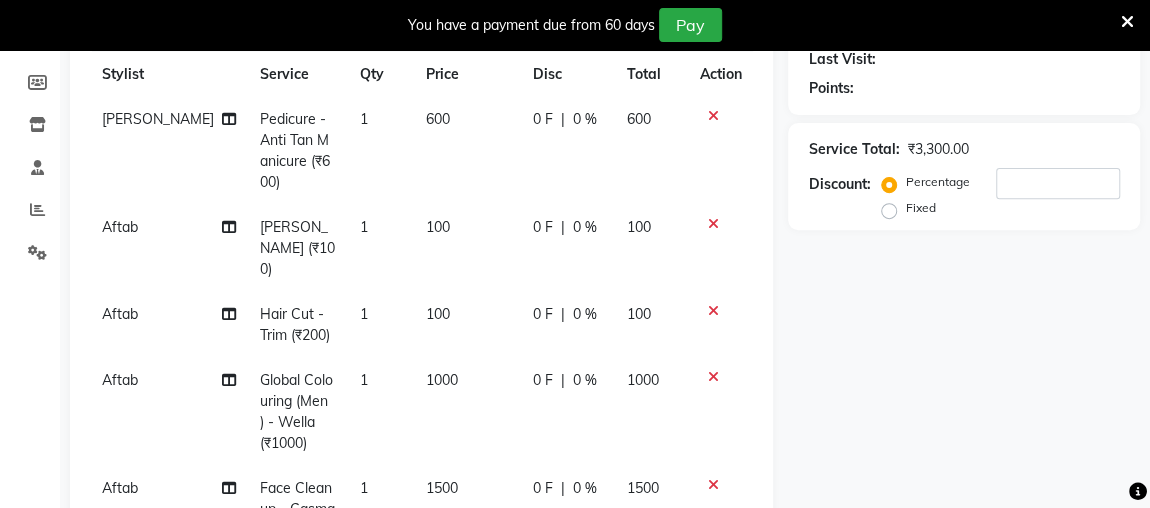 click on "Fixed" 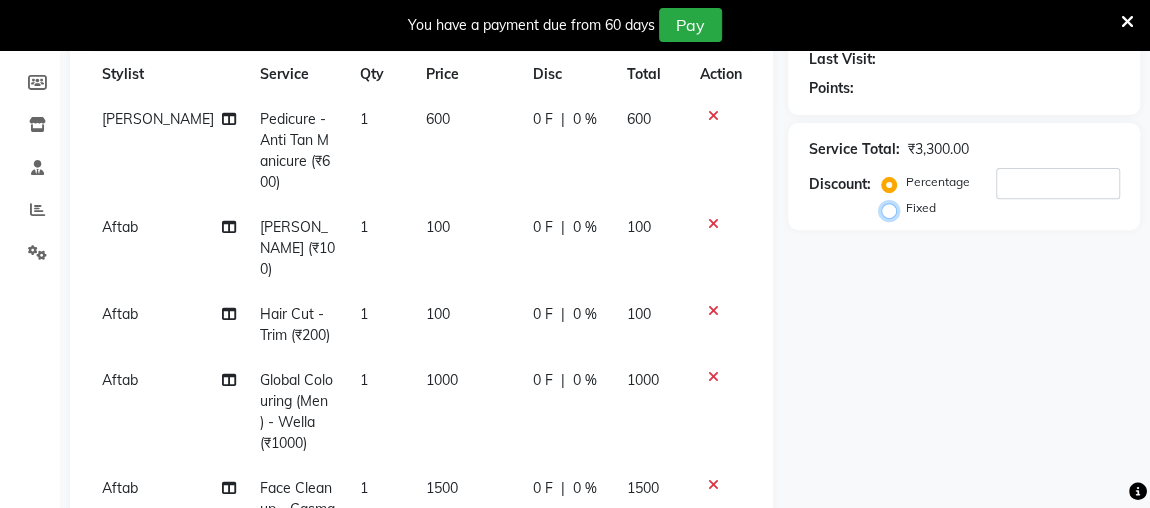 click on "Fixed" at bounding box center [893, 208] 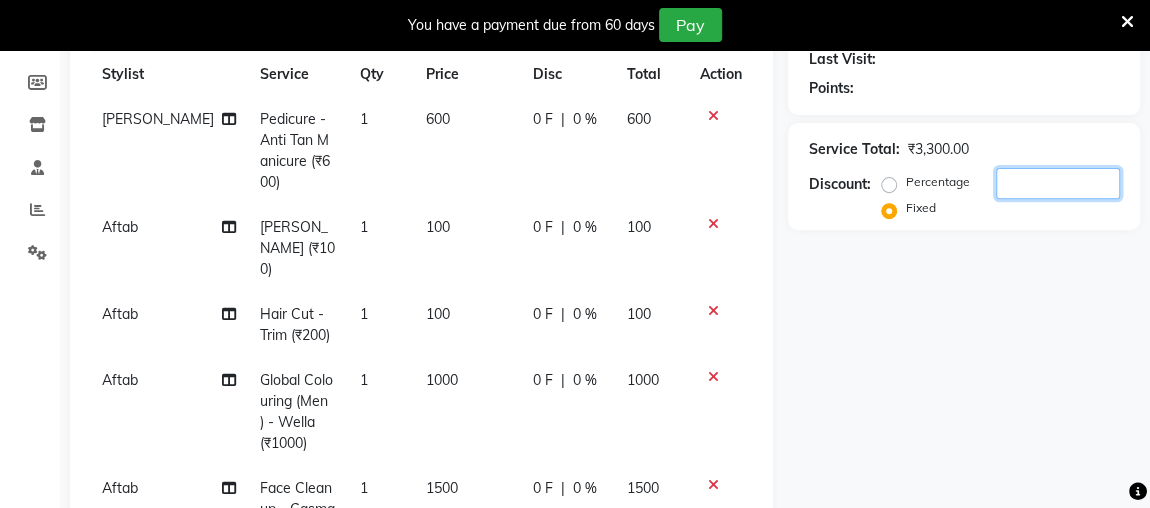 click 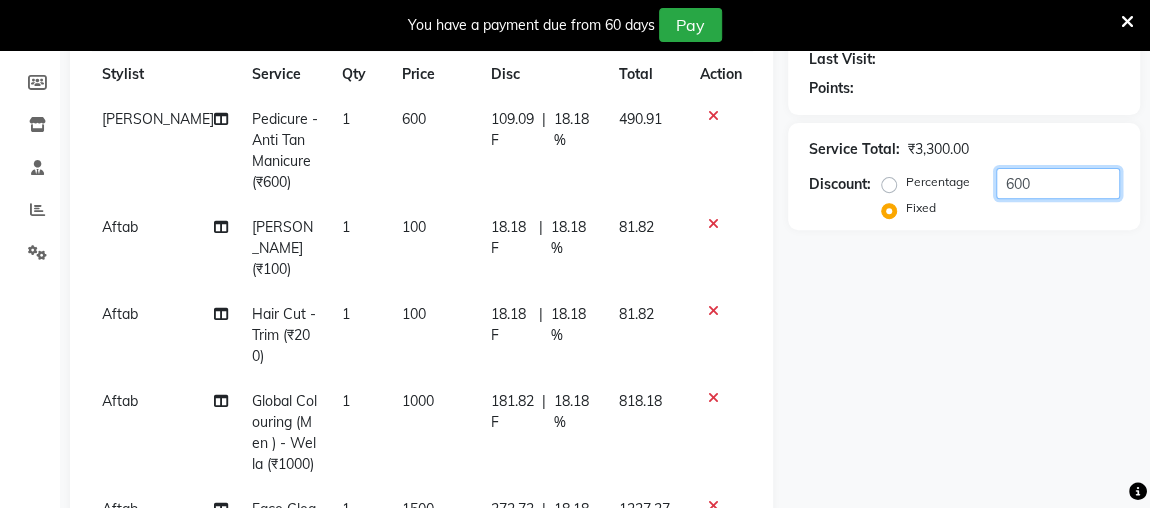type on "600" 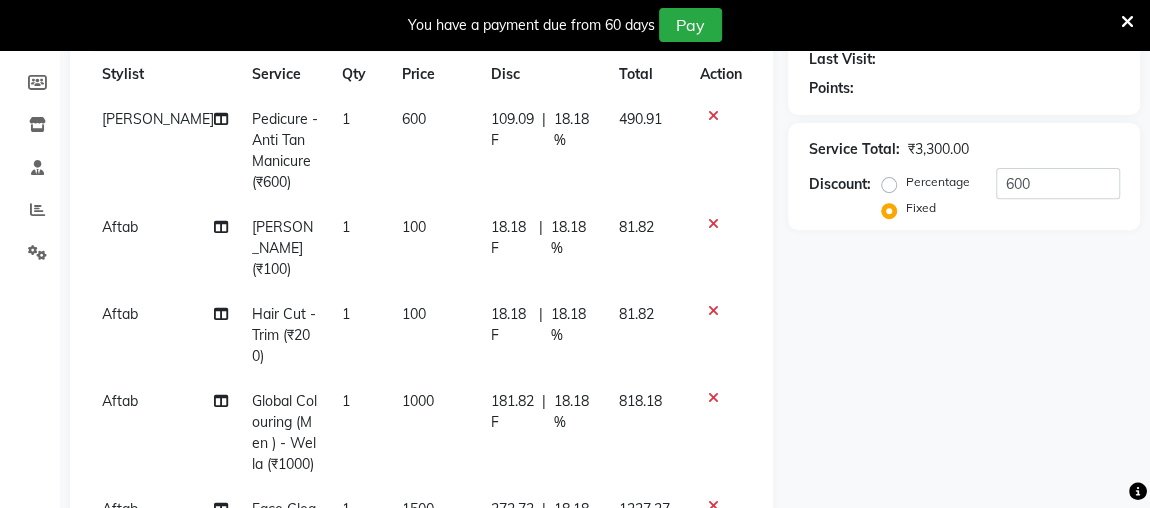 click on "Name: Membership: Total Visits: Card on file: Last Visit:  Points:  Service Total:  ₹3,300.00  Discount:  Percentage   Fixed  600" 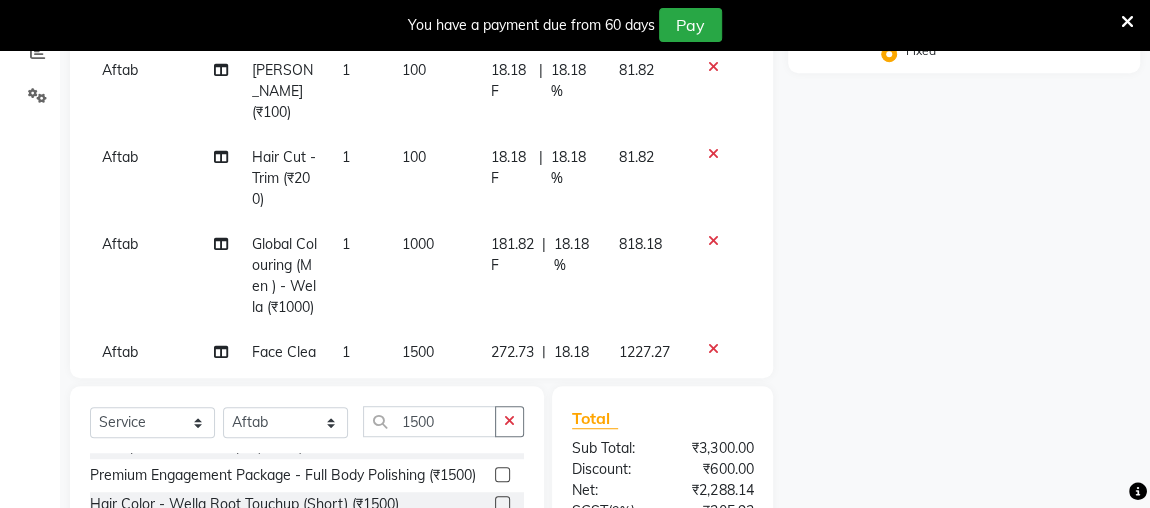 scroll, scrollTop: 0, scrollLeft: 0, axis: both 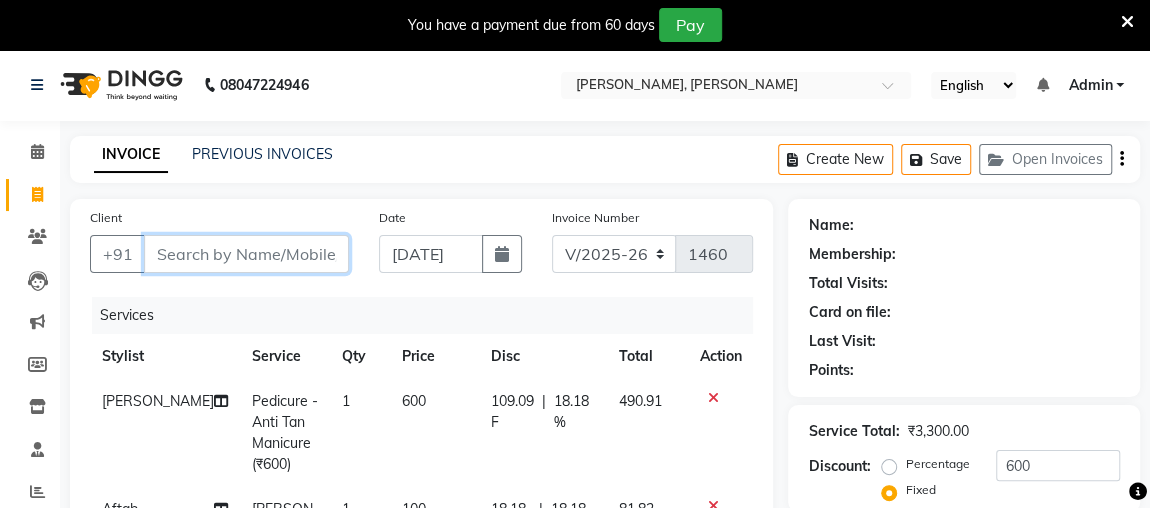 click on "Client" at bounding box center [246, 254] 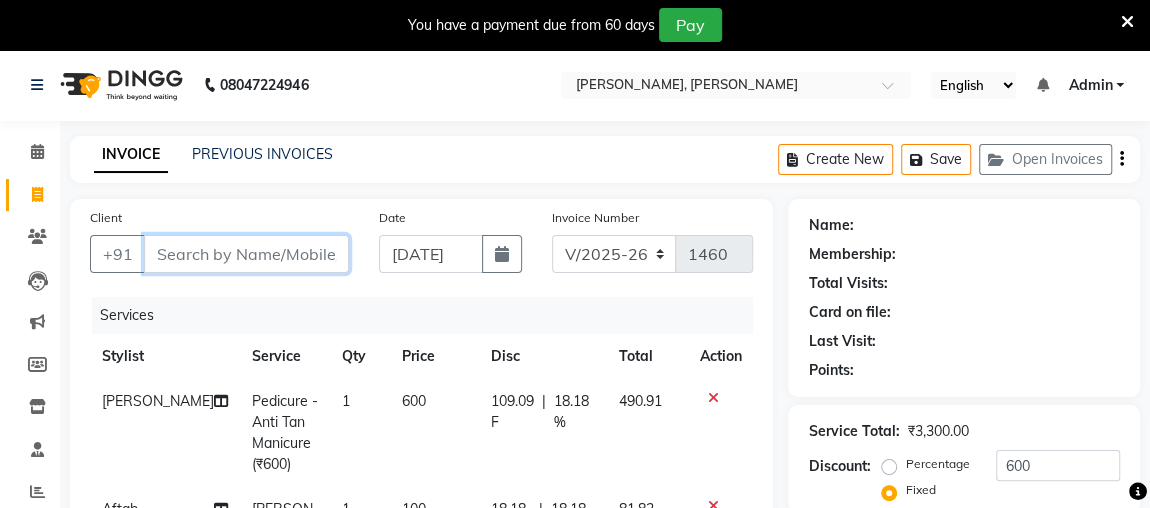 type on "r" 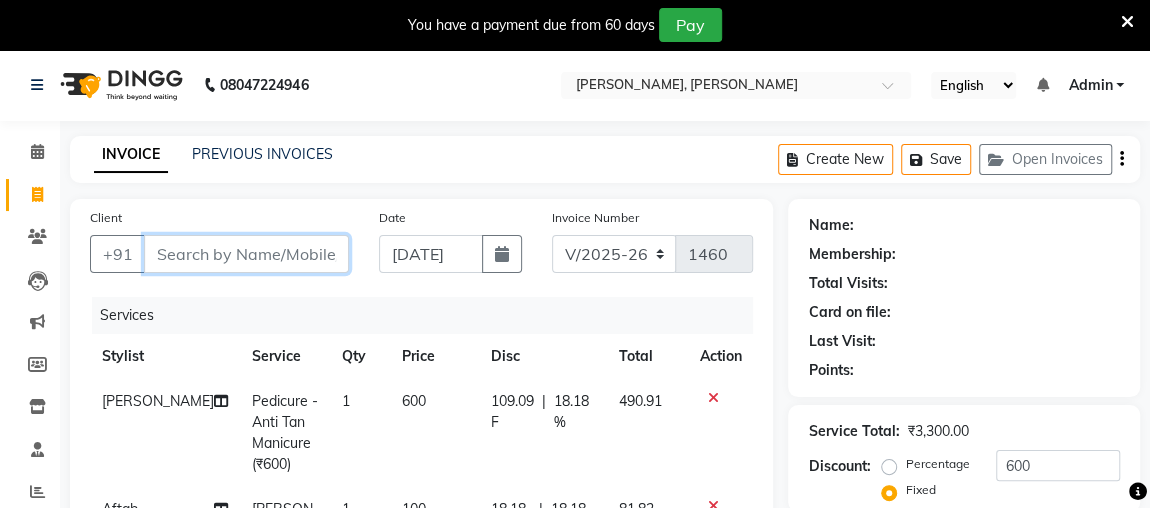 radio on "true" 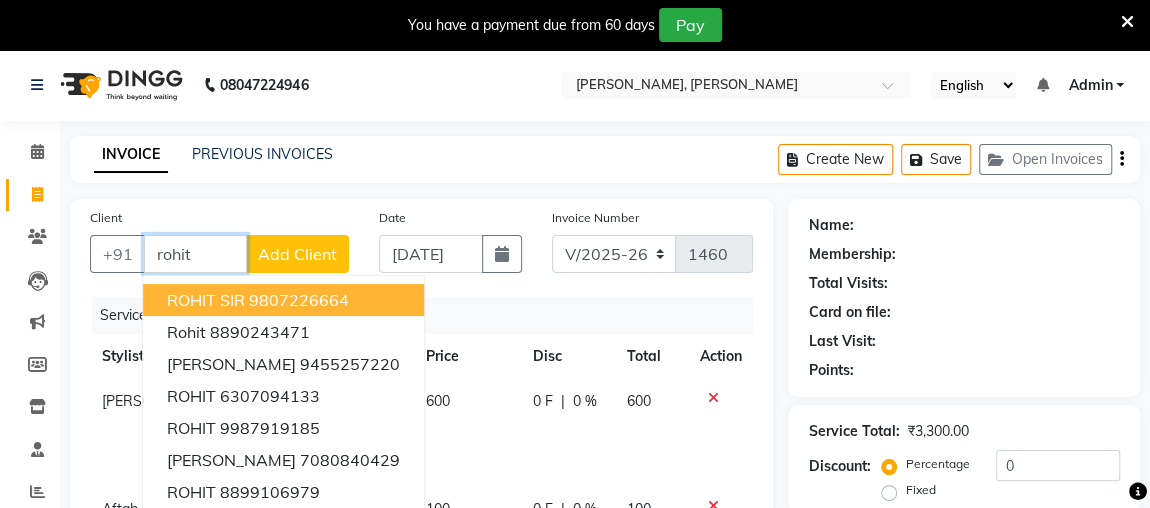 click on "ROHIT SIR  9807226664" at bounding box center (283, 300) 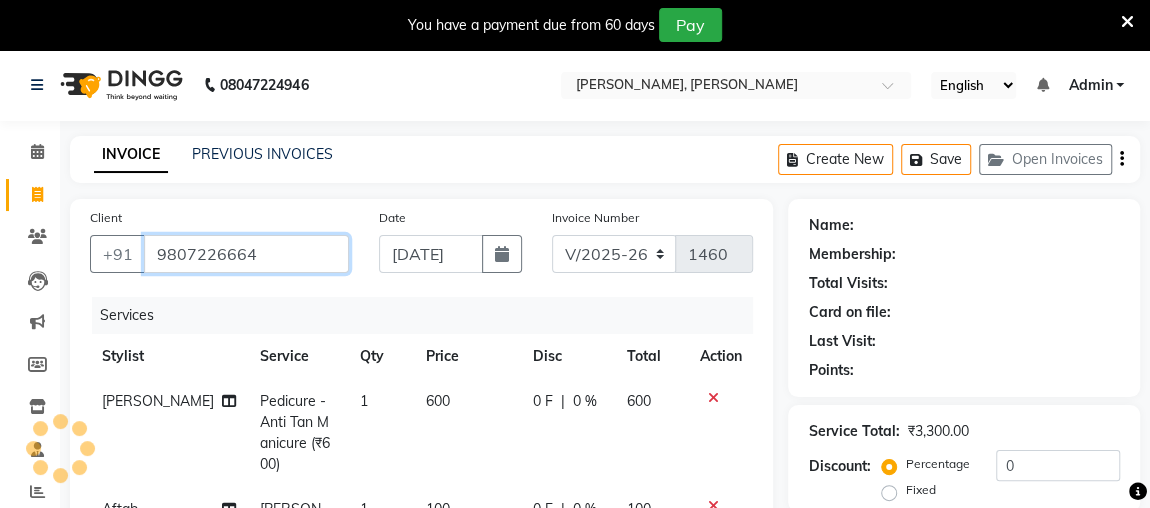 type on "9807226664" 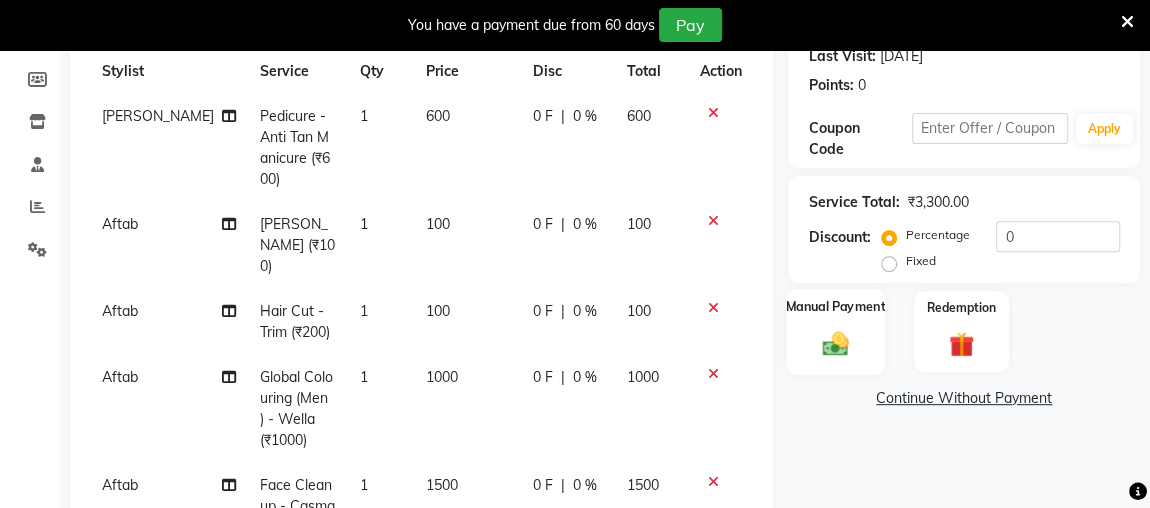 click 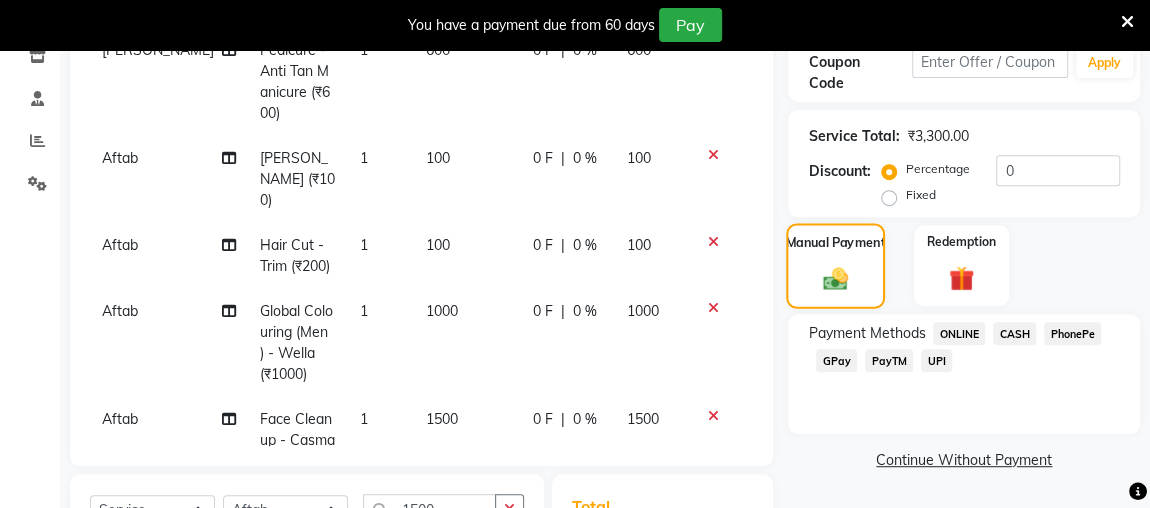 scroll, scrollTop: 383, scrollLeft: 0, axis: vertical 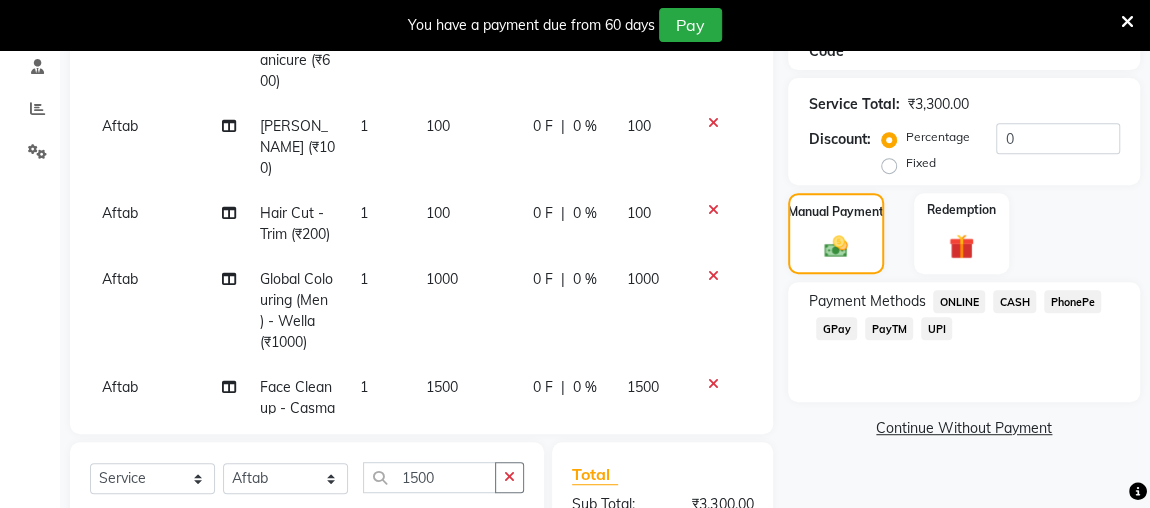 click on "ONLINE" 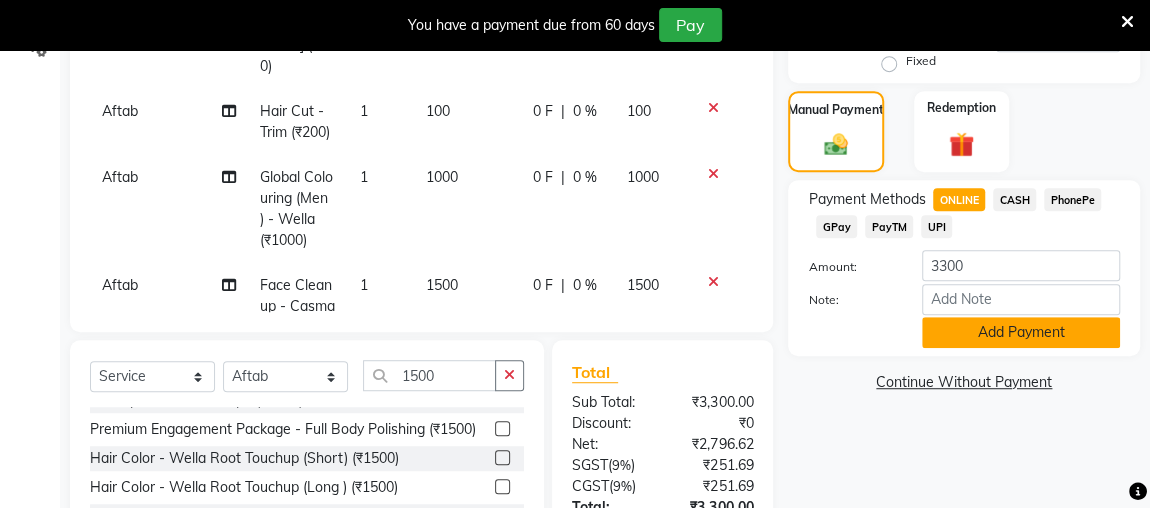 click on "Add Payment" 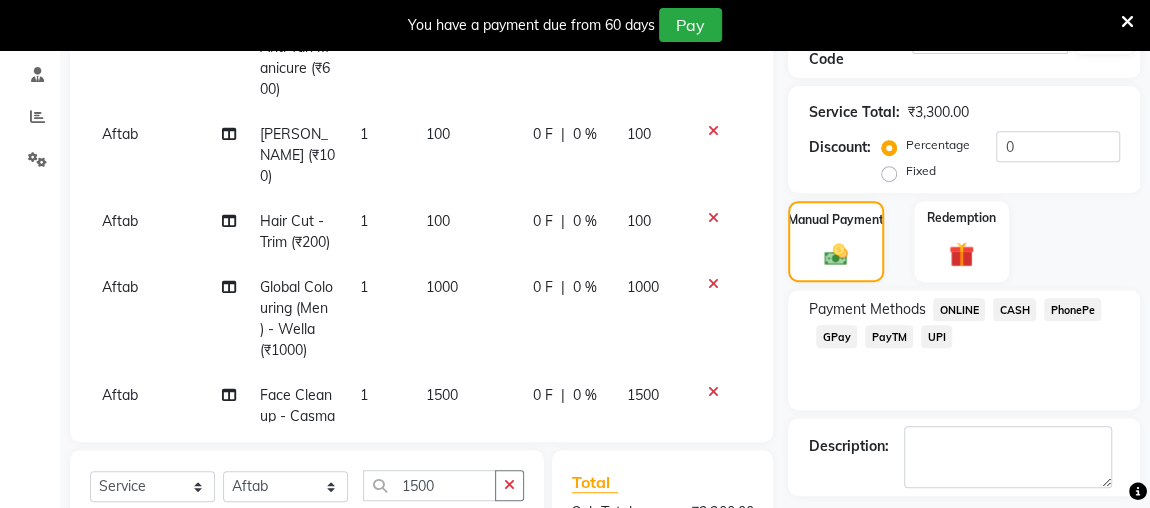 scroll, scrollTop: 367, scrollLeft: 0, axis: vertical 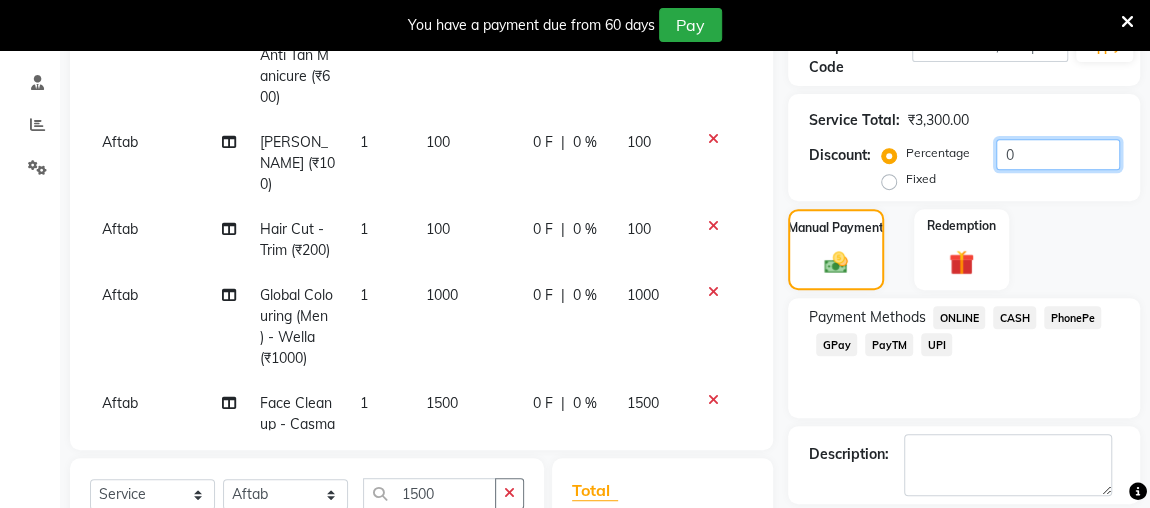 click on "0" 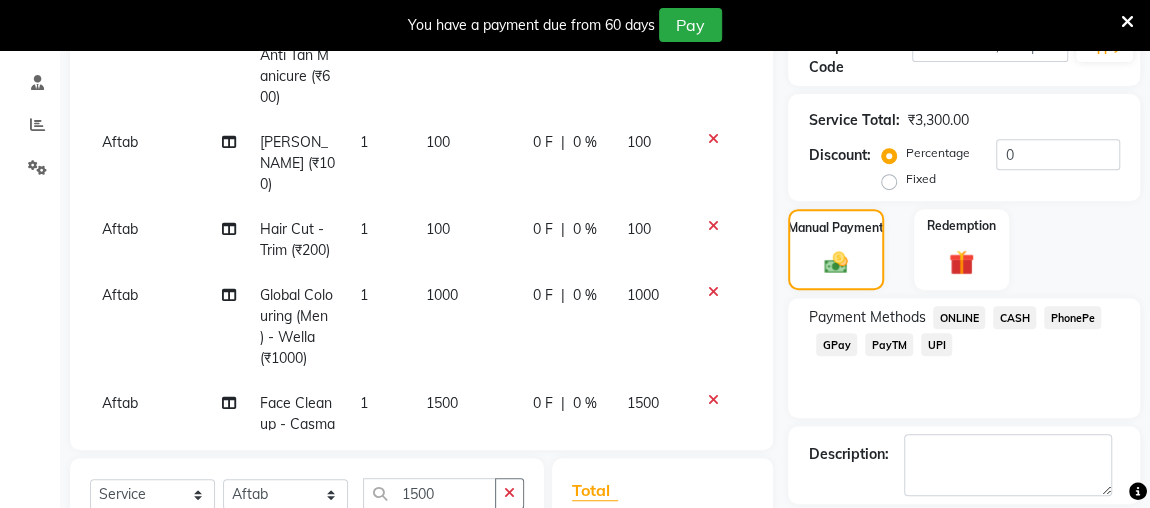 click on "Fixed" 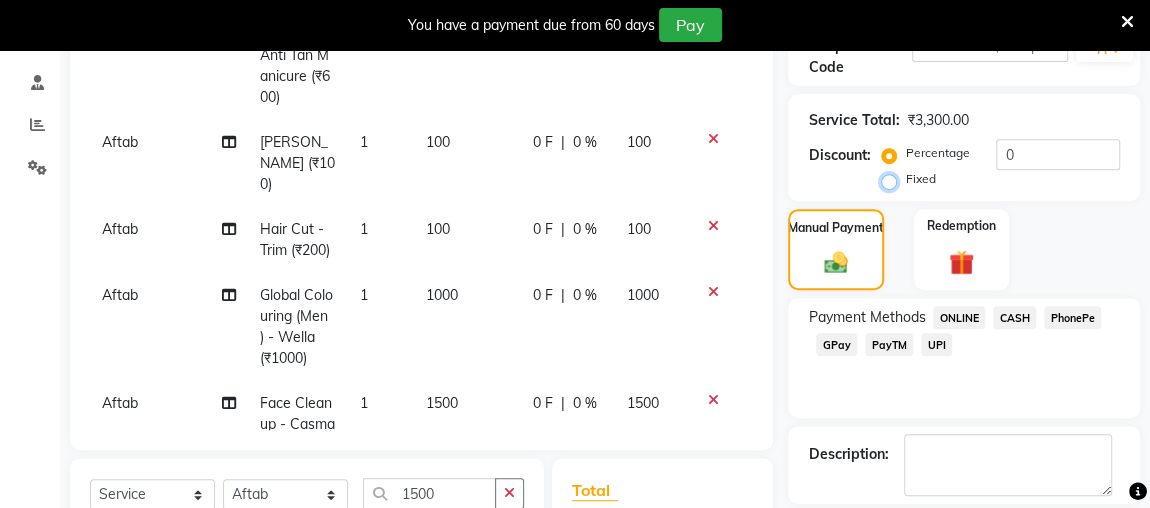 click on "Fixed" at bounding box center [893, 179] 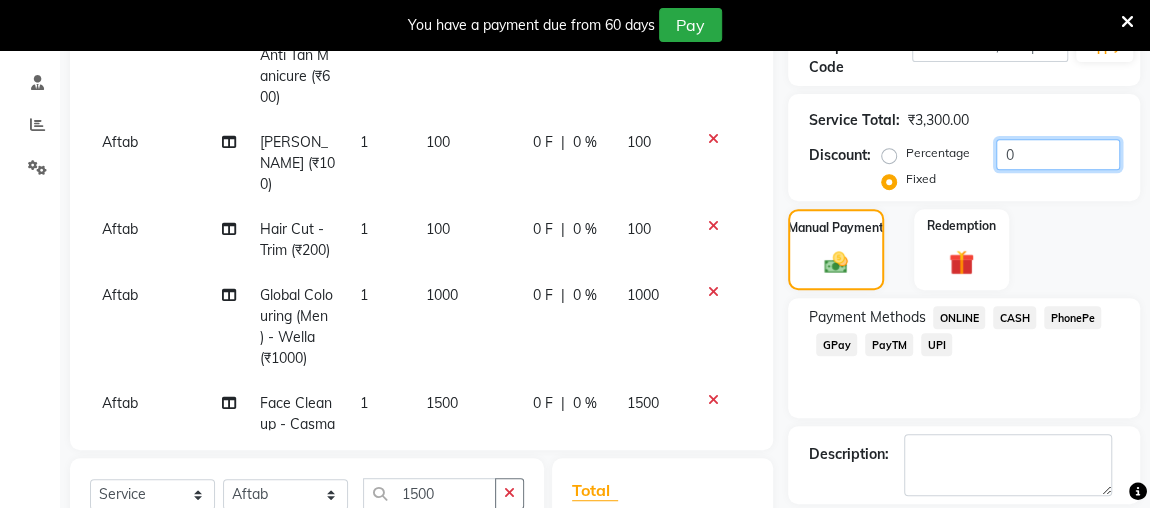 click on "0" 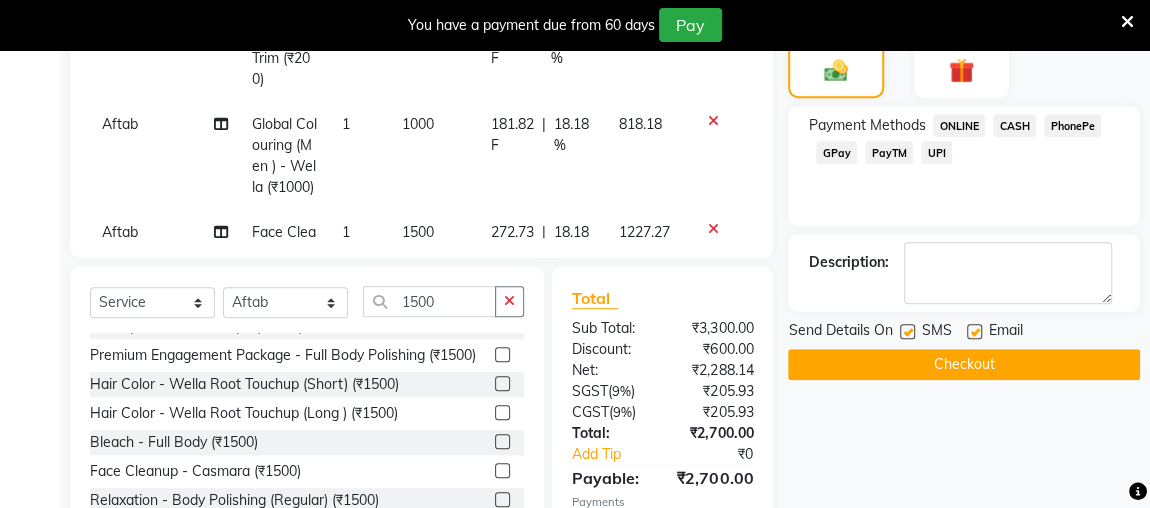 scroll, scrollTop: 559, scrollLeft: 0, axis: vertical 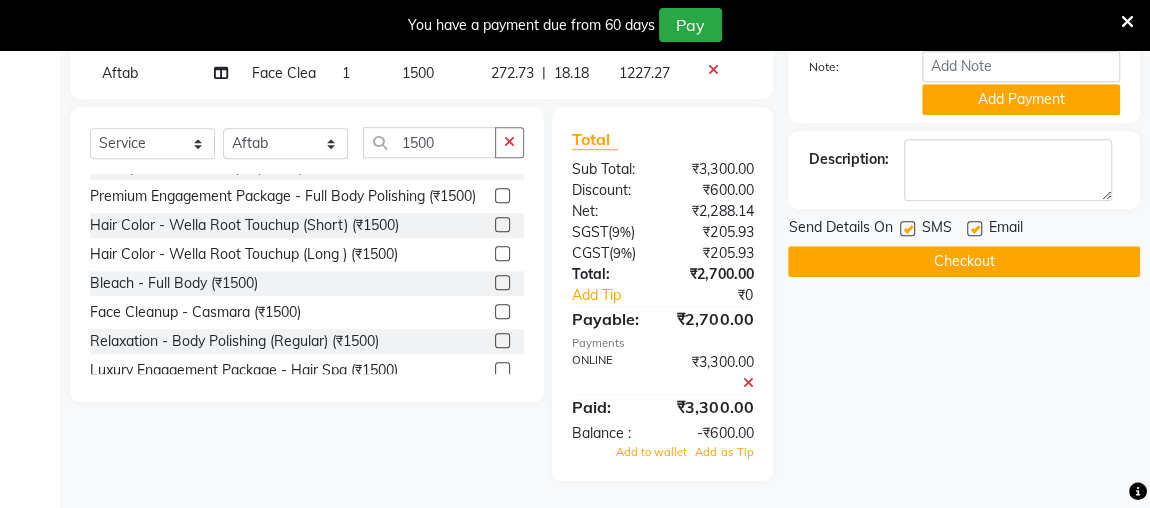 click 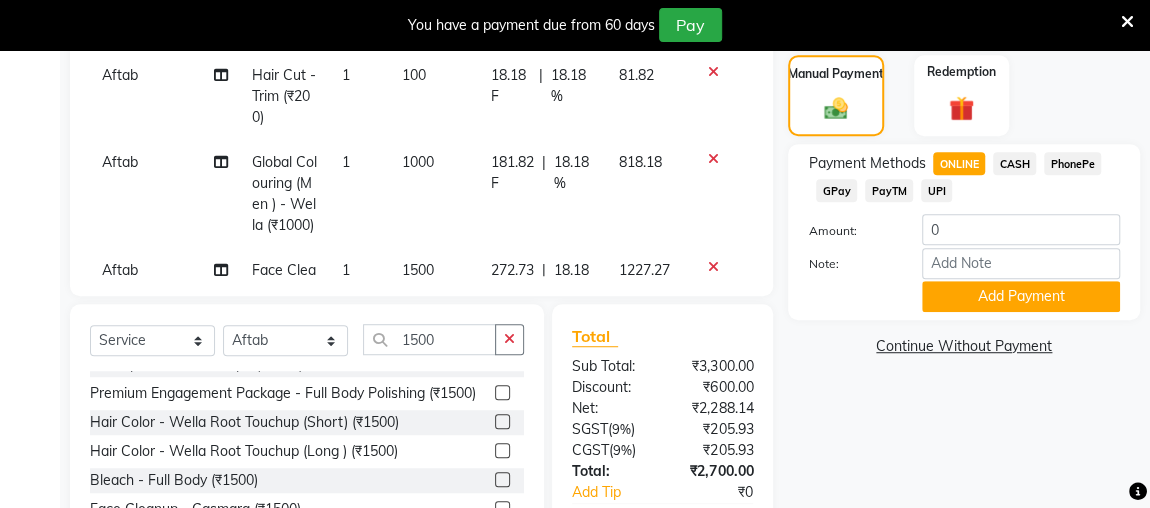 scroll, scrollTop: 515, scrollLeft: 0, axis: vertical 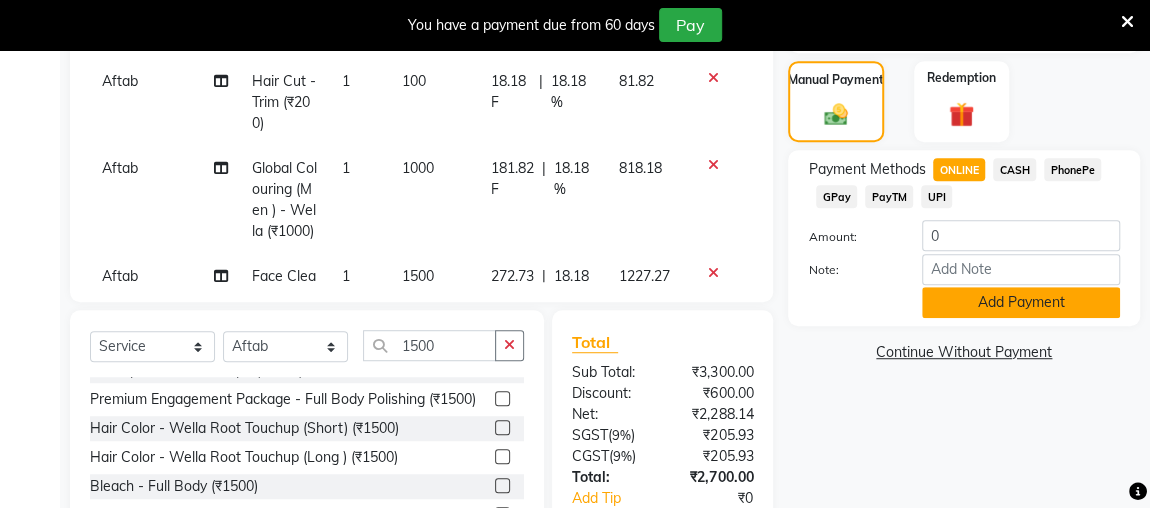 click on "Add Payment" 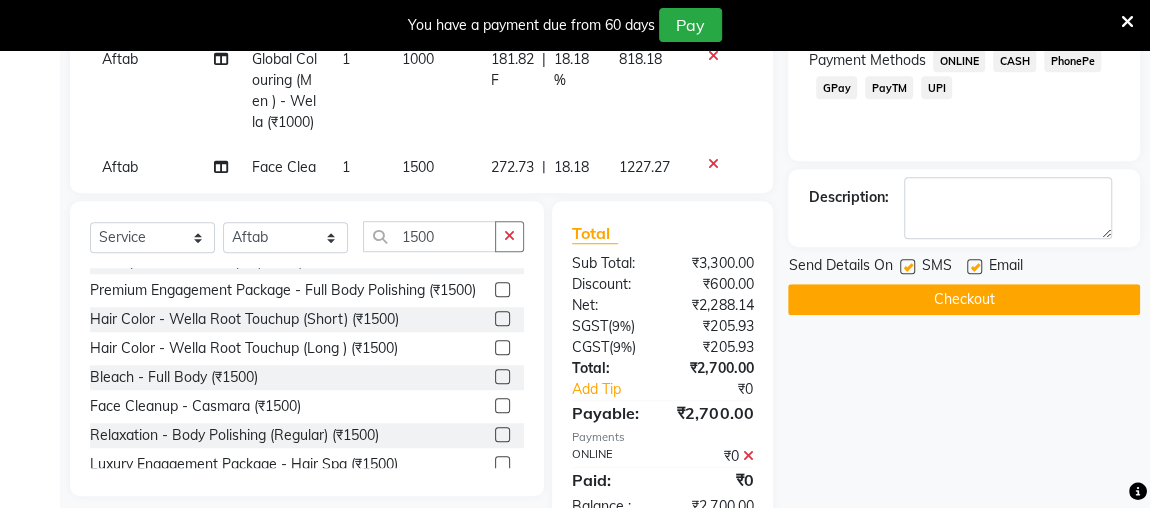 scroll, scrollTop: 680, scrollLeft: 0, axis: vertical 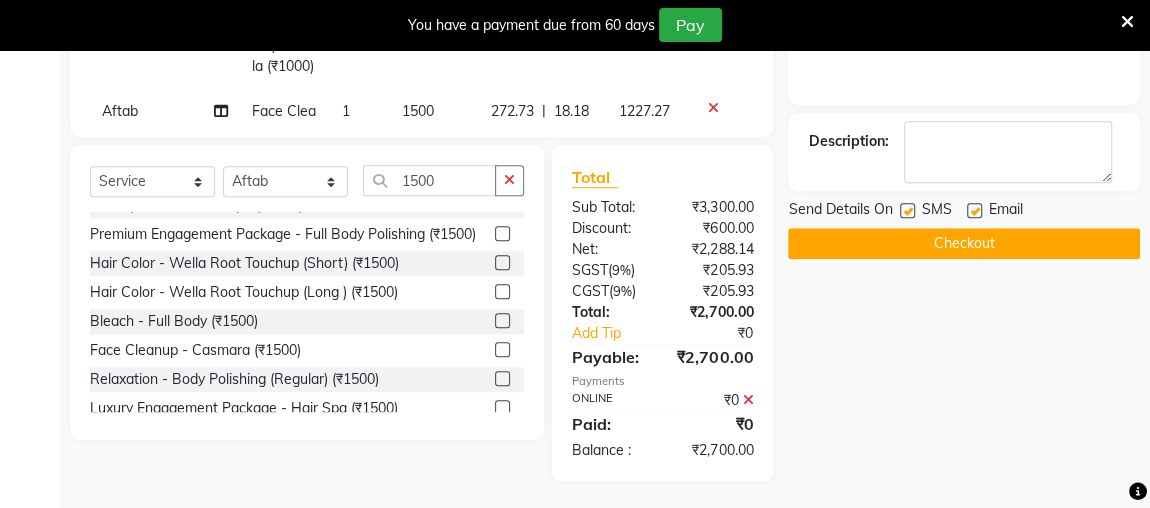 click on "Checkout" 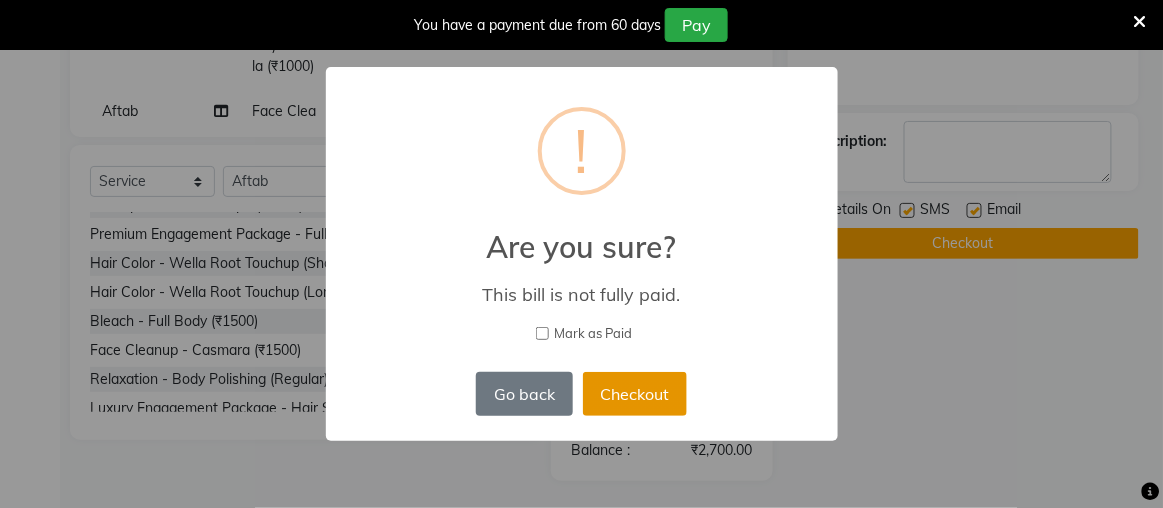 click on "Checkout" at bounding box center (635, 394) 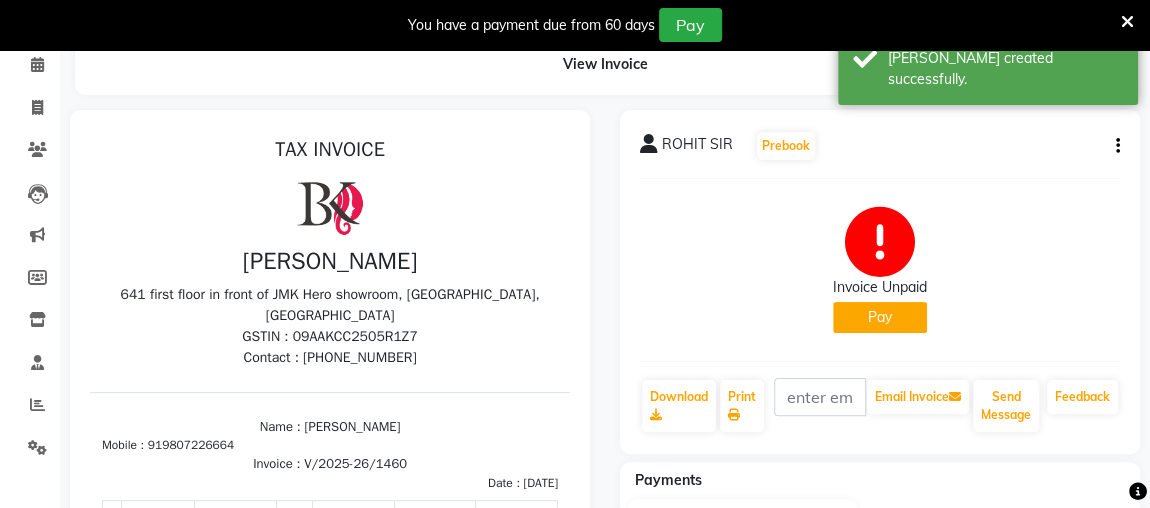scroll, scrollTop: 85, scrollLeft: 0, axis: vertical 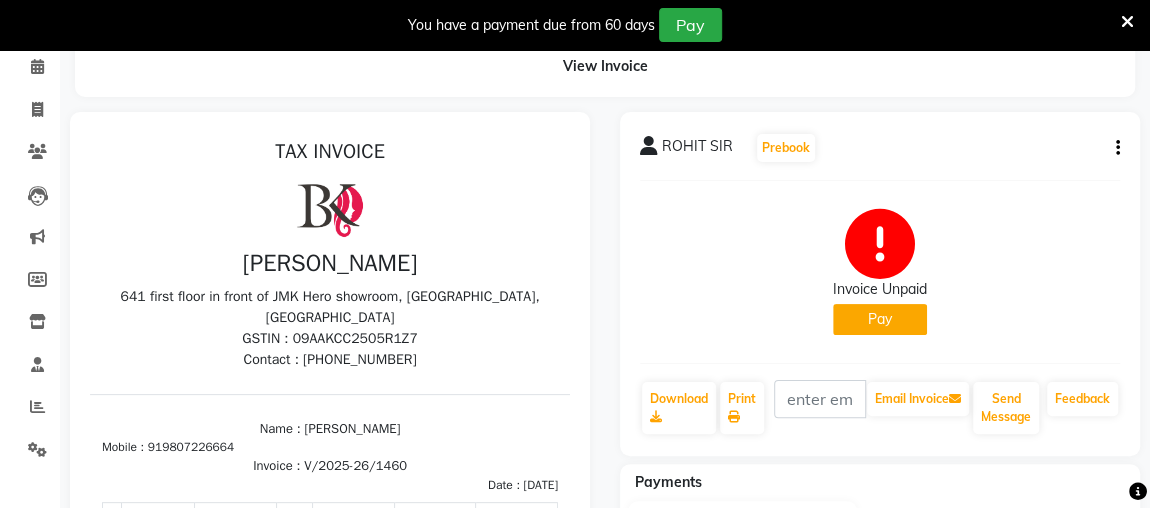 click on "Pay" 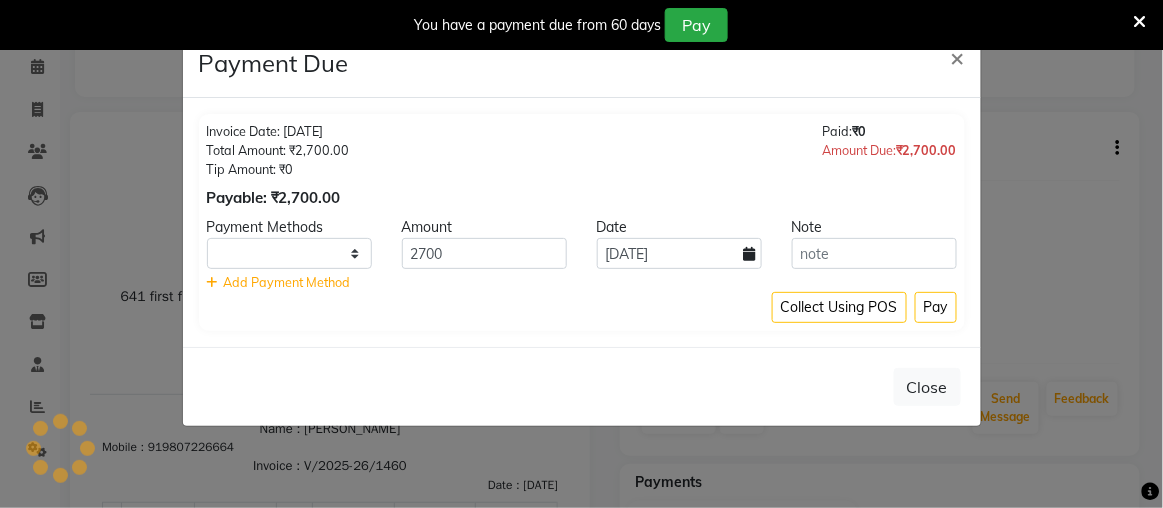 select on "1" 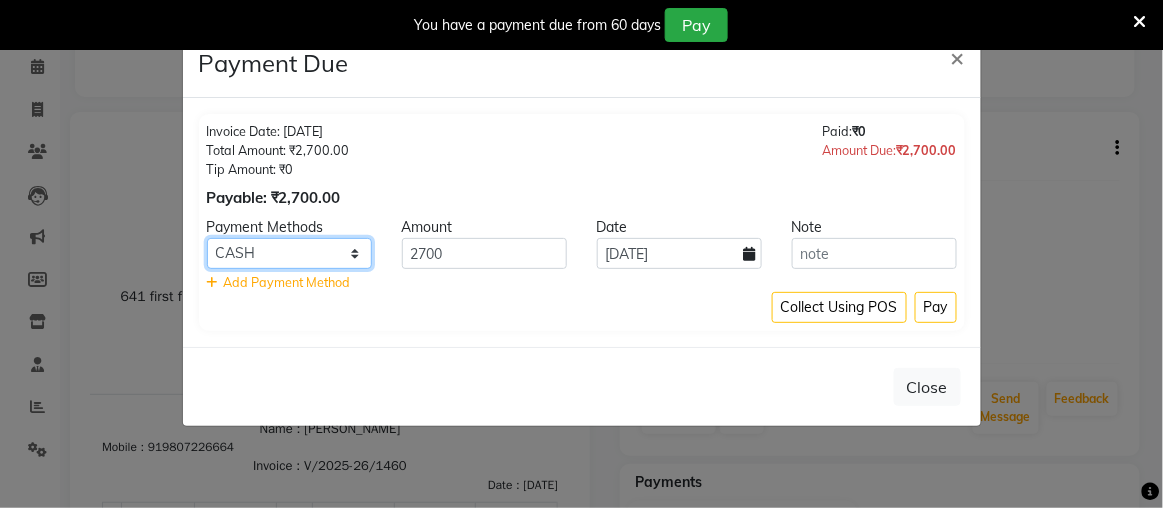 click on "ONLINE CASH PhonePe GPay PayTM UPI" 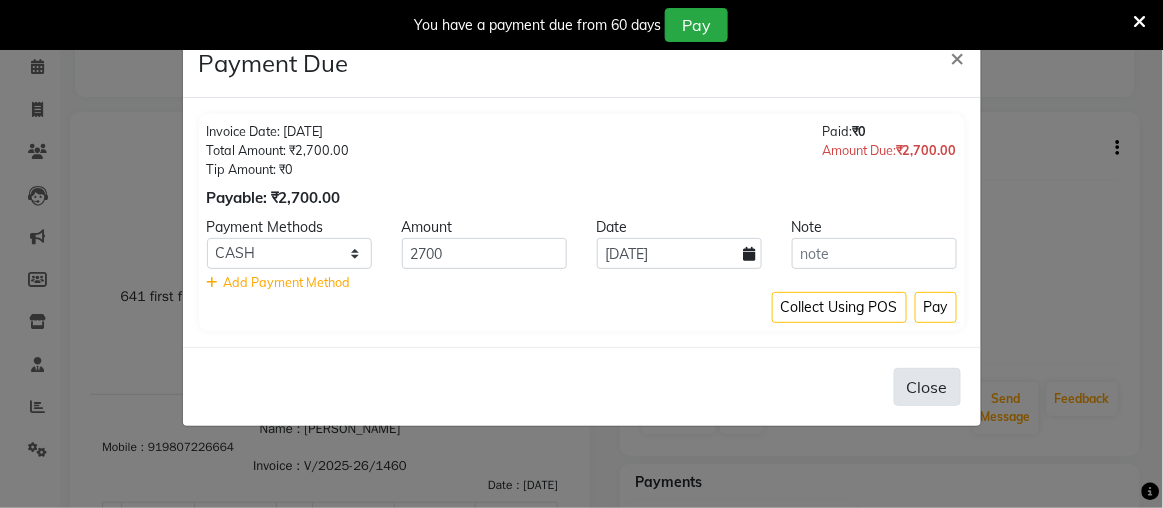 click on "Close" 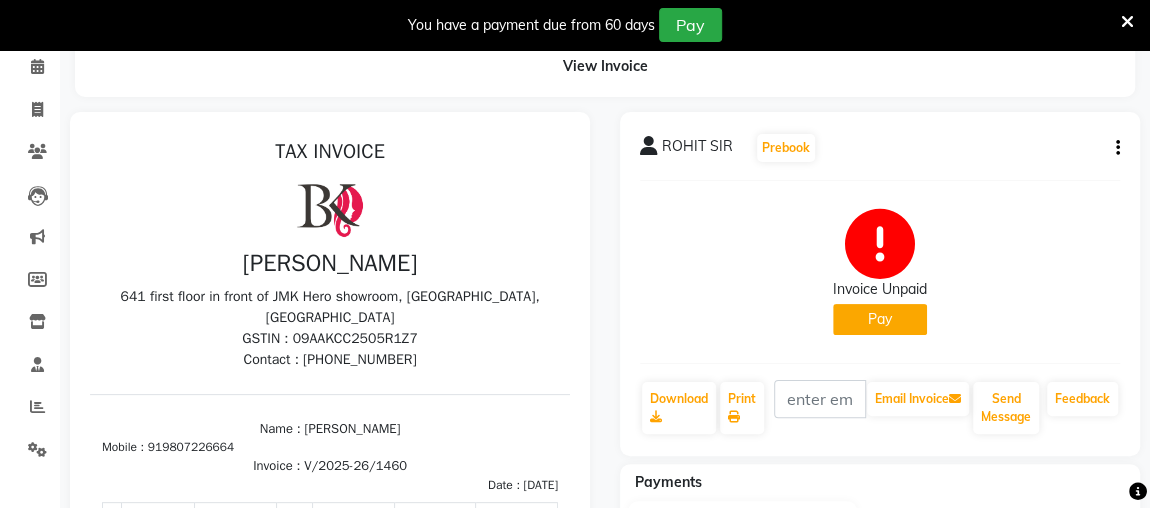 click 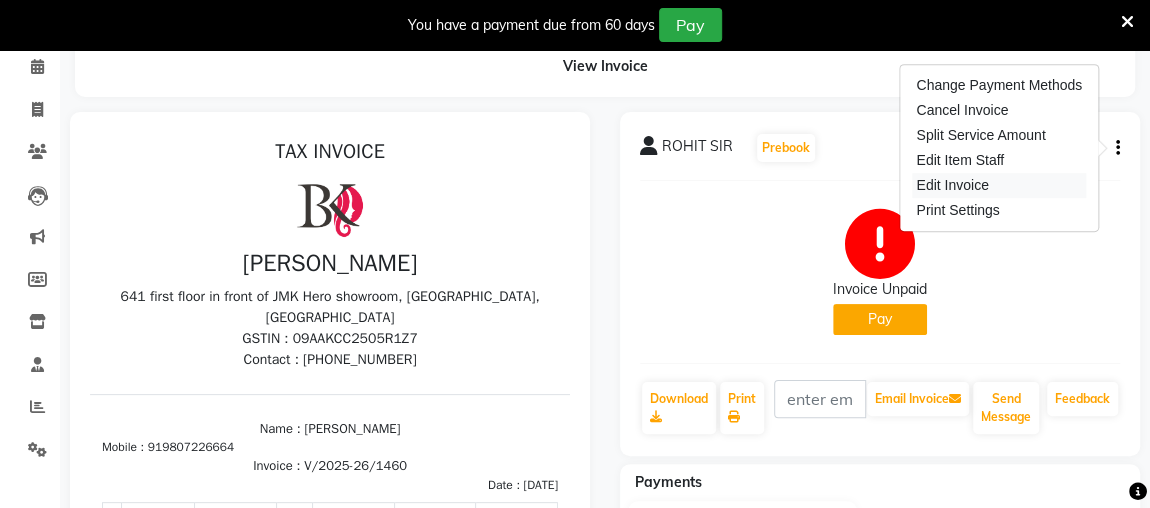 click on "Edit Invoice" at bounding box center (999, 185) 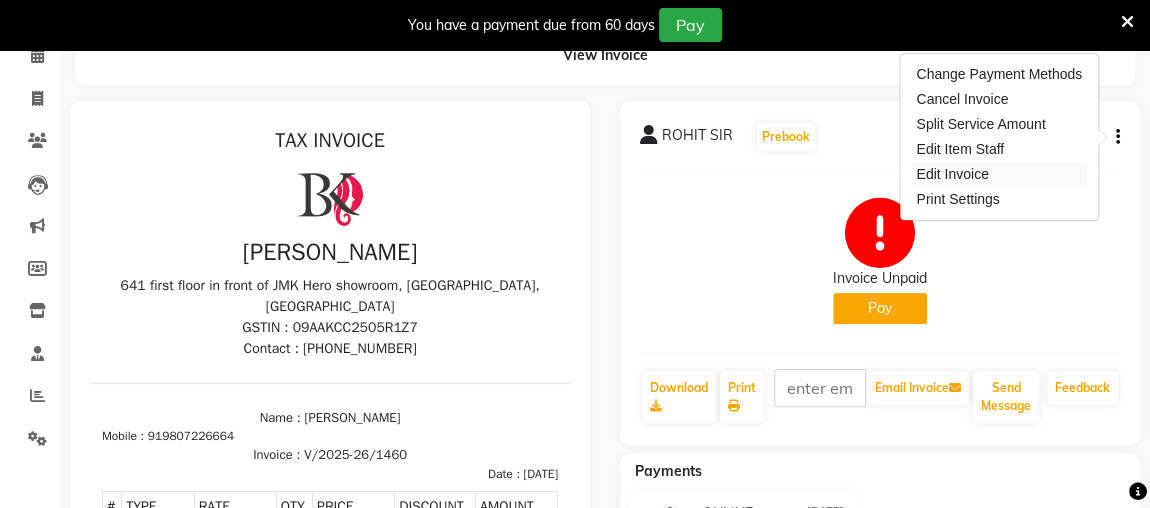 select on "service" 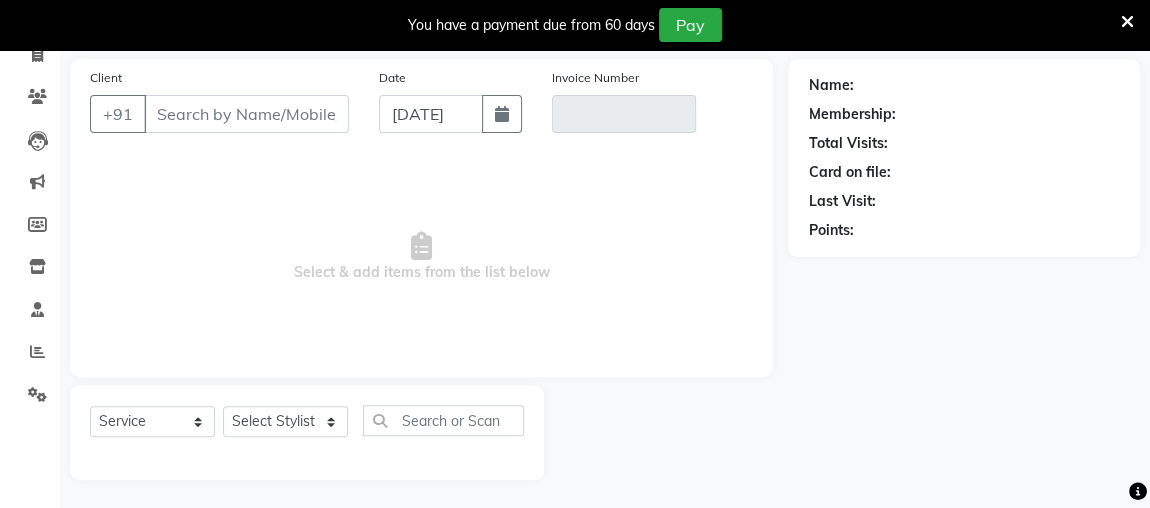 scroll, scrollTop: 0, scrollLeft: 0, axis: both 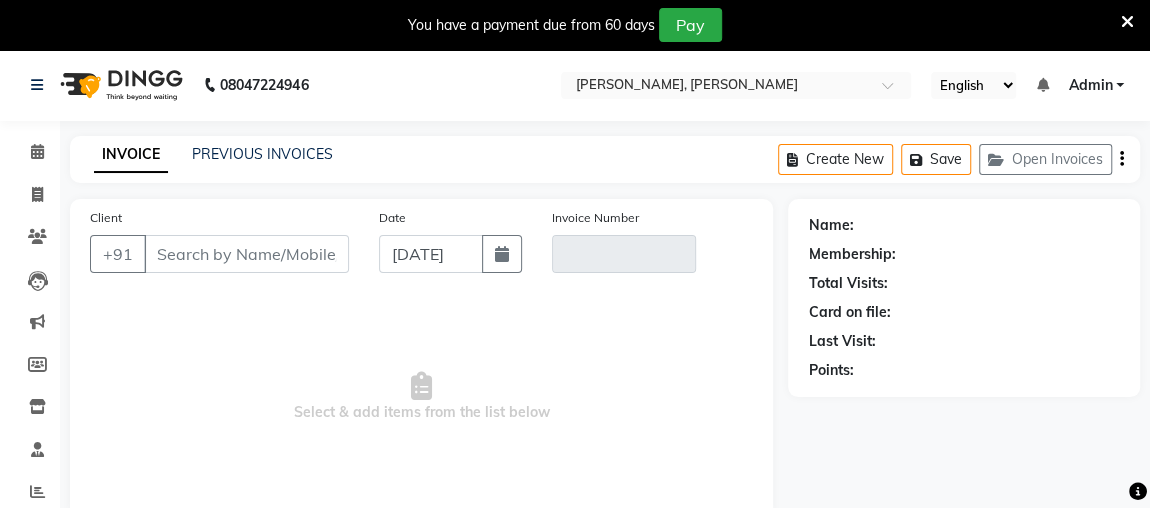 type on "9807226664" 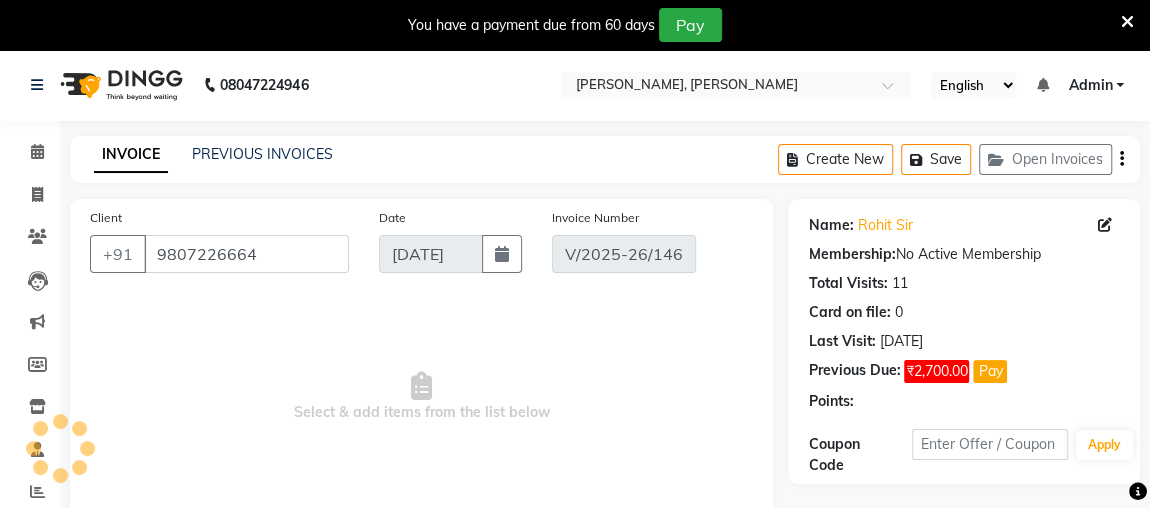 select on "select" 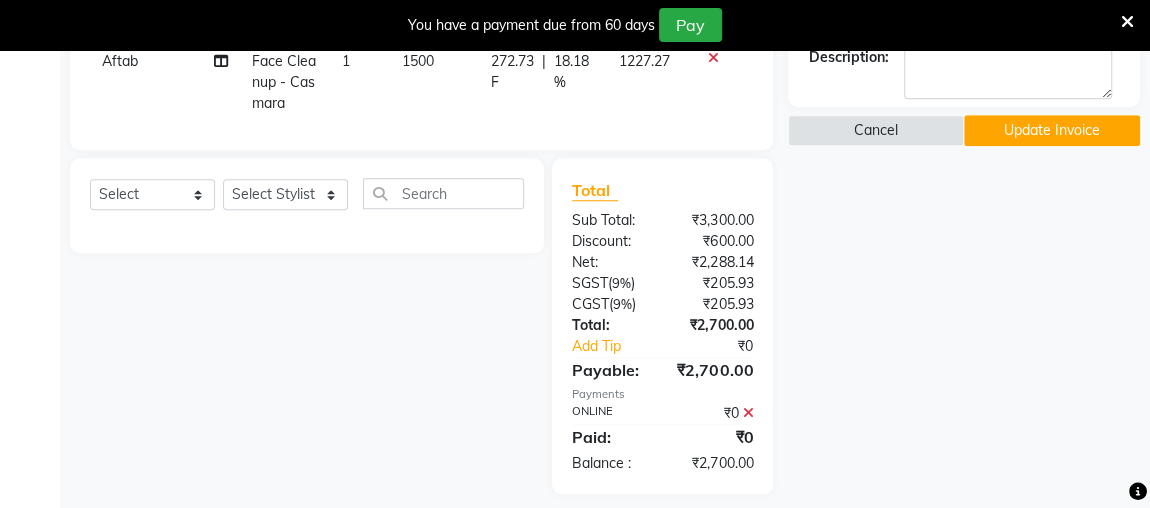scroll, scrollTop: 680, scrollLeft: 0, axis: vertical 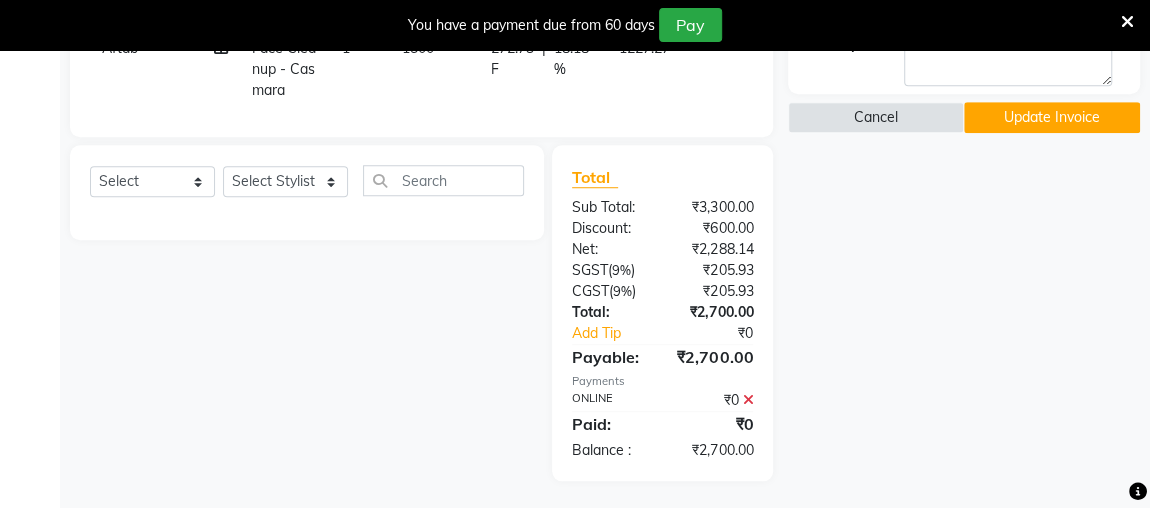 click 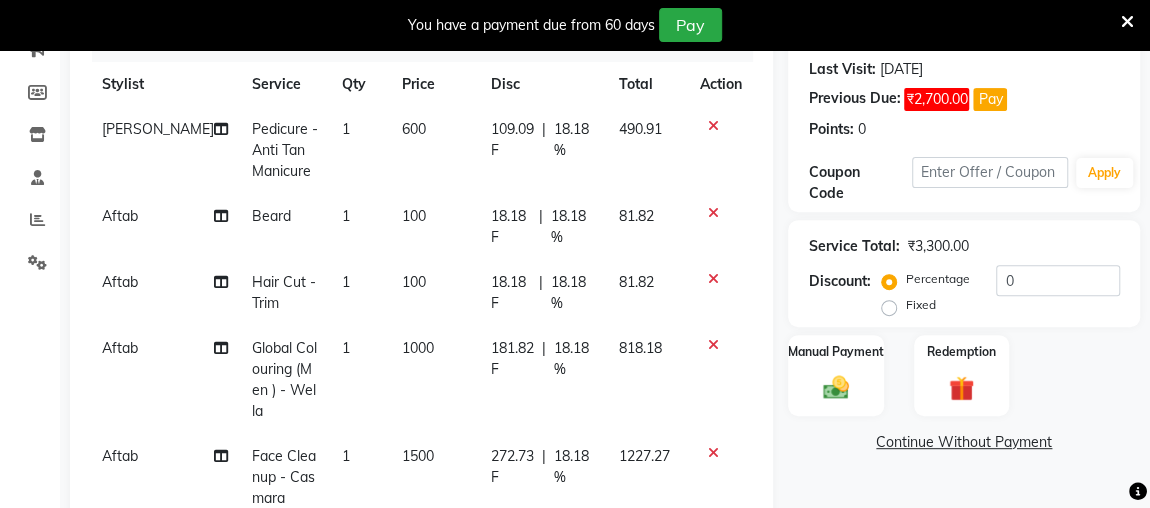 scroll, scrollTop: 267, scrollLeft: 0, axis: vertical 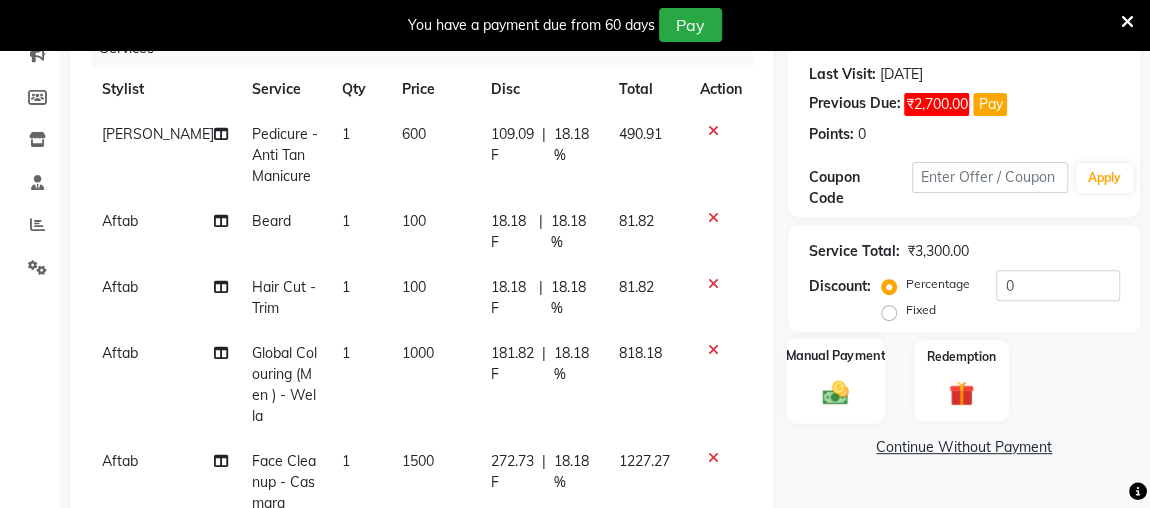 click 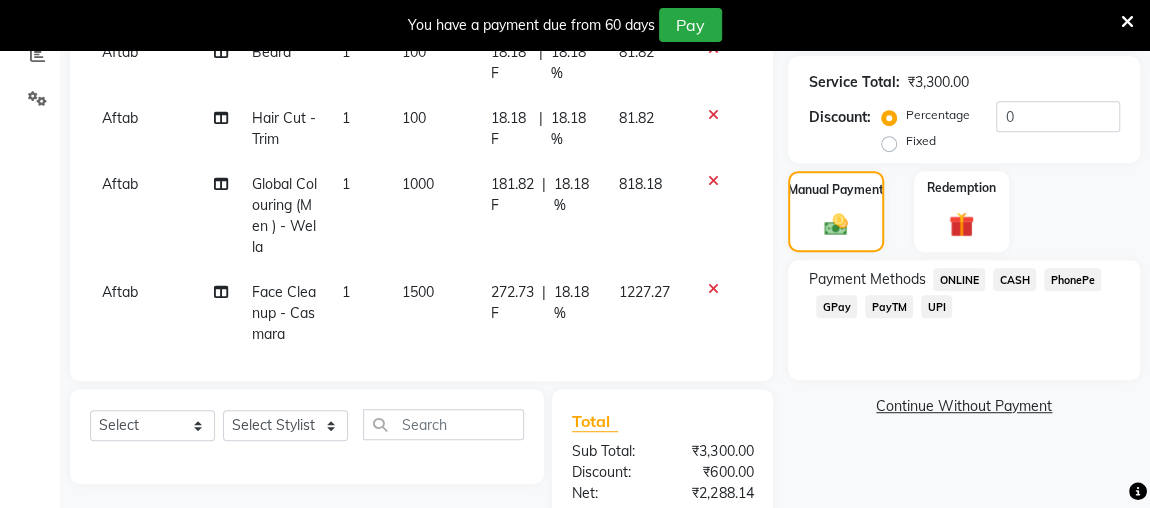 click on "ONLINE" 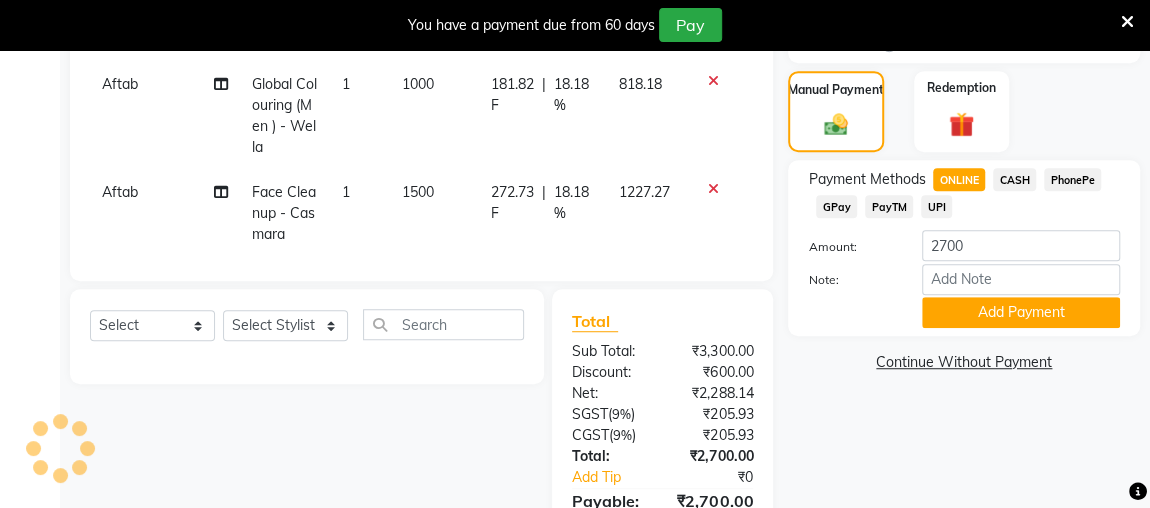 scroll, scrollTop: 566, scrollLeft: 0, axis: vertical 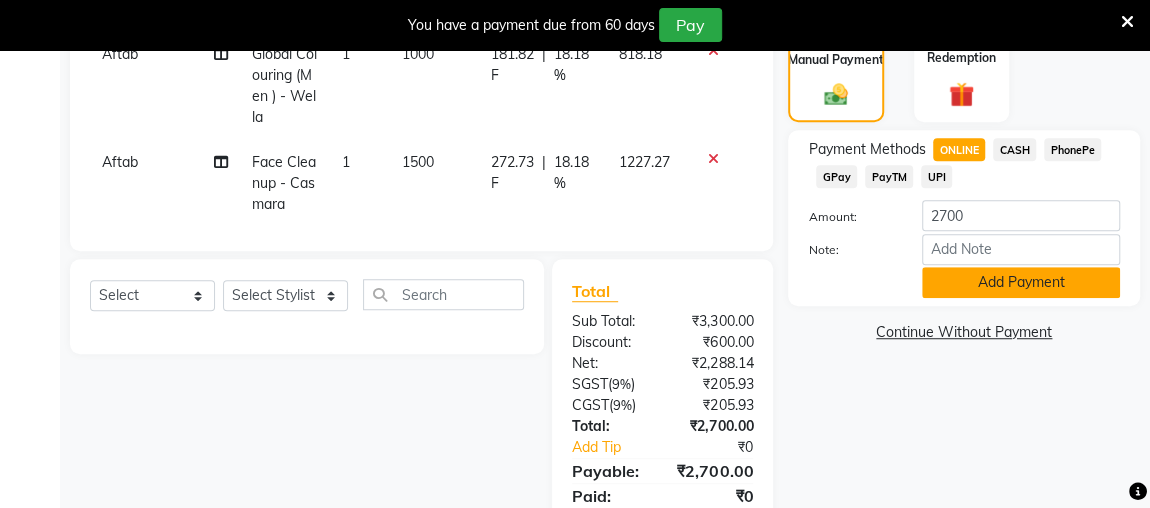 click on "Add Payment" 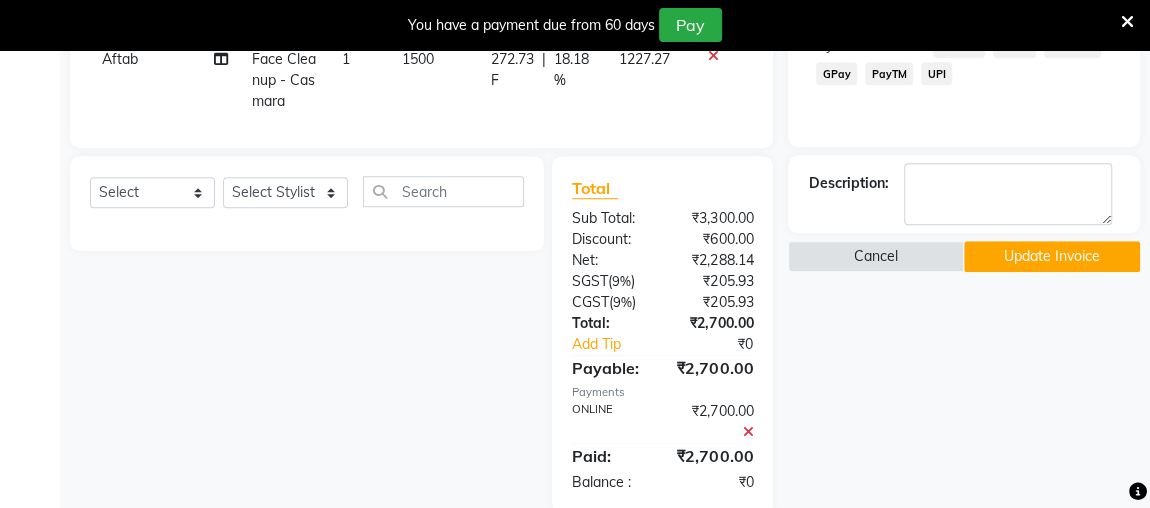 scroll, scrollTop: 675, scrollLeft: 0, axis: vertical 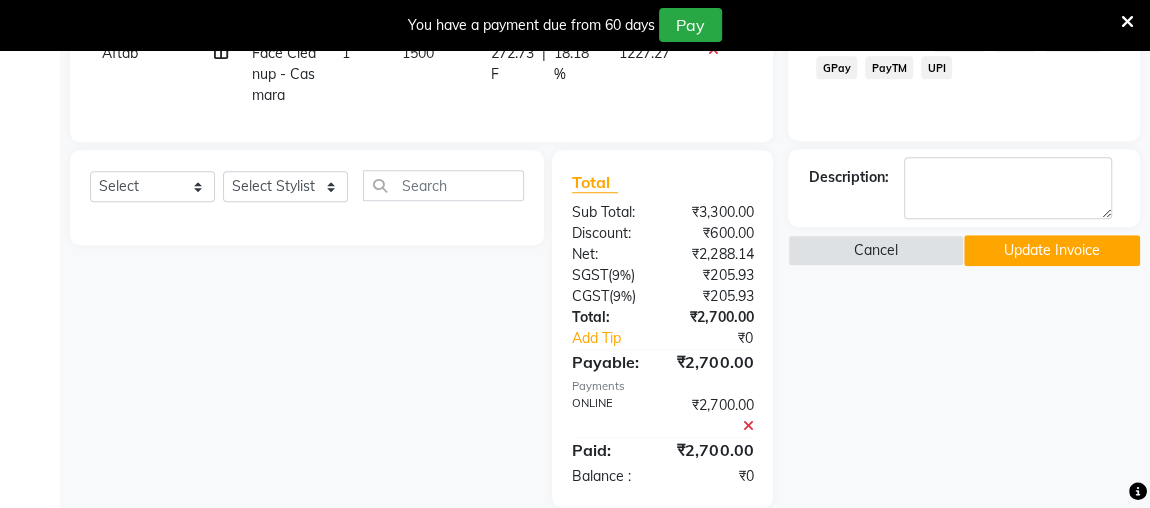 click on "Update Invoice" 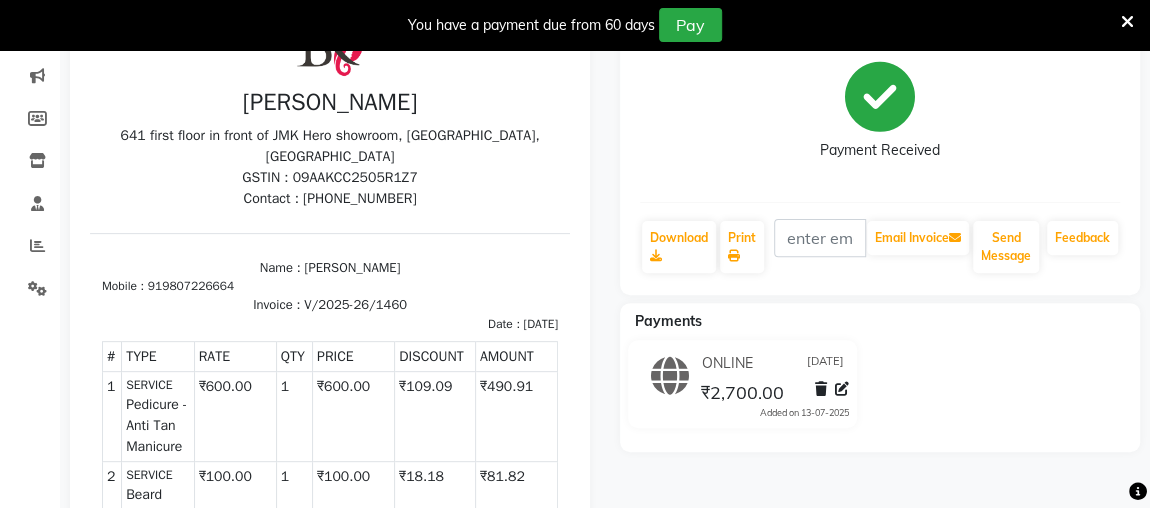 scroll, scrollTop: 0, scrollLeft: 0, axis: both 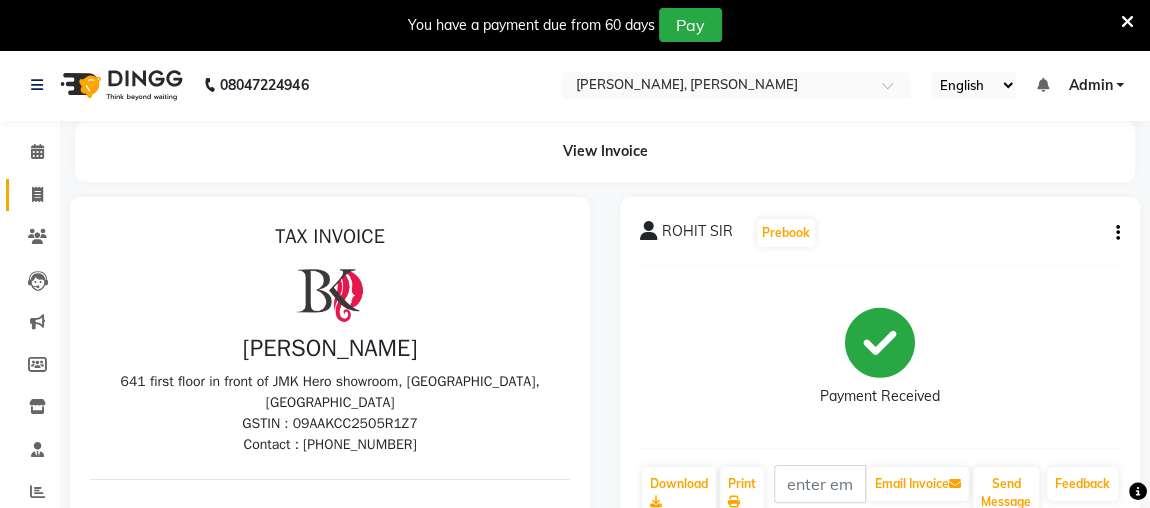 click on "Invoice" 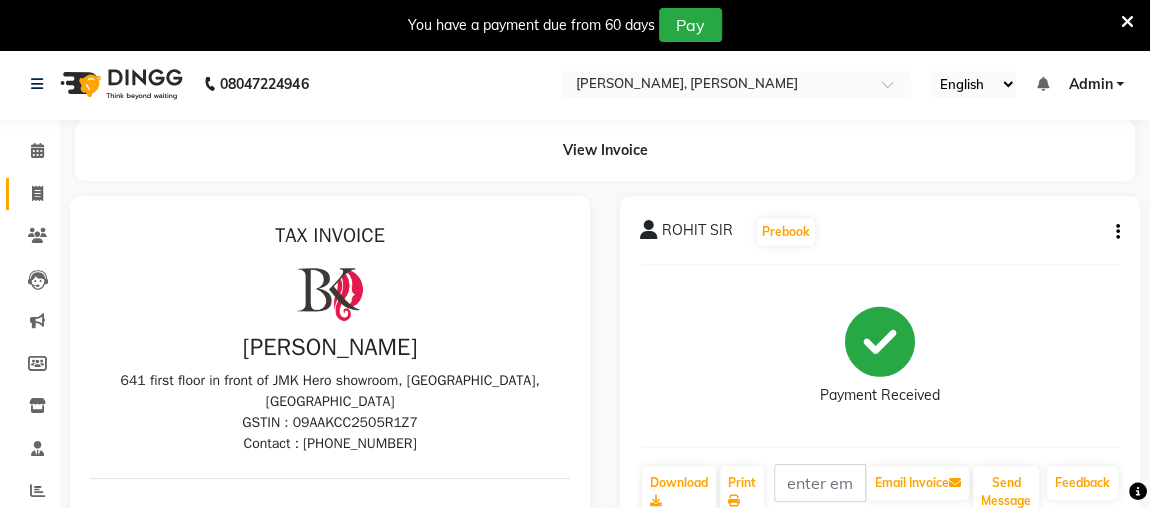 select on "service" 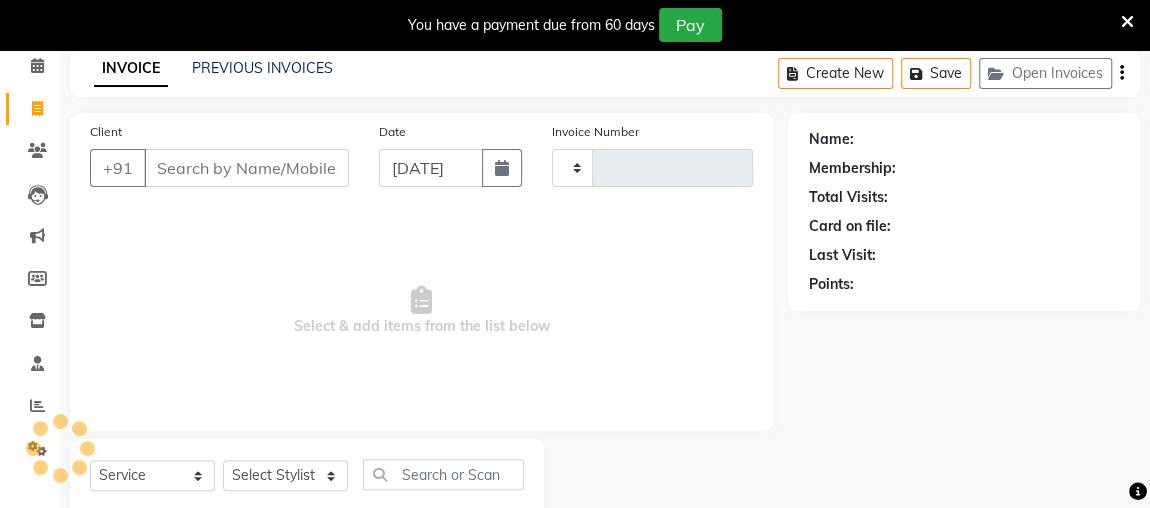 scroll, scrollTop: 0, scrollLeft: 0, axis: both 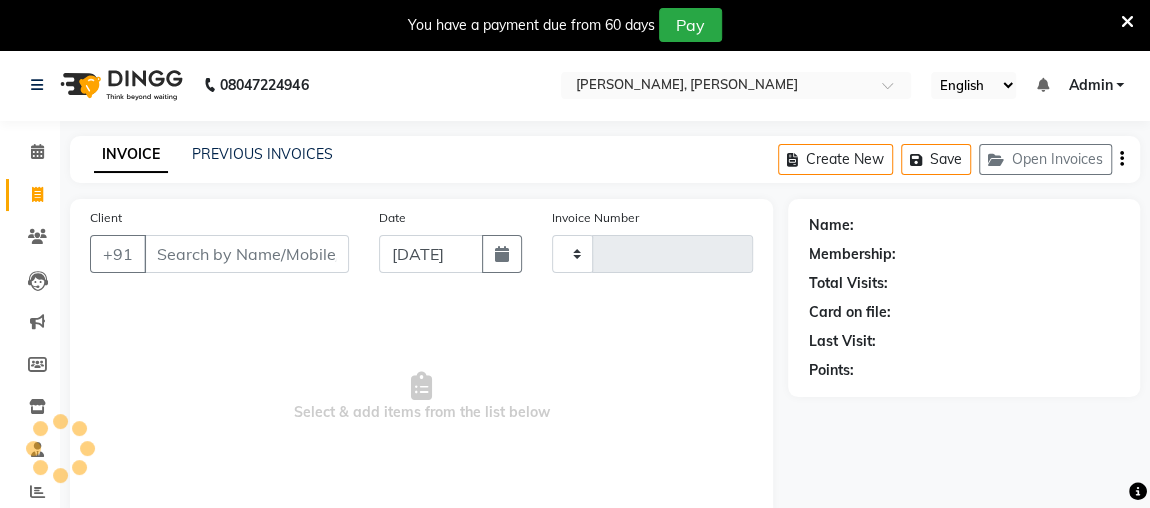type on "1461" 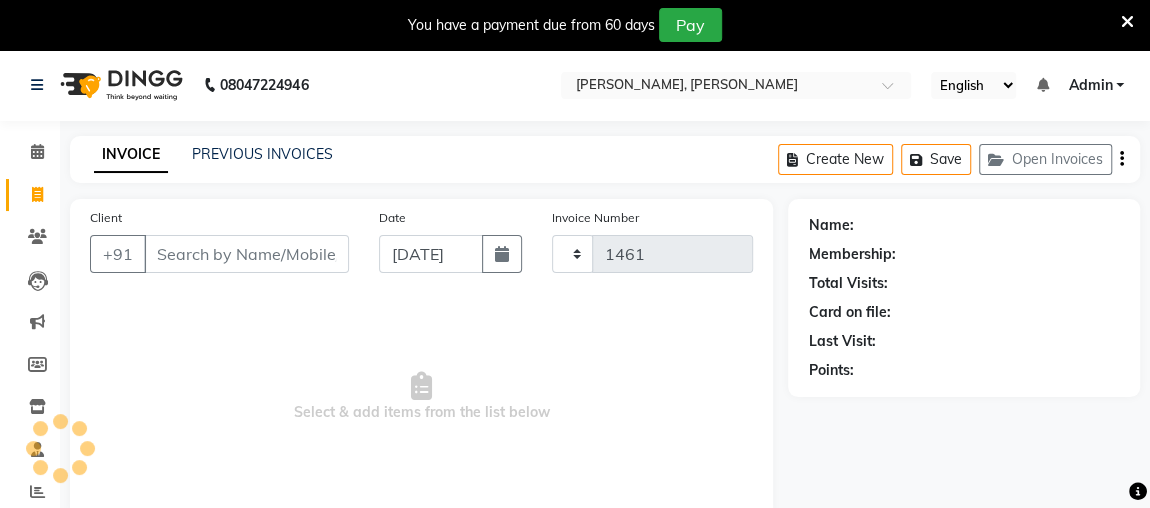 select on "4362" 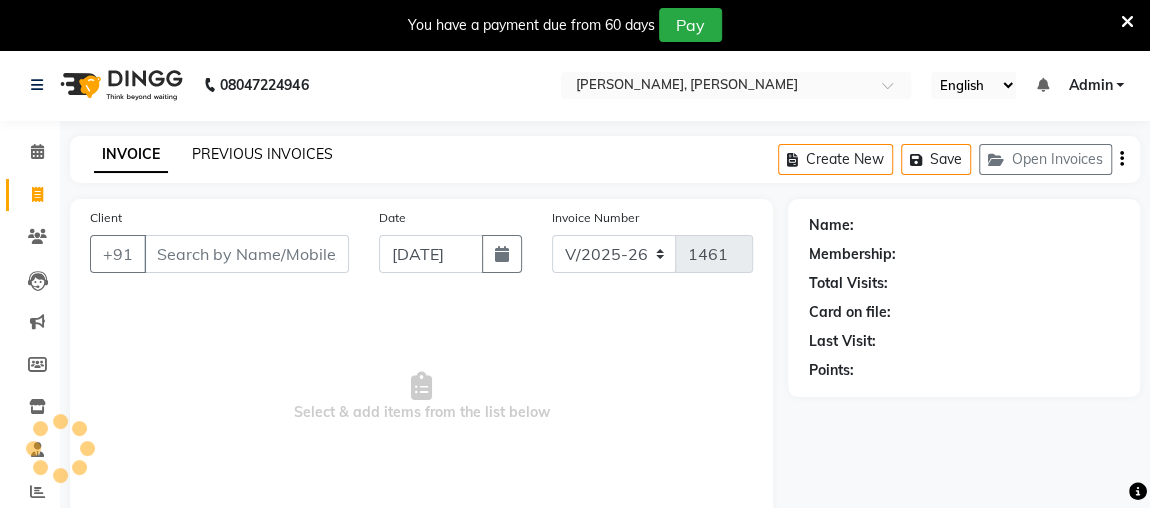 click on "PREVIOUS INVOICES" 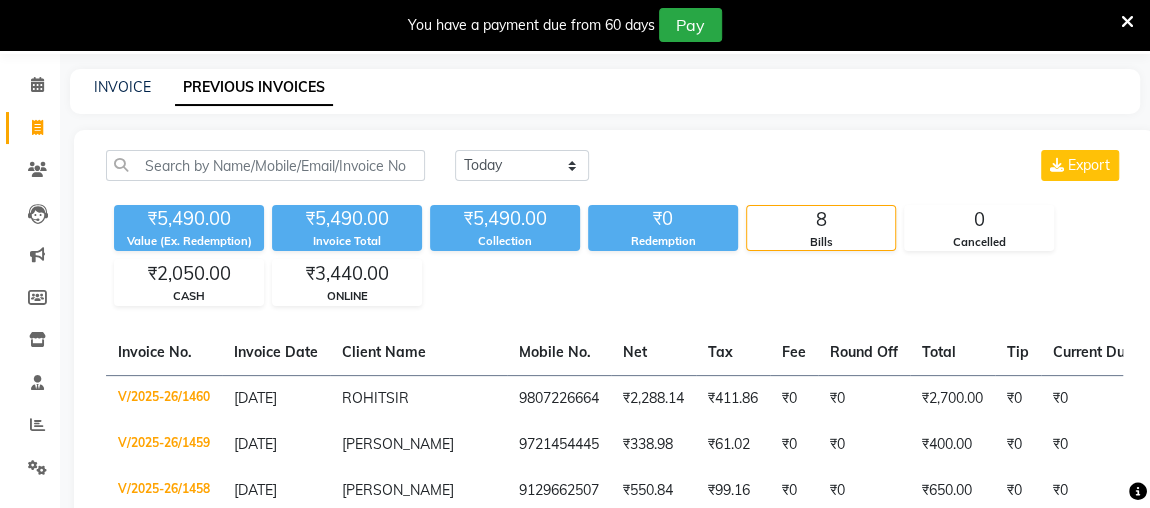 scroll, scrollTop: 70, scrollLeft: 0, axis: vertical 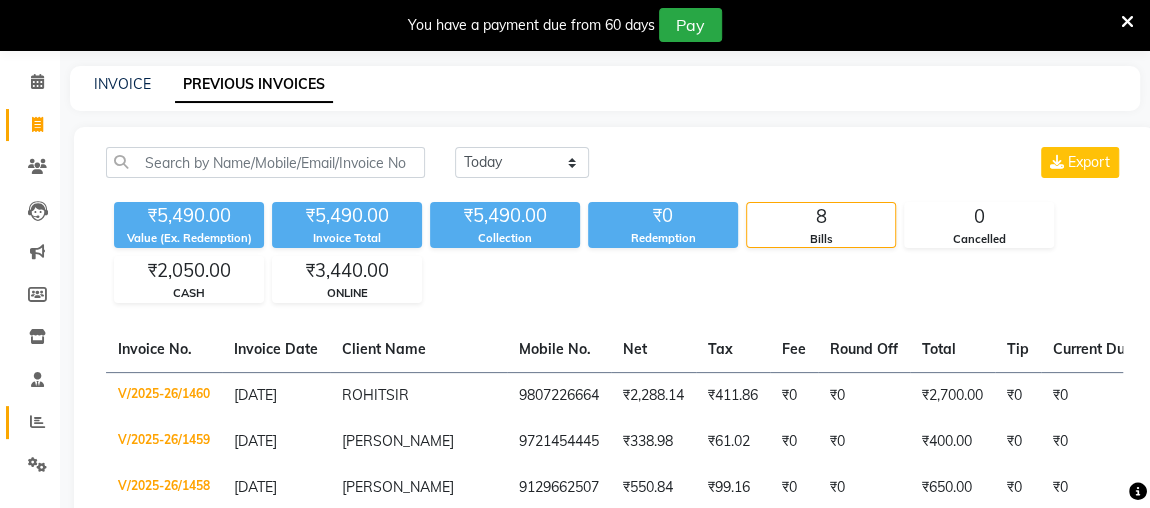 click 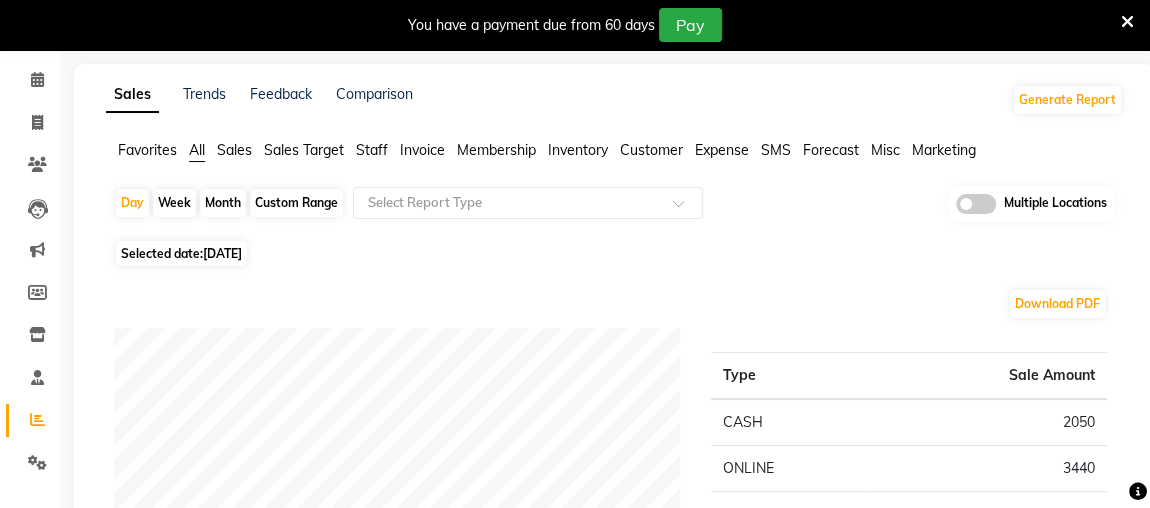 scroll, scrollTop: 0, scrollLeft: 0, axis: both 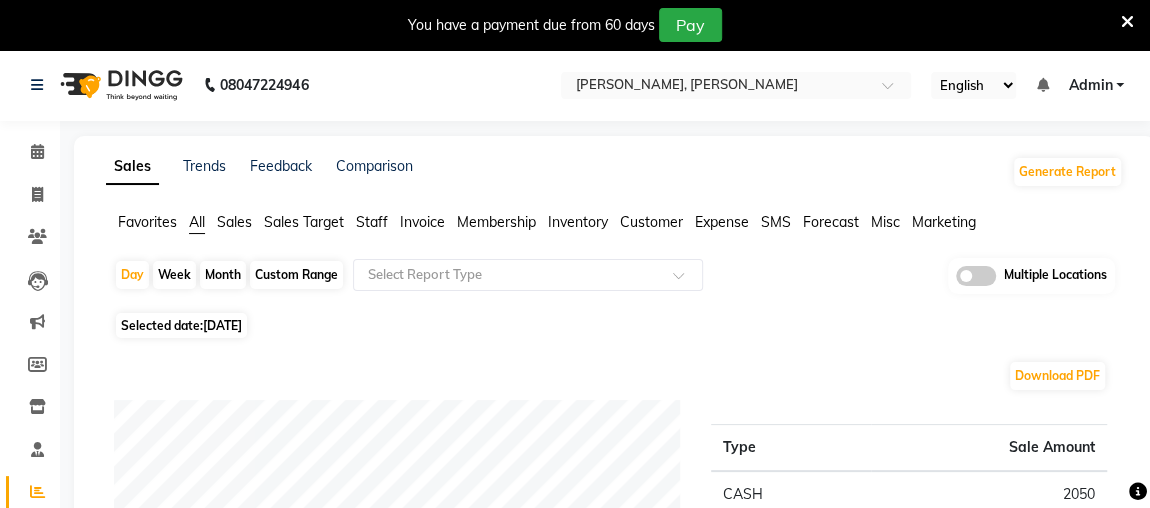 click on "Month" 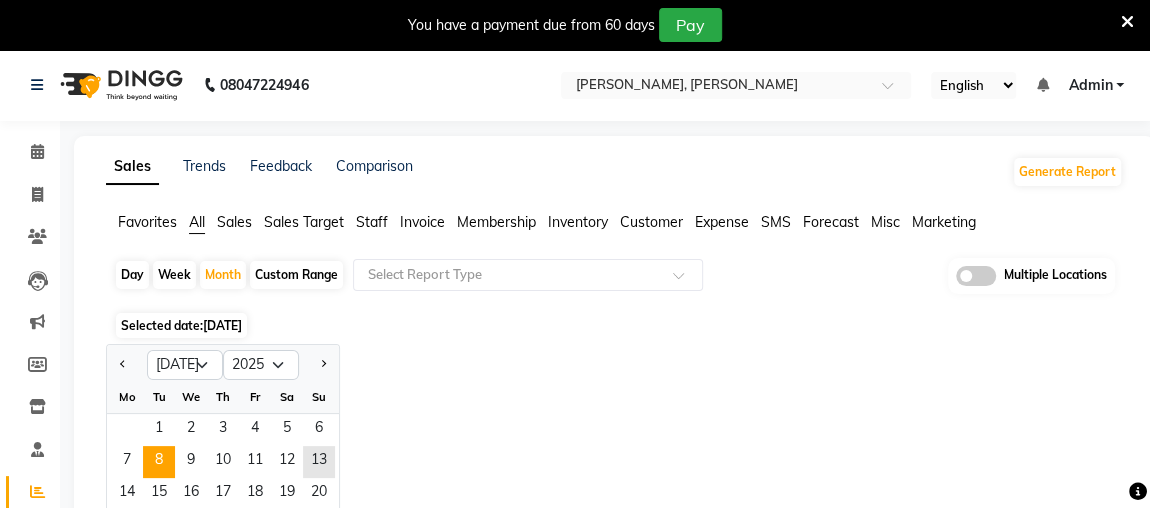click on "8" 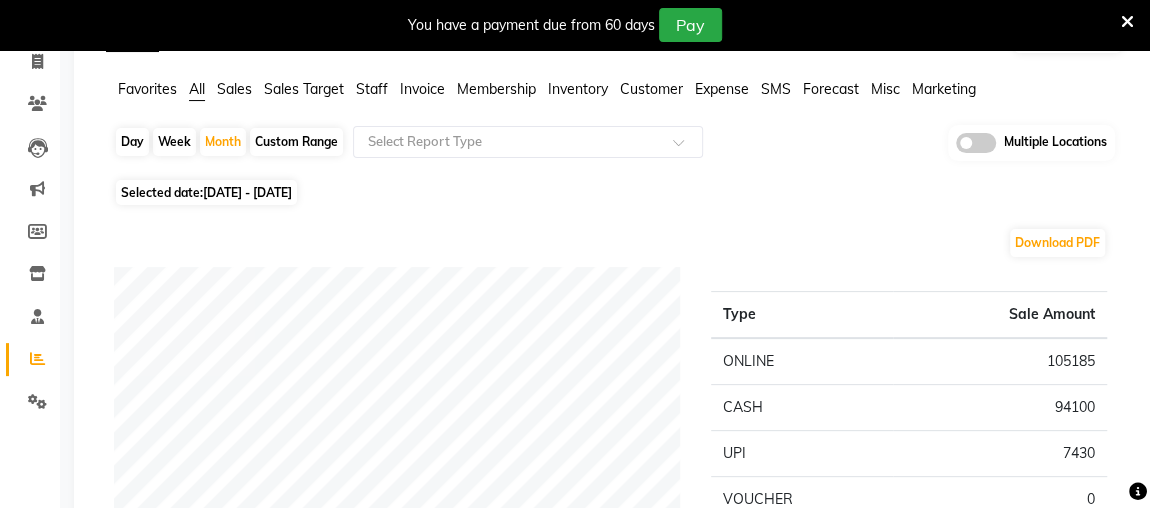 scroll, scrollTop: 0, scrollLeft: 0, axis: both 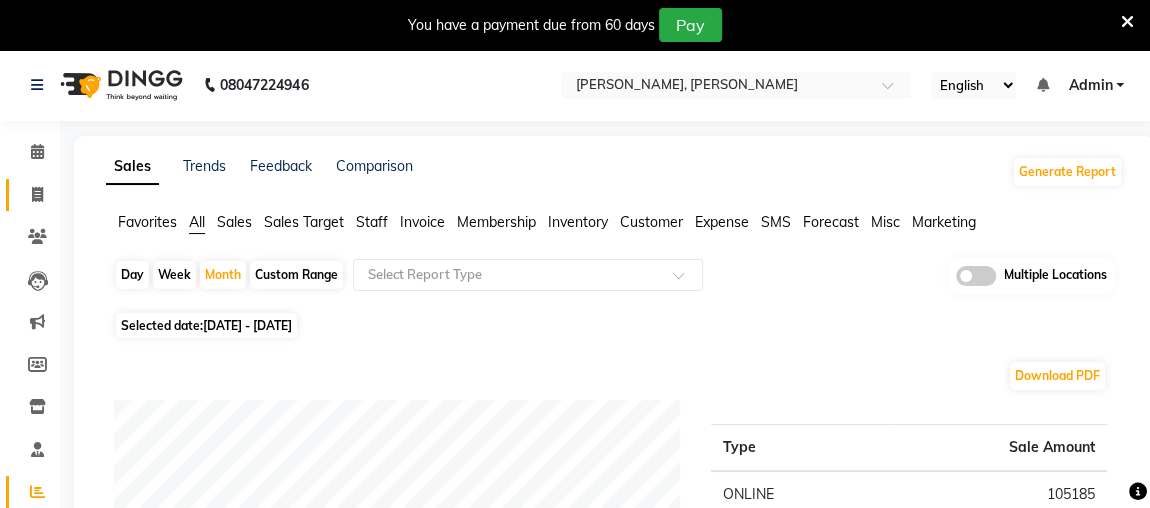click 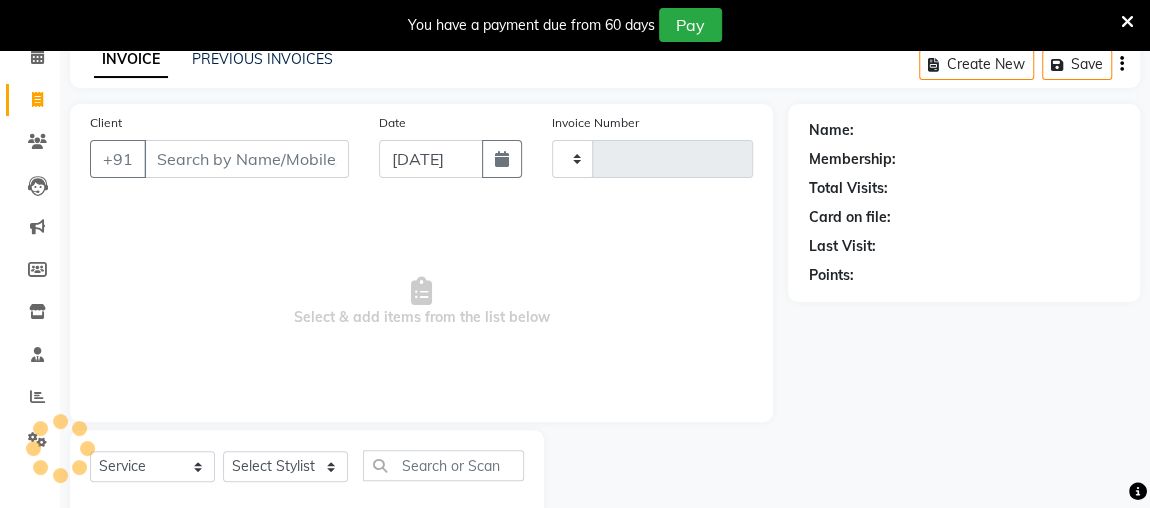scroll, scrollTop: 140, scrollLeft: 0, axis: vertical 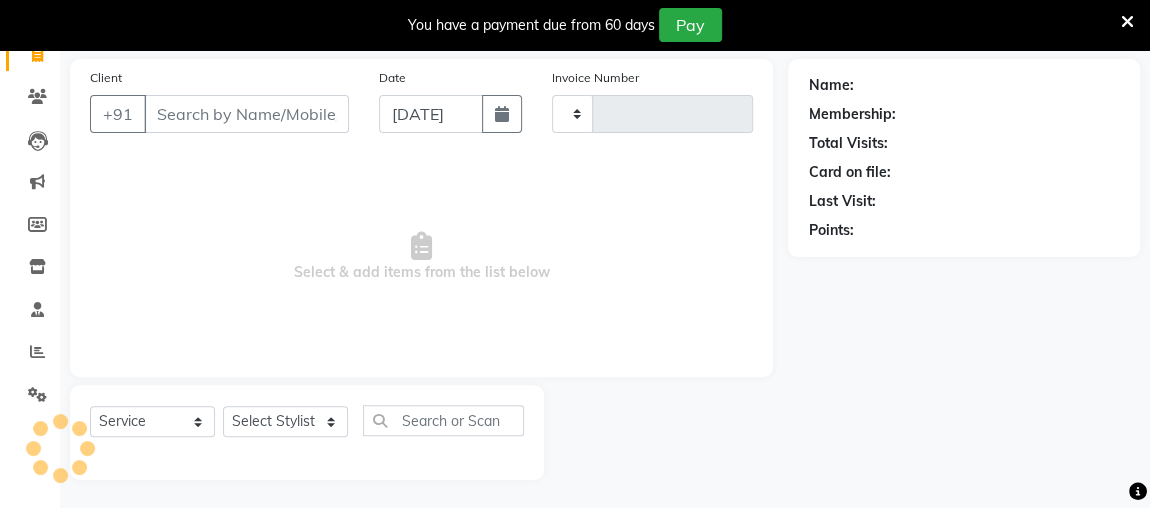 type on "1461" 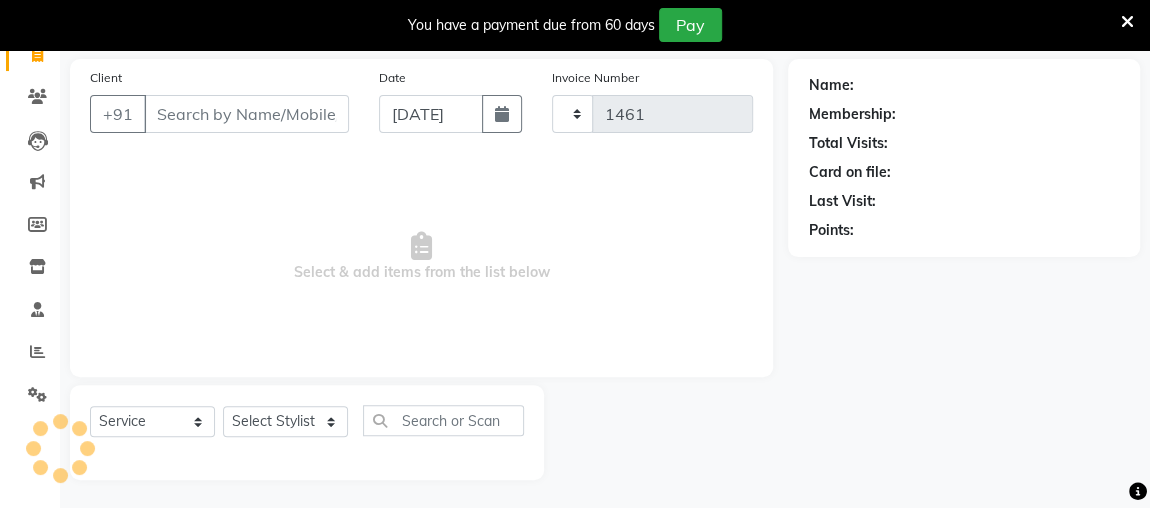 select on "4362" 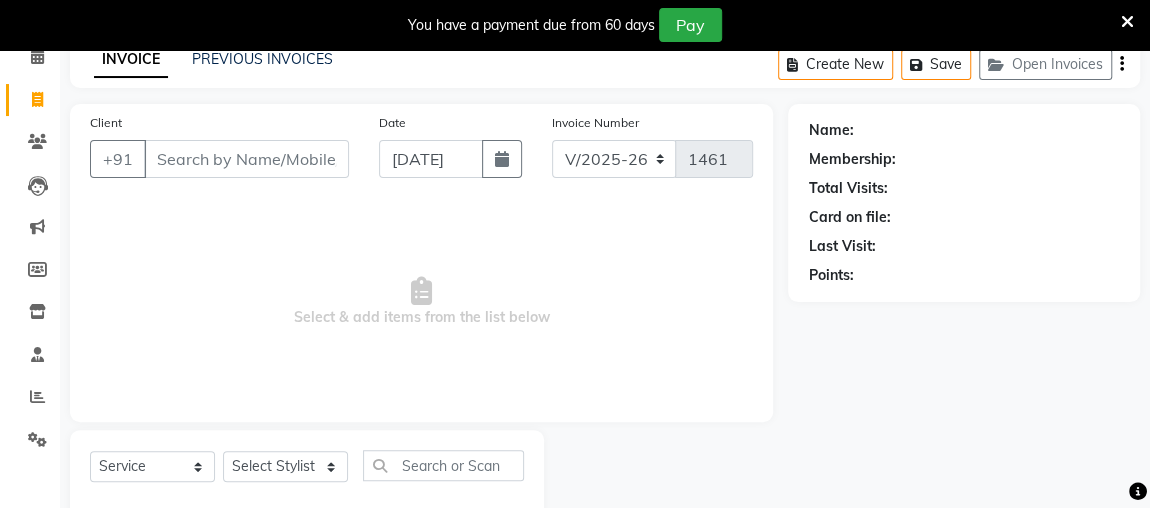 scroll, scrollTop: 0, scrollLeft: 0, axis: both 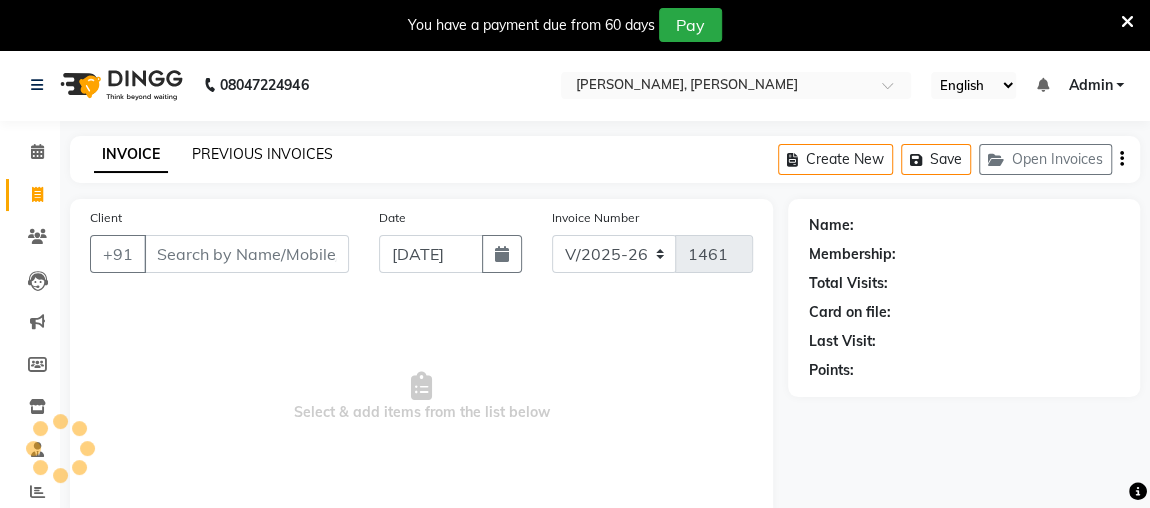 click on "PREVIOUS INVOICES" 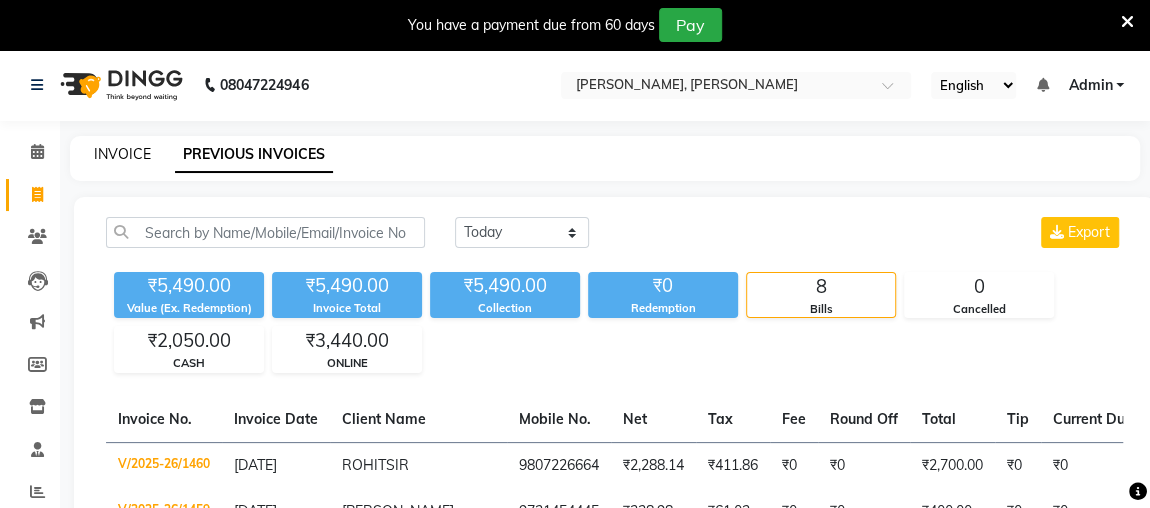 click on "INVOICE" 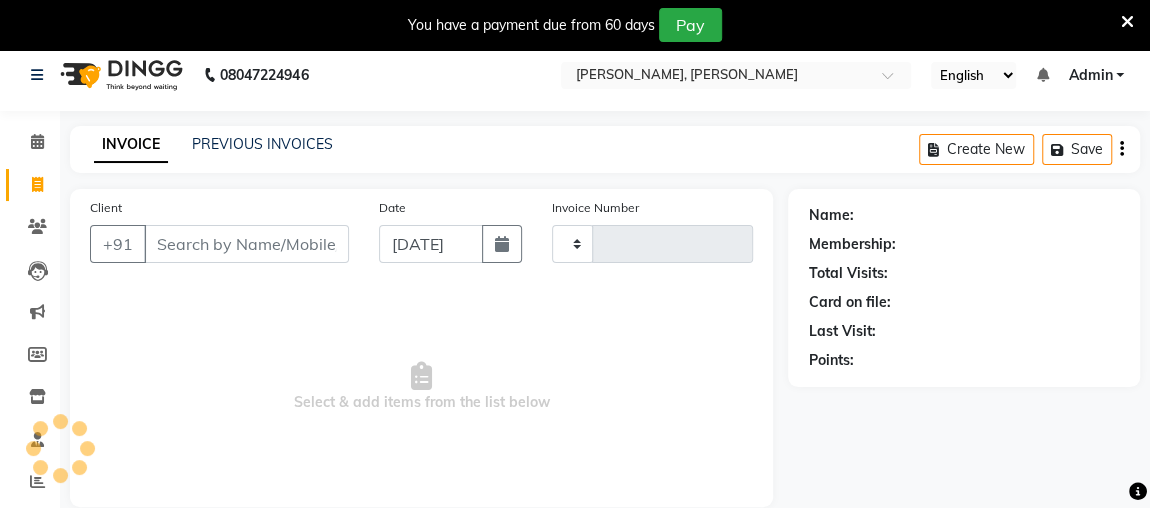 scroll, scrollTop: 140, scrollLeft: 0, axis: vertical 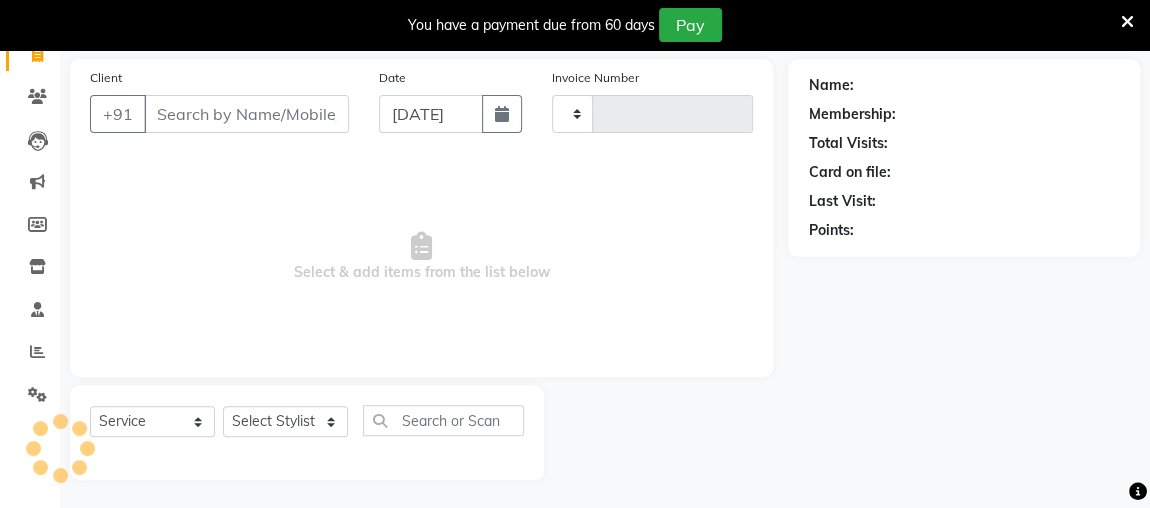 type on "1461" 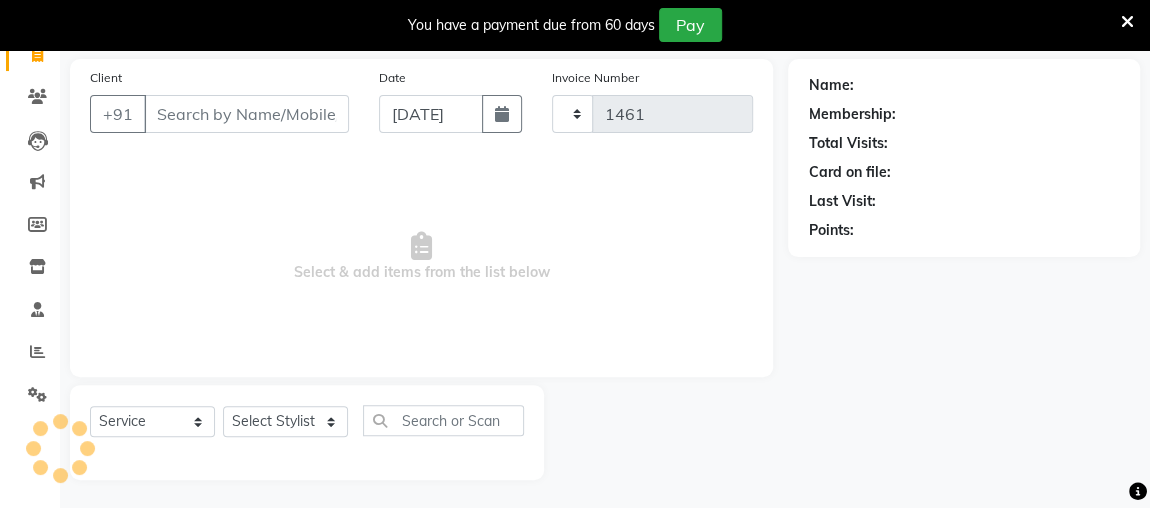 select on "4362" 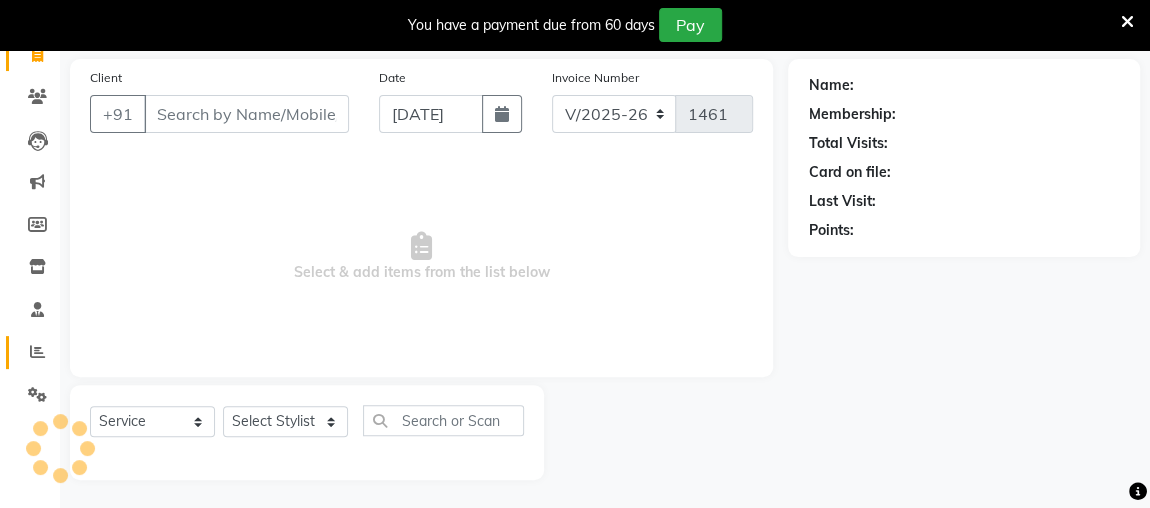 click 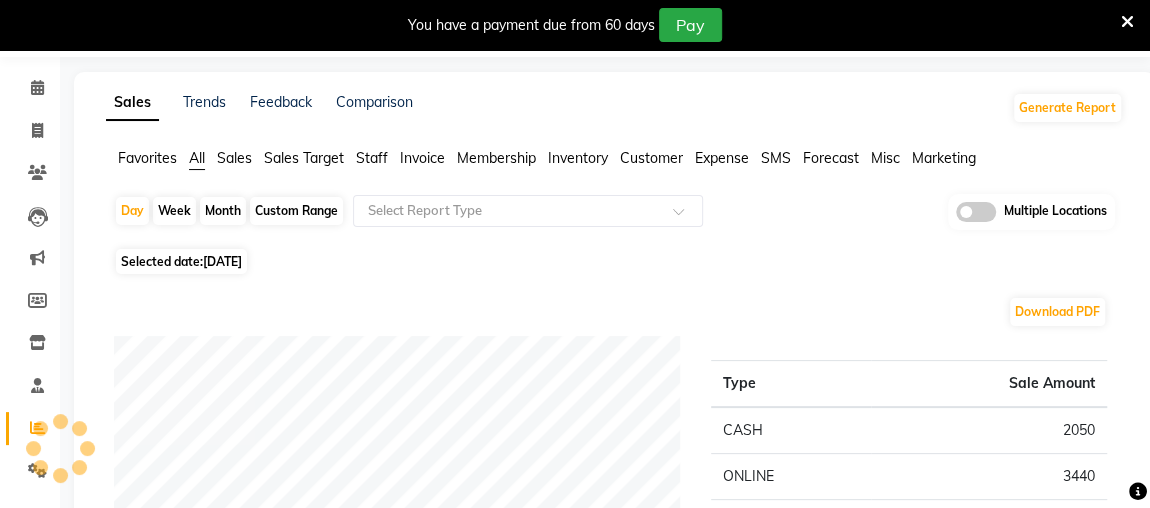 scroll, scrollTop: 0, scrollLeft: 0, axis: both 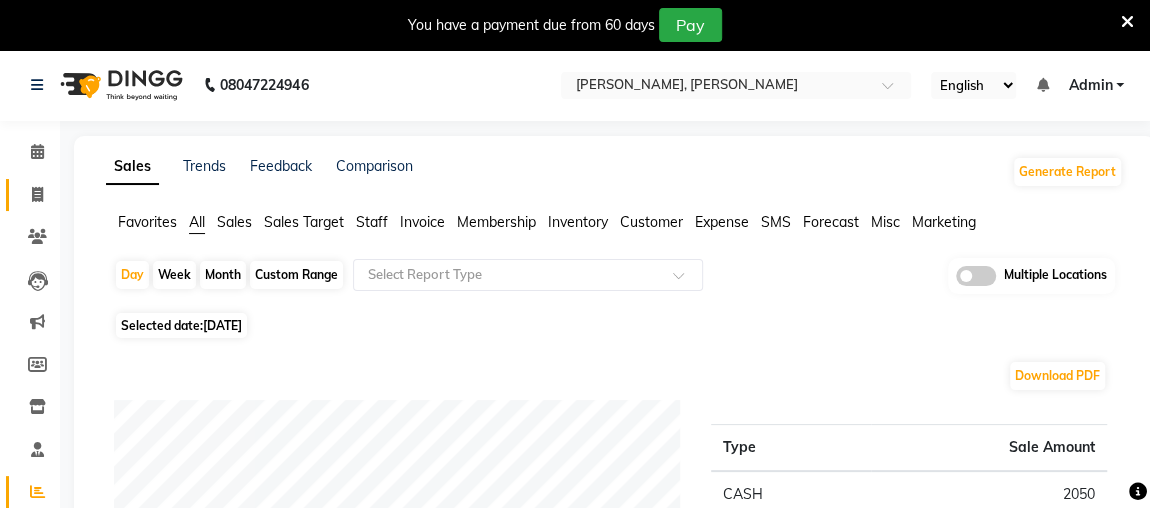 click 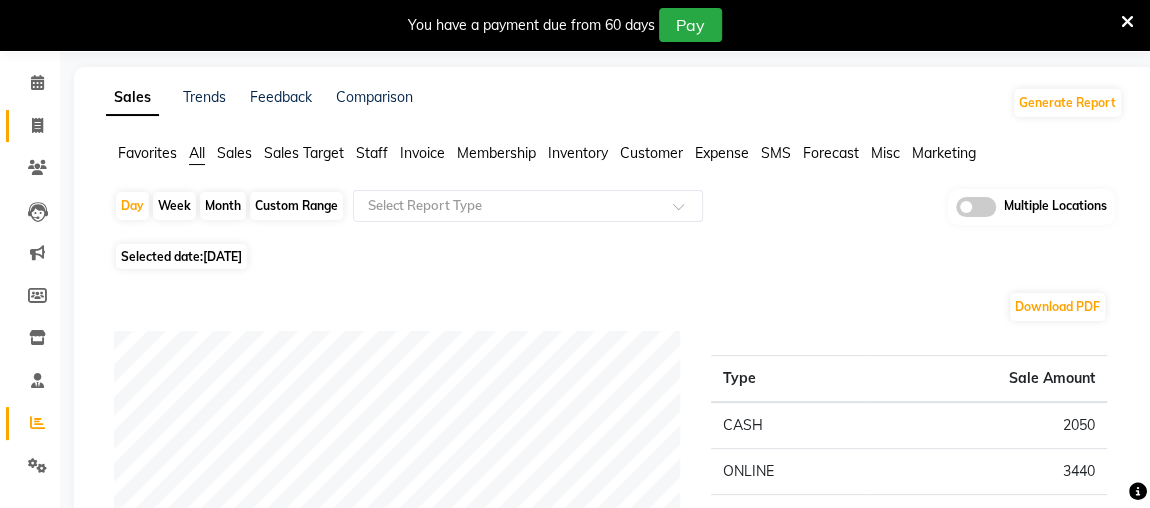 select on "service" 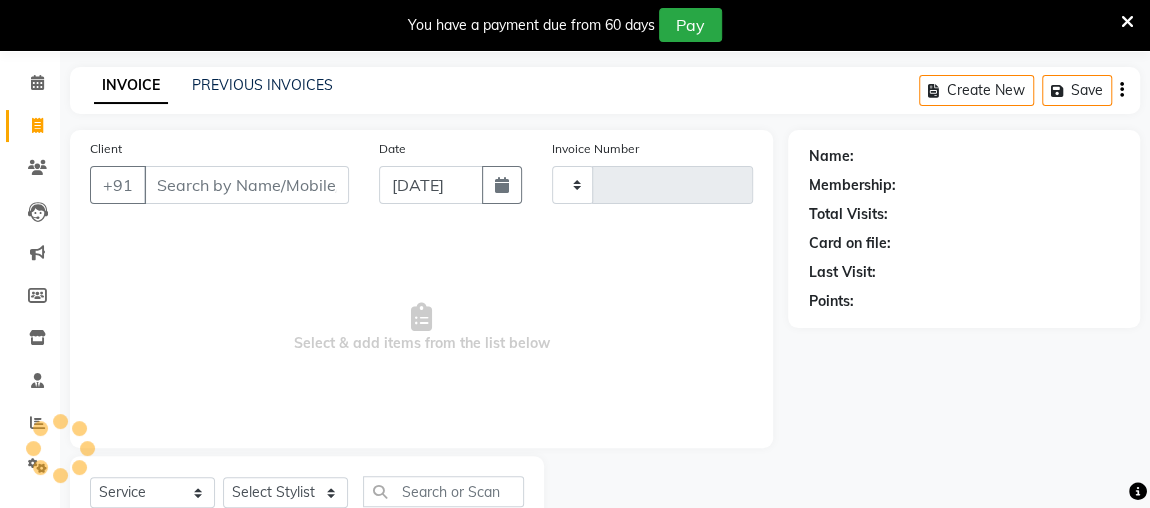 scroll, scrollTop: 140, scrollLeft: 0, axis: vertical 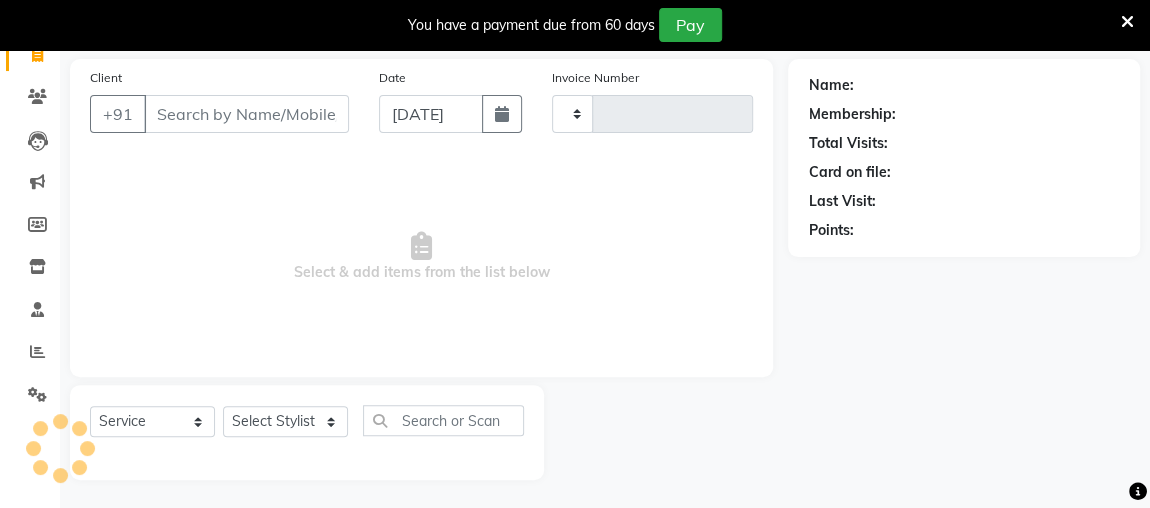 type on "1461" 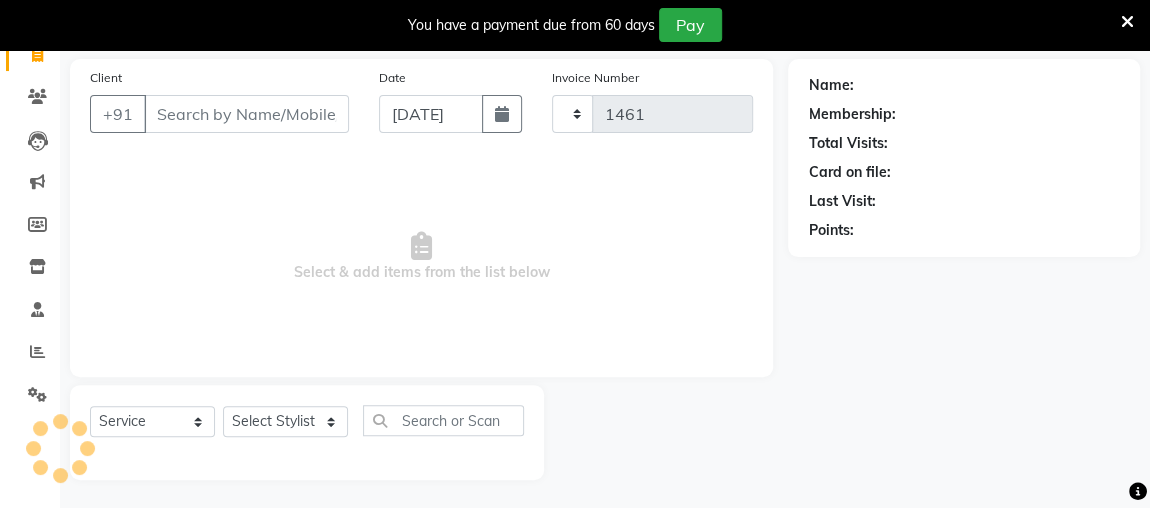 select on "4362" 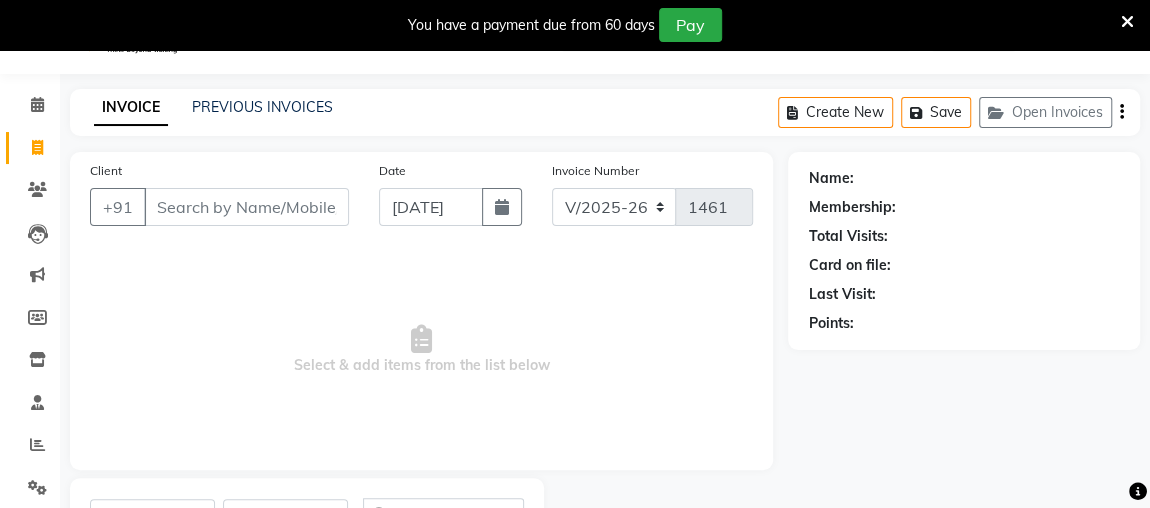 scroll, scrollTop: 0, scrollLeft: 0, axis: both 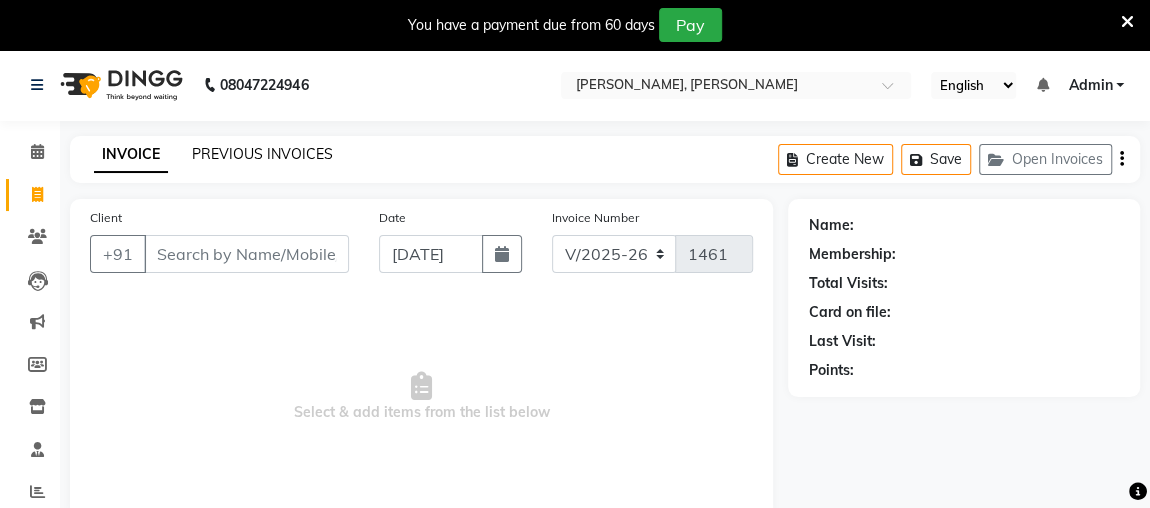 click on "PREVIOUS INVOICES" 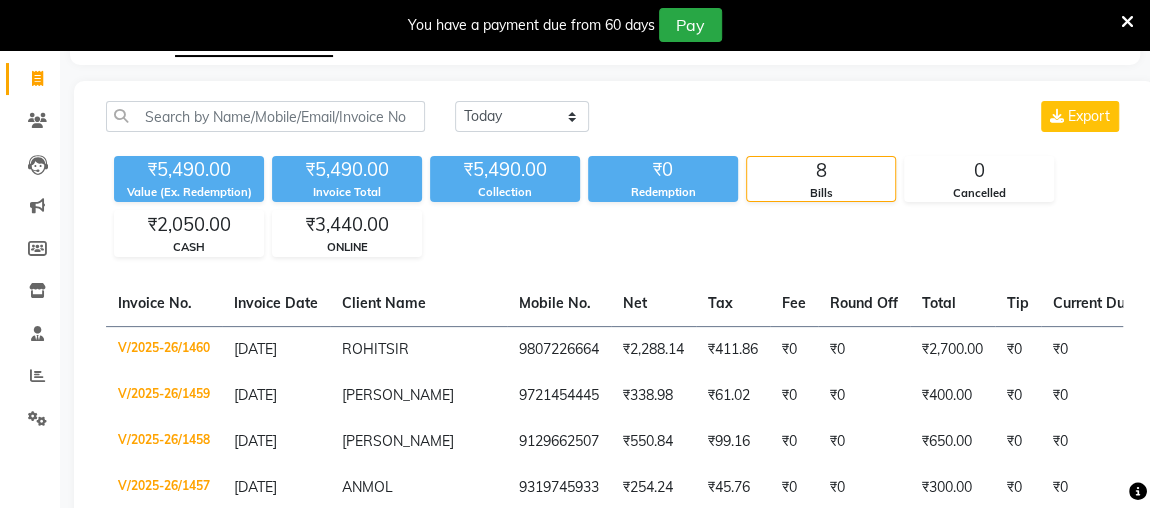 scroll, scrollTop: 125, scrollLeft: 0, axis: vertical 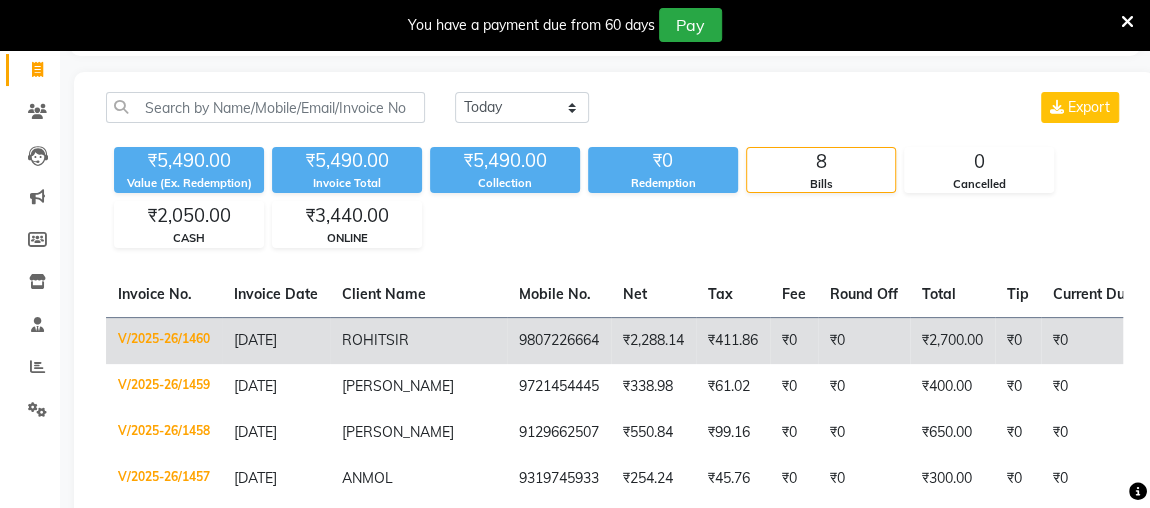 click on "9807226664" 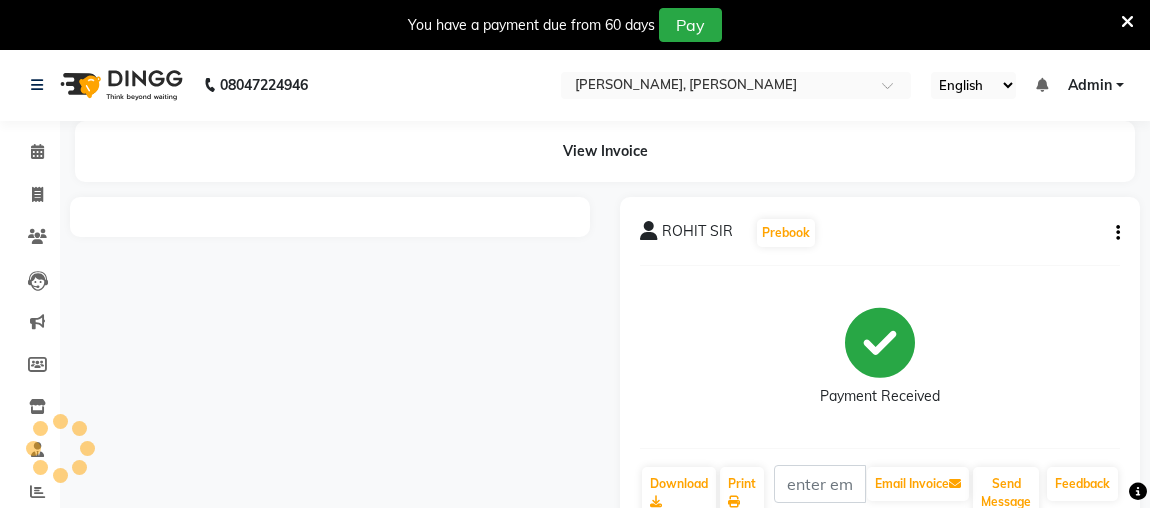 scroll, scrollTop: 0, scrollLeft: 0, axis: both 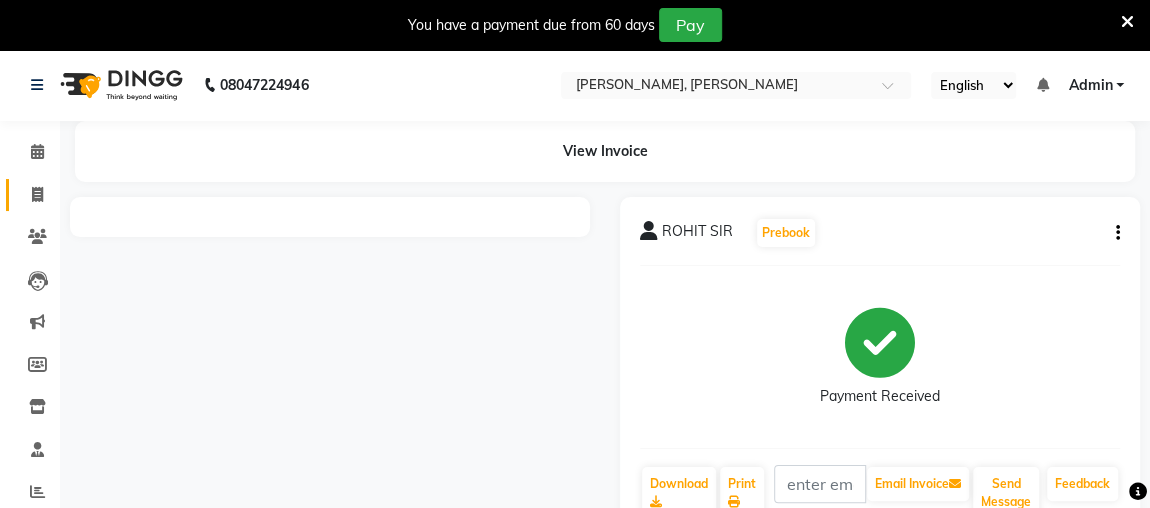click 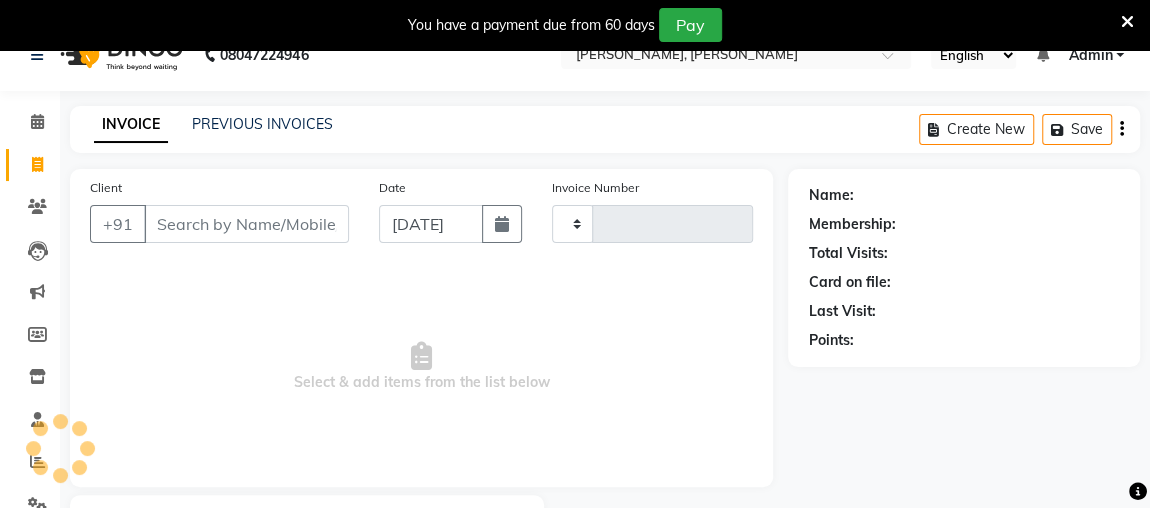type on "1461" 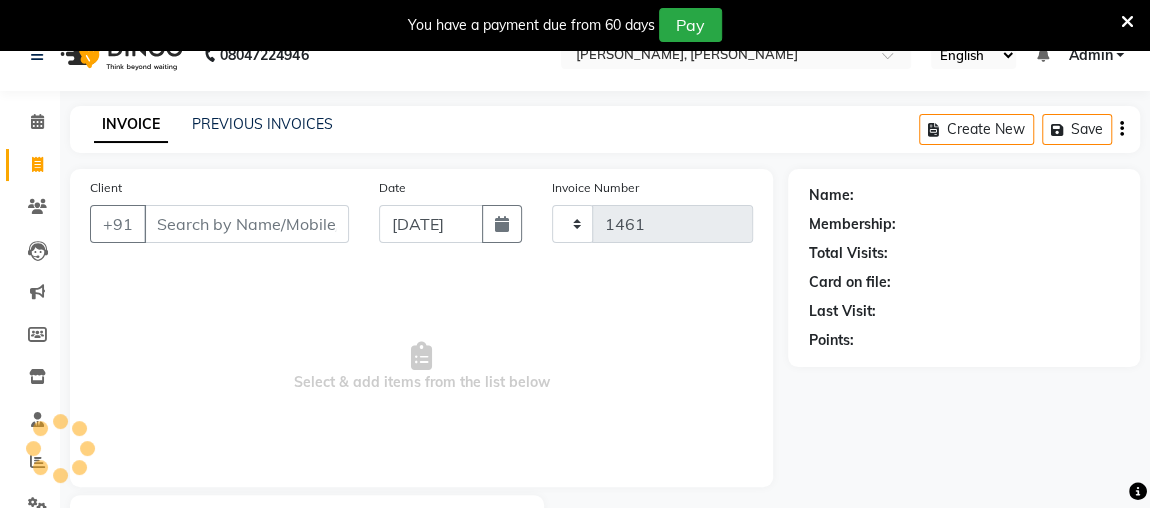 select on "4362" 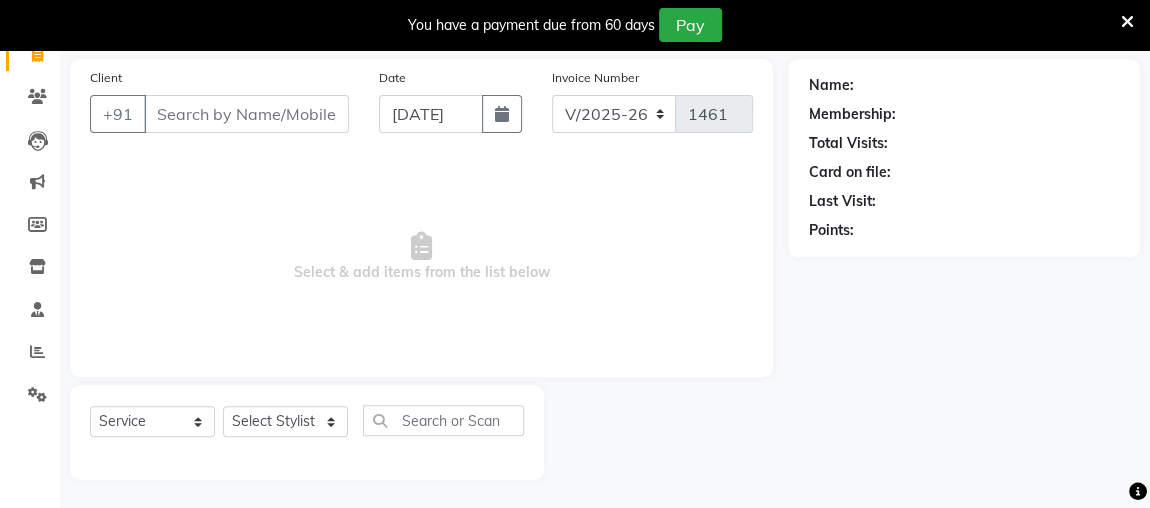 scroll, scrollTop: 0, scrollLeft: 0, axis: both 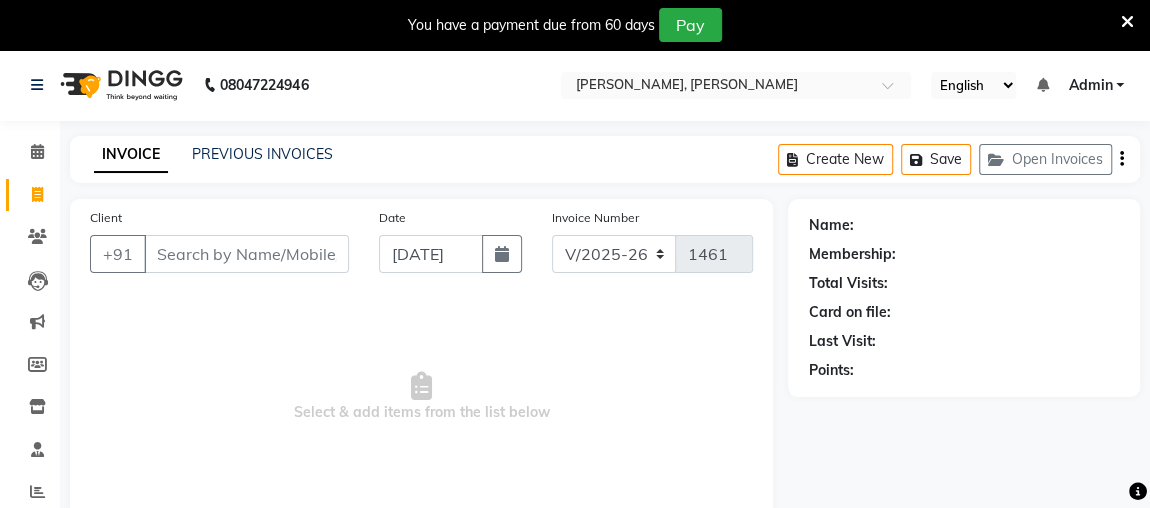 type 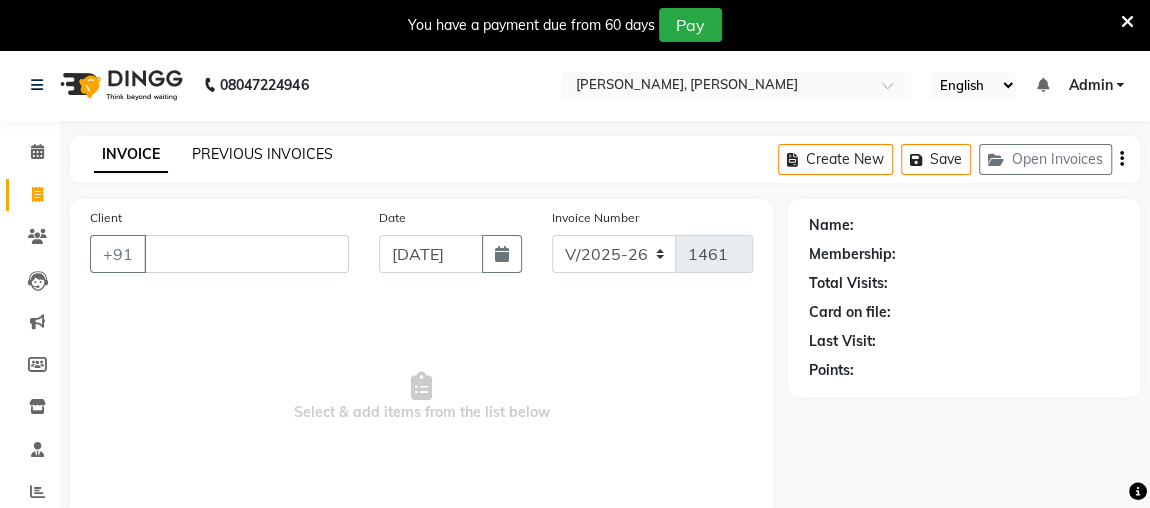 click on "PREVIOUS INVOICES" 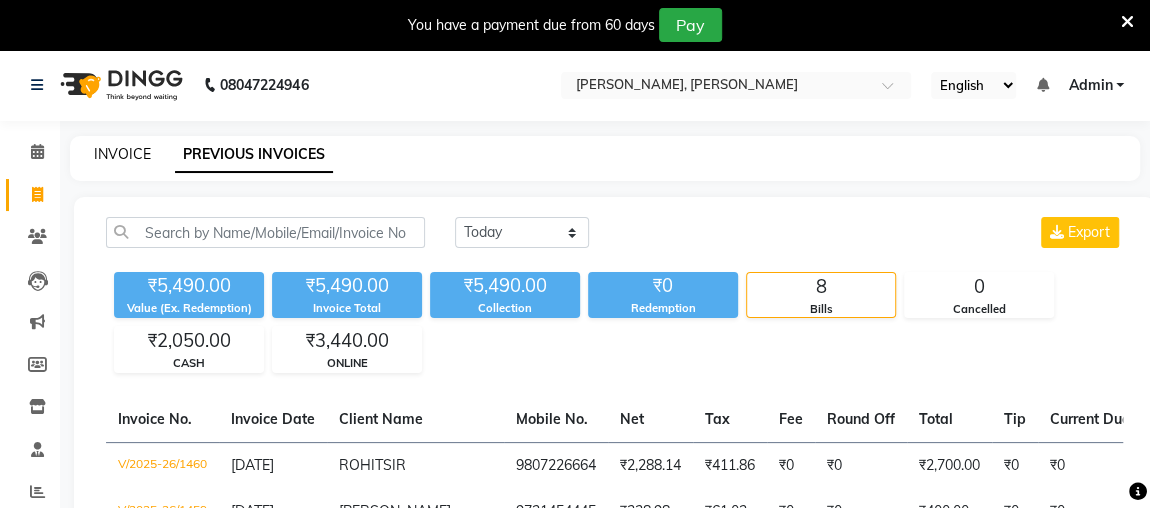 click on "INVOICE" 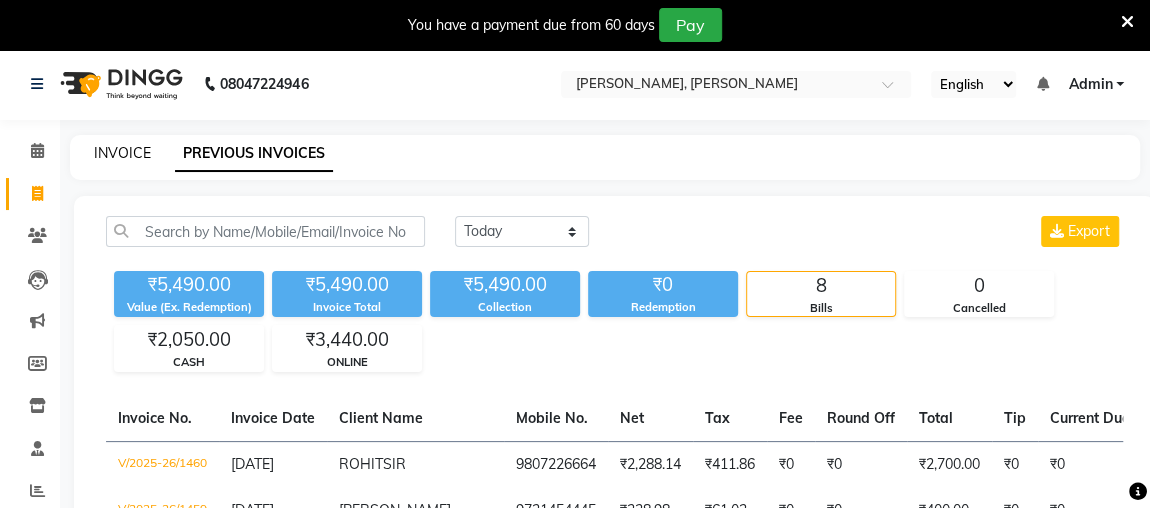 select on "service" 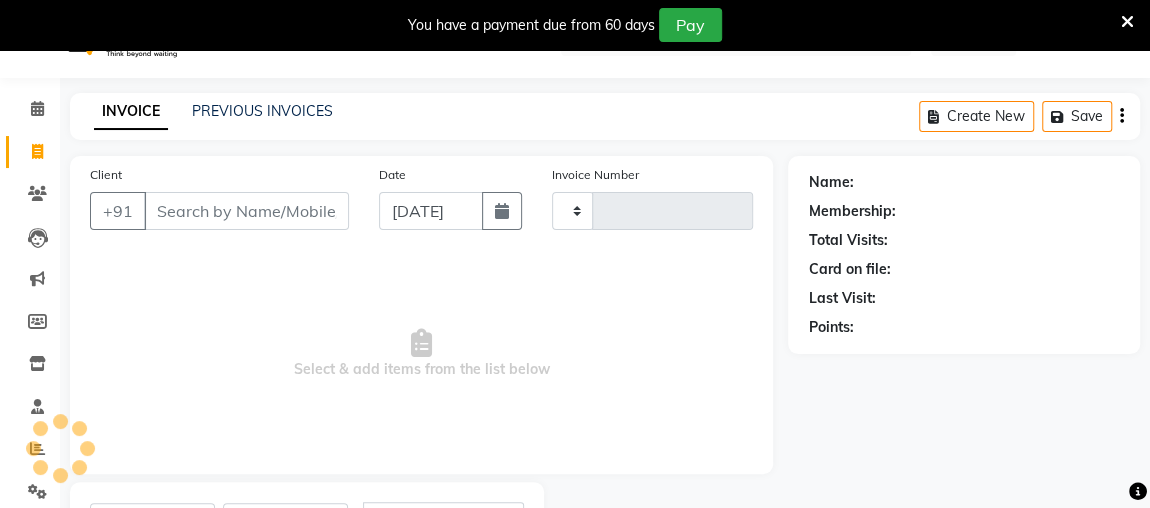 type on "1461" 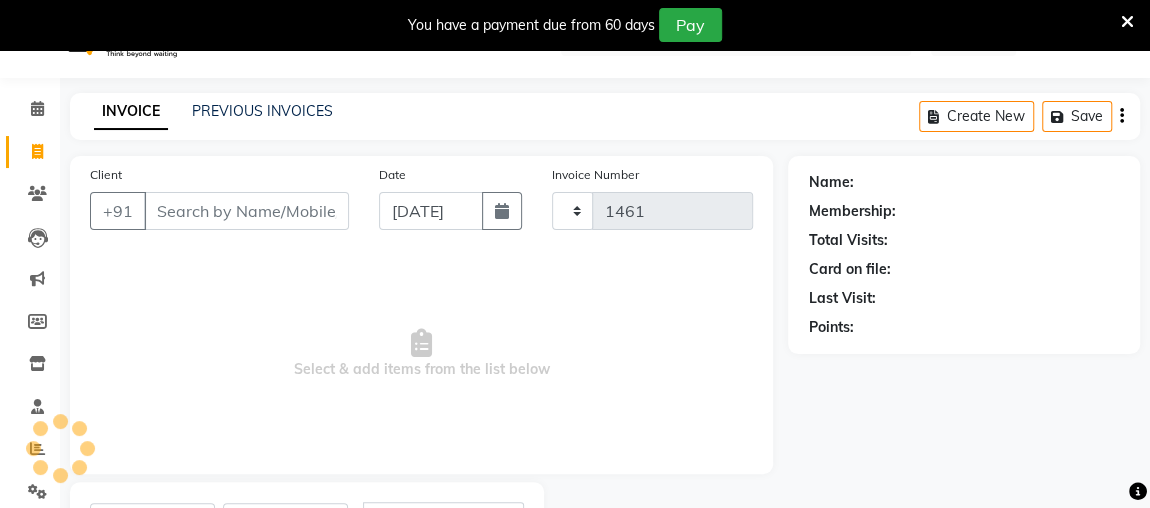 select on "4362" 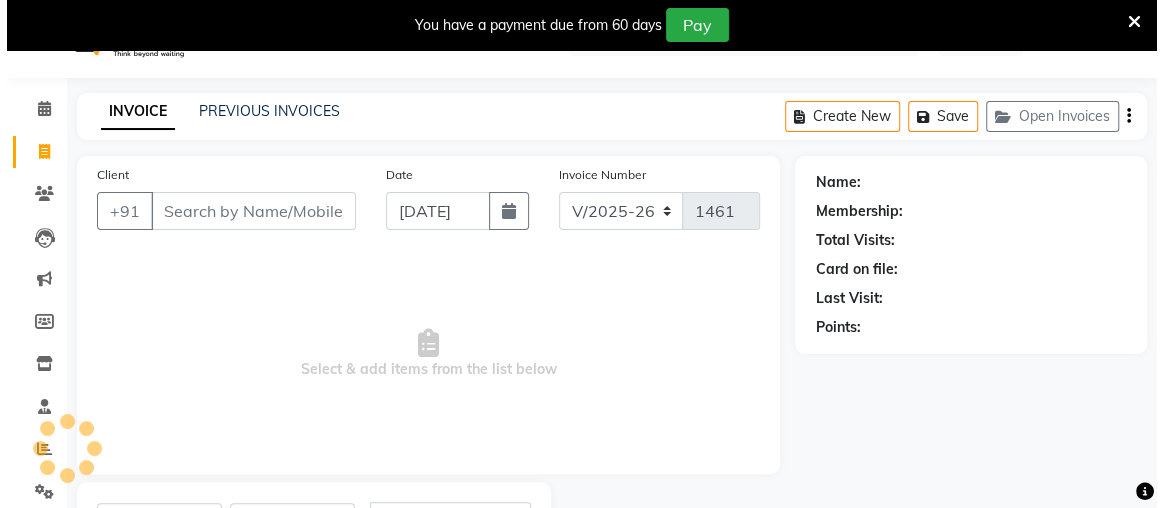 scroll, scrollTop: 140, scrollLeft: 0, axis: vertical 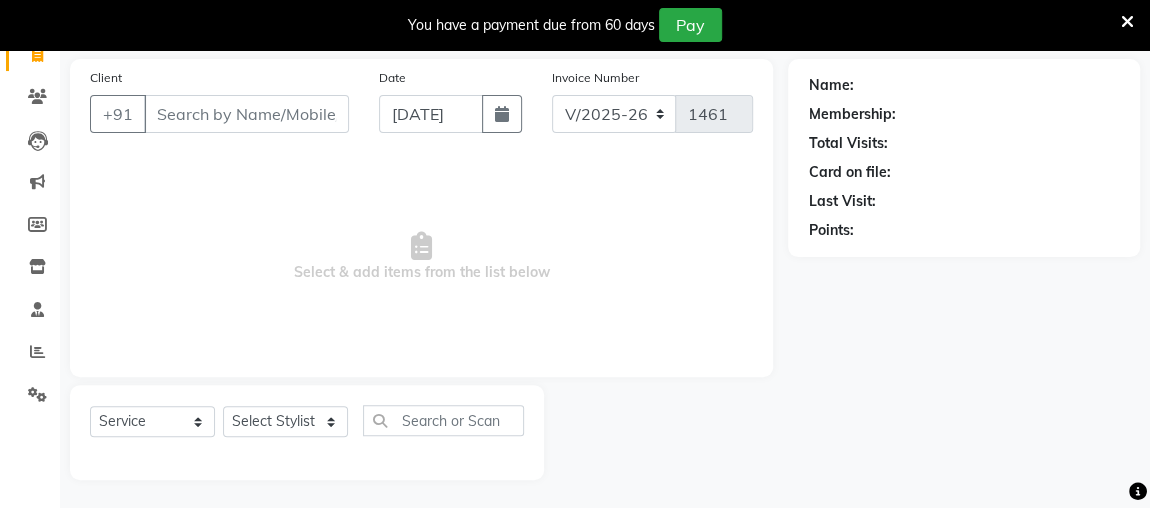 click on "Client" at bounding box center (246, 114) 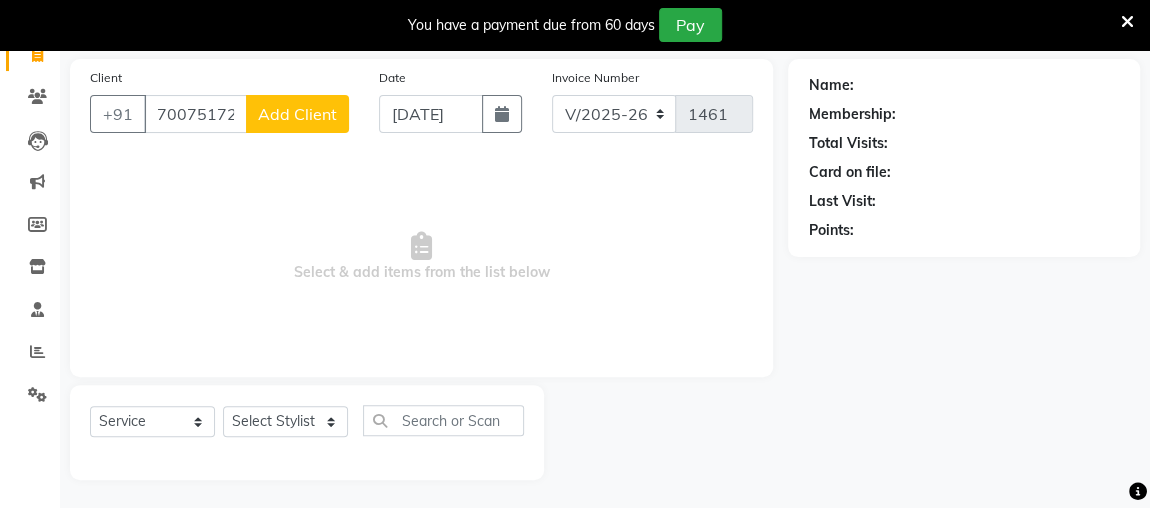 type on "7007517246" 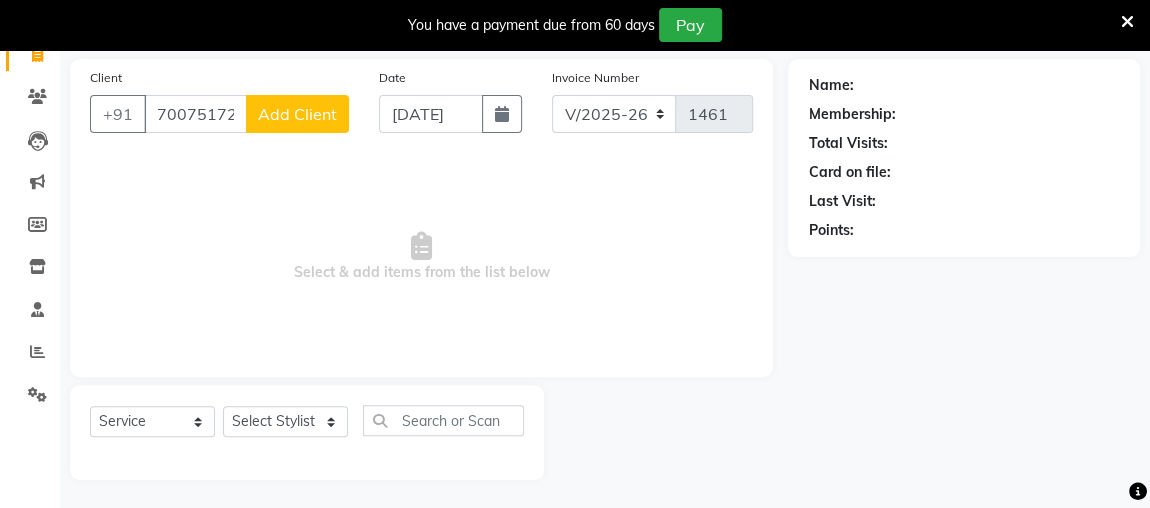 click on "Add Client" 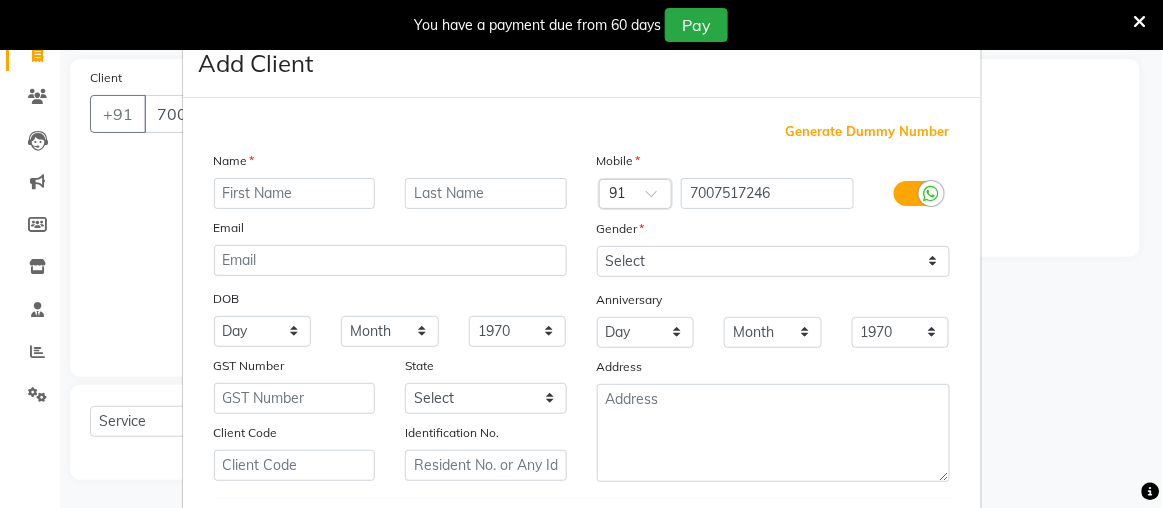 click at bounding box center (295, 193) 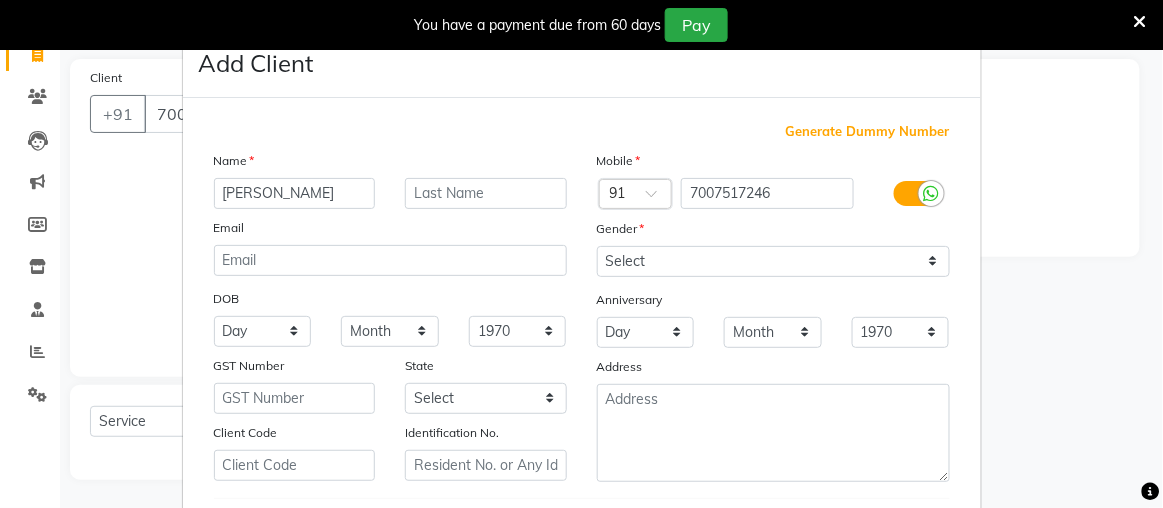 type on "[PERSON_NAME]" 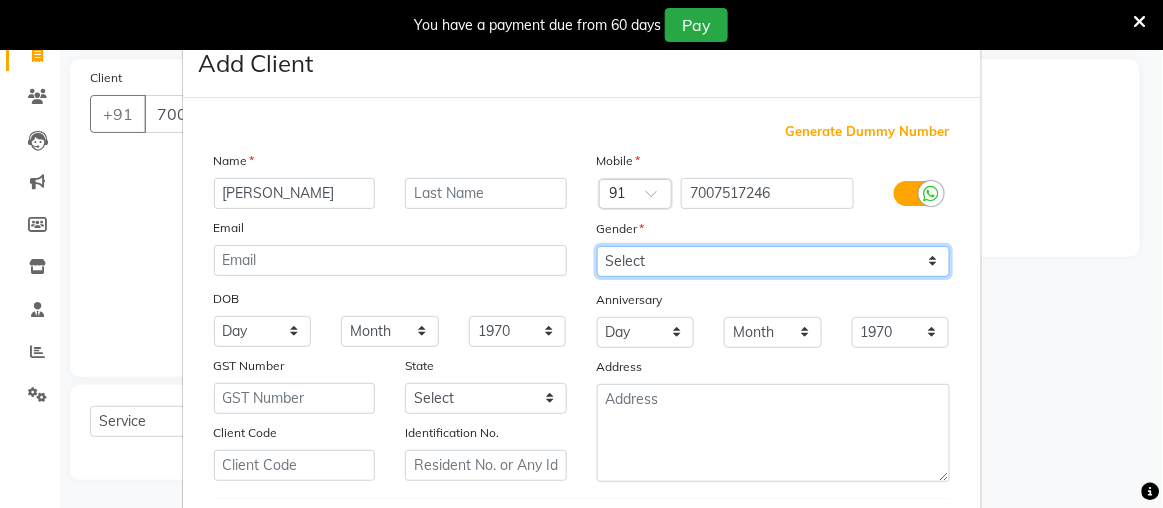 click on "Select [DEMOGRAPHIC_DATA] [DEMOGRAPHIC_DATA] Other Prefer Not To Say" at bounding box center [773, 261] 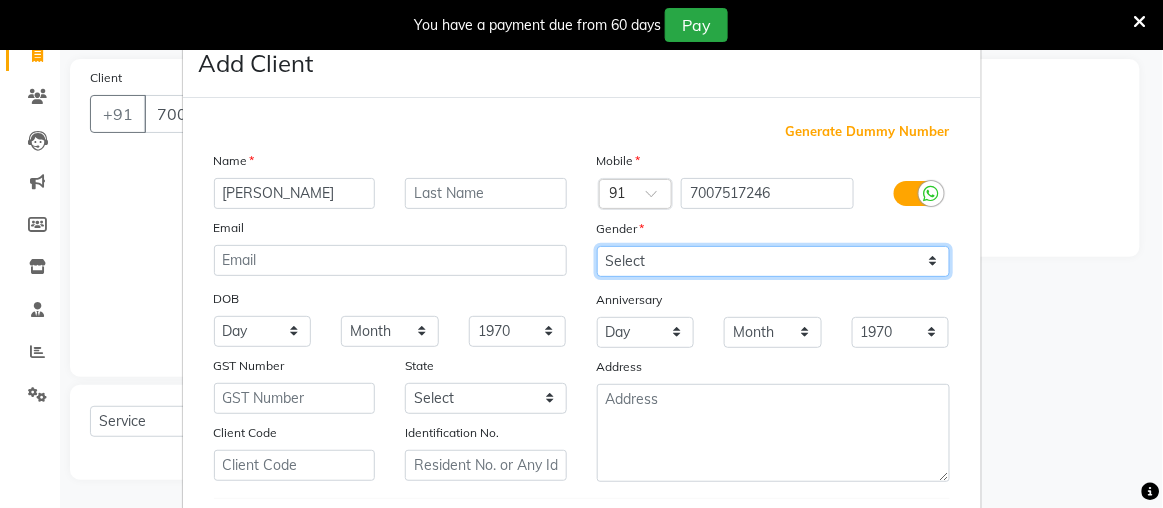 click on "Select [DEMOGRAPHIC_DATA] [DEMOGRAPHIC_DATA] Other Prefer Not To Say" at bounding box center [773, 261] 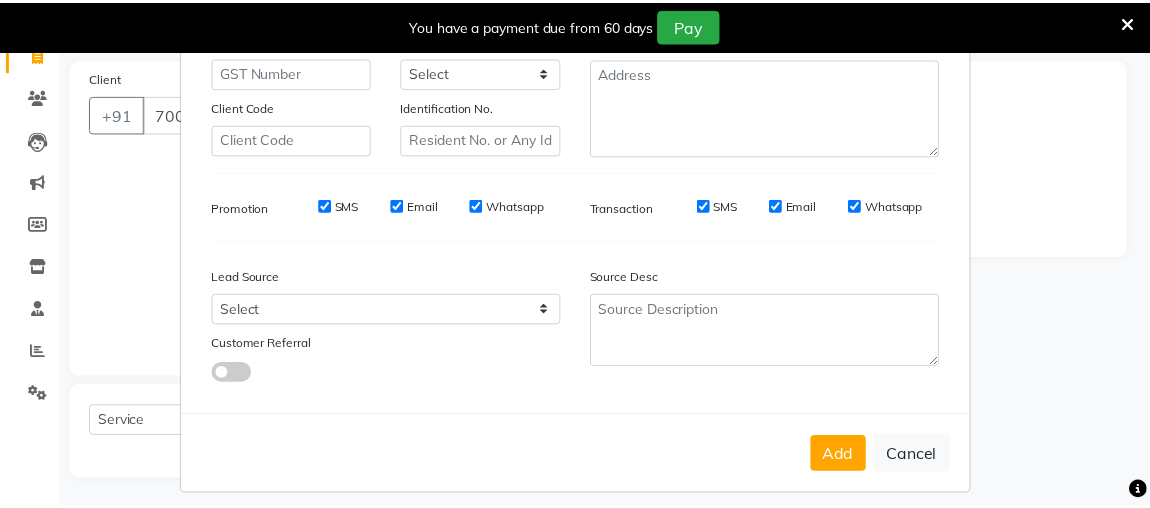 scroll, scrollTop: 334, scrollLeft: 0, axis: vertical 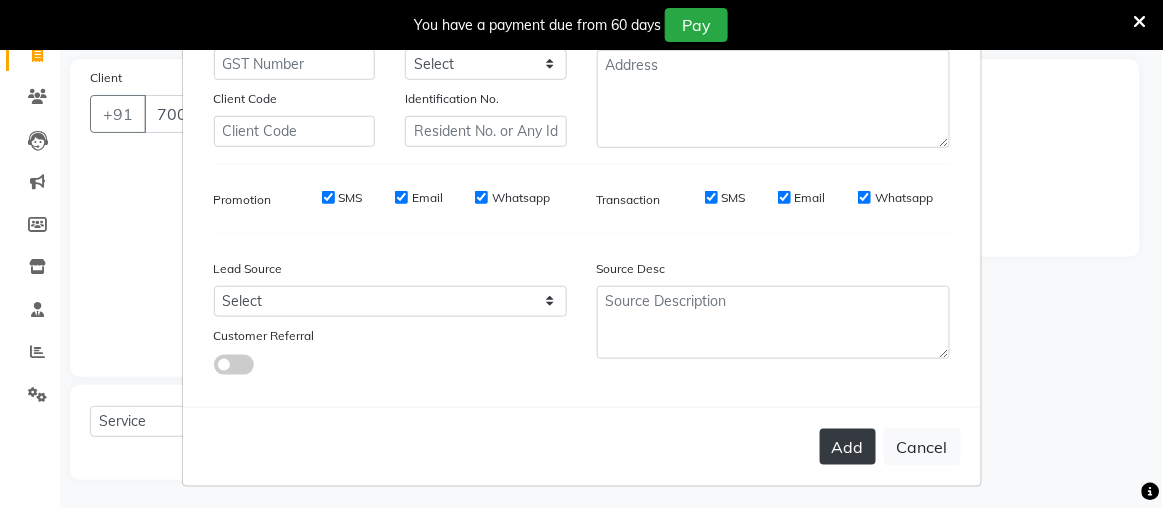 click on "Add" at bounding box center (848, 447) 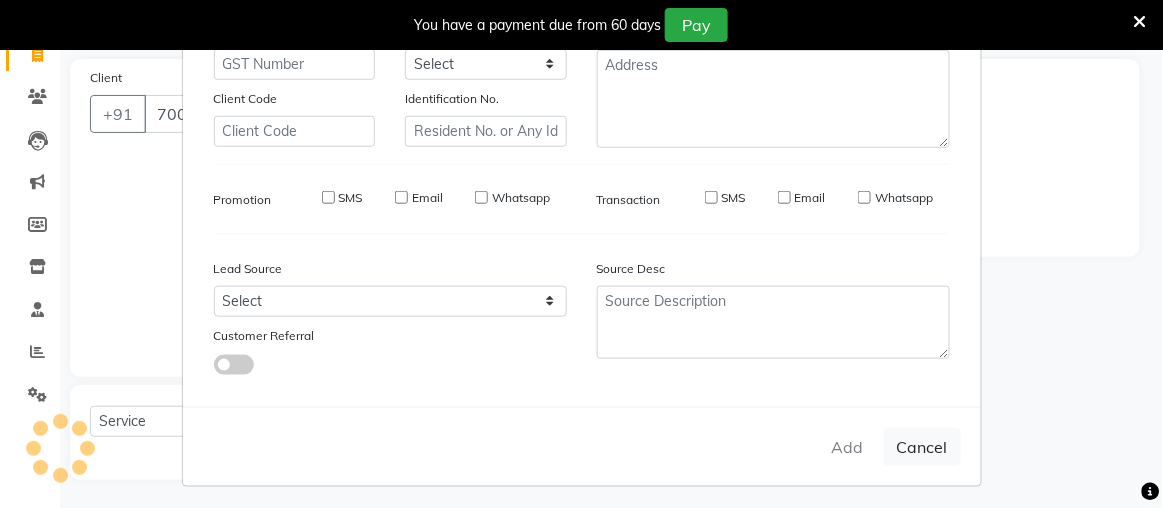 type 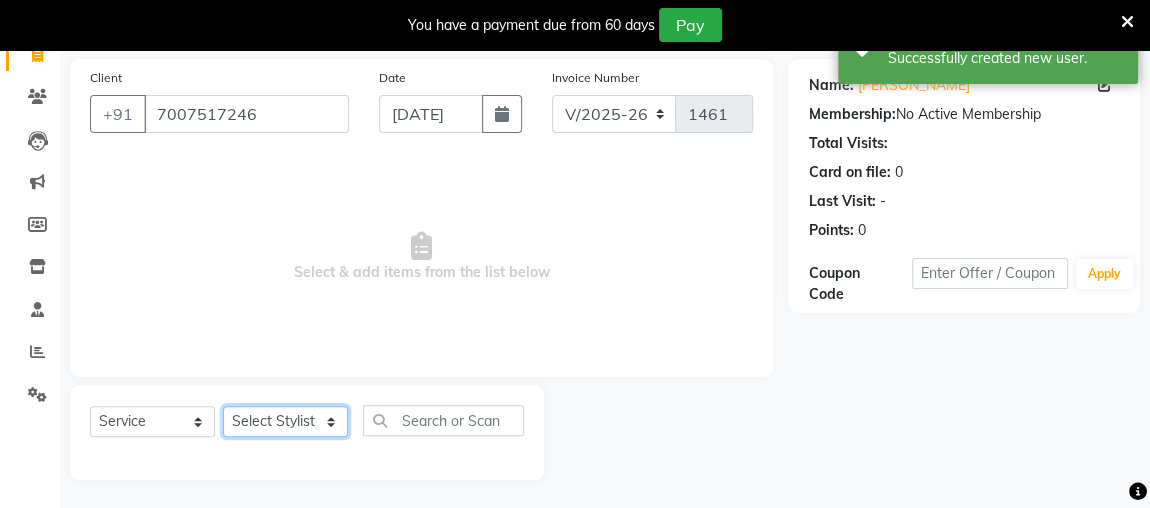 click on "Select Stylist [PERSON_NAME] anjali [PERSON_NAME] [PERSON_NAME] [PERSON_NAME] [PERSON_NAME] MAKEUPS AND PREBRIDAL [PERSON_NAME]  [PERSON_NAME] [PERSON_NAME]  [PERSON_NAME] [PERSON_NAME] [PERSON_NAME] cant TBASSUM [PERSON_NAME]  VISHAL [PERSON_NAME]" 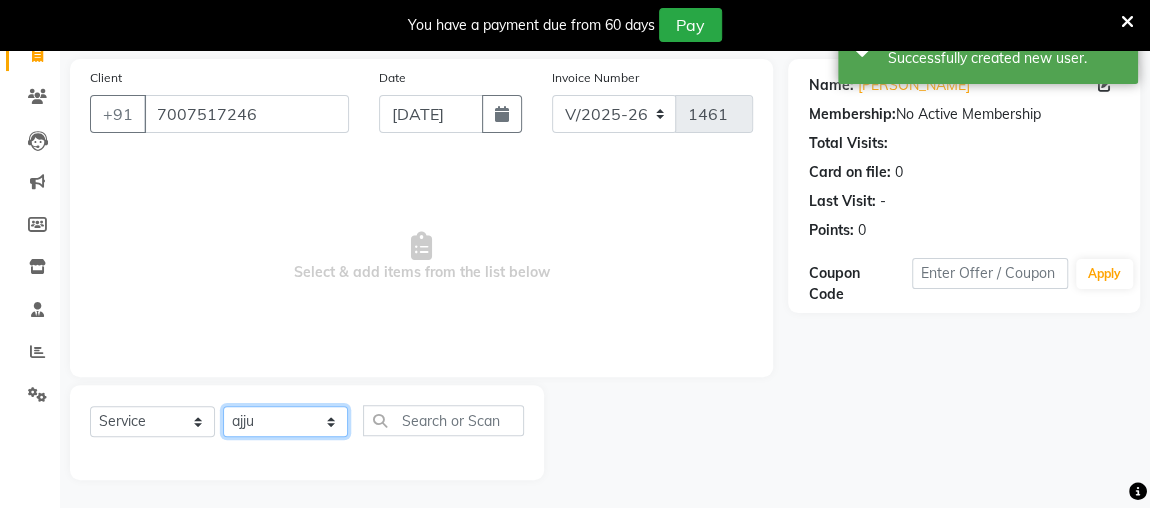 click on "Select Stylist [PERSON_NAME] anjali [PERSON_NAME] [PERSON_NAME] [PERSON_NAME] [PERSON_NAME] MAKEUPS AND PREBRIDAL [PERSON_NAME]  [PERSON_NAME] [PERSON_NAME]  [PERSON_NAME] [PERSON_NAME] [PERSON_NAME] cant TBASSUM [PERSON_NAME]  VISHAL [PERSON_NAME]" 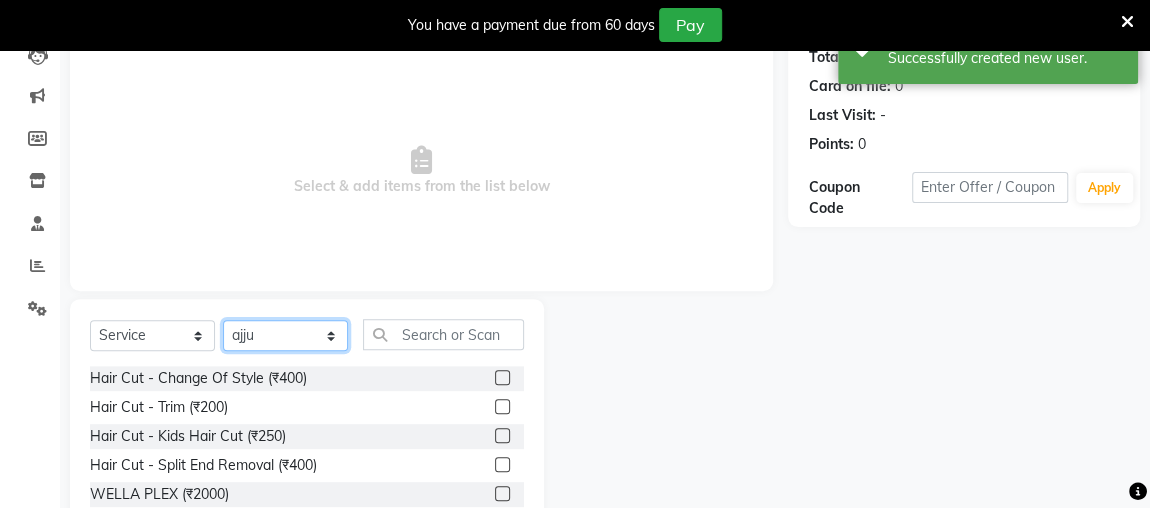 scroll, scrollTop: 299, scrollLeft: 0, axis: vertical 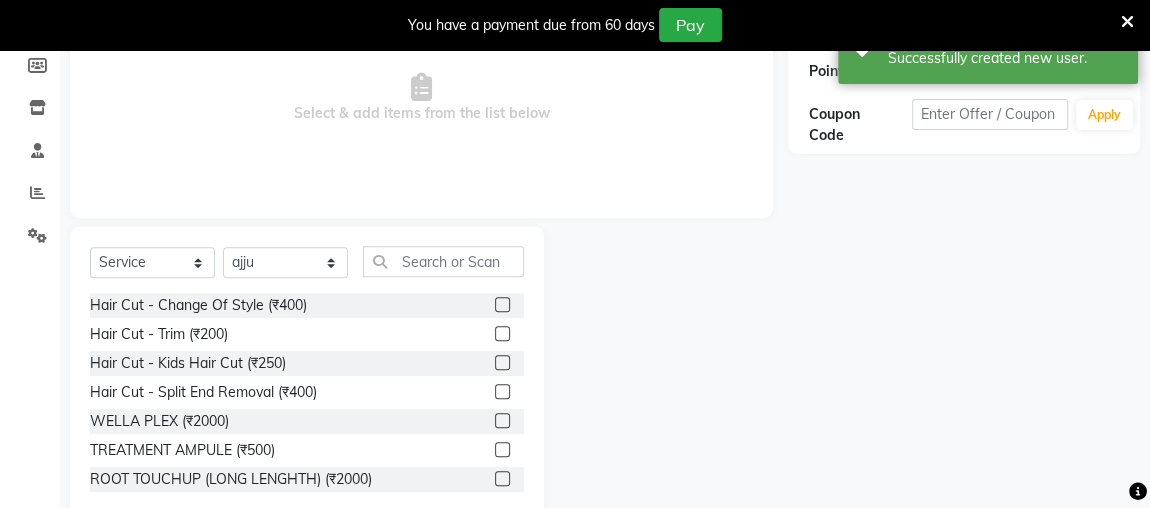 click 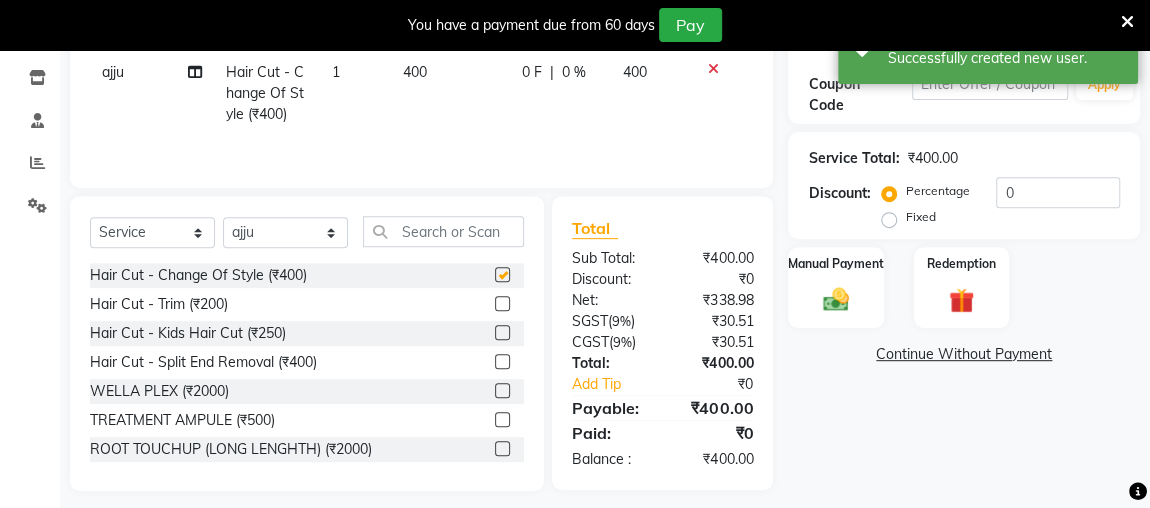 scroll, scrollTop: 340, scrollLeft: 0, axis: vertical 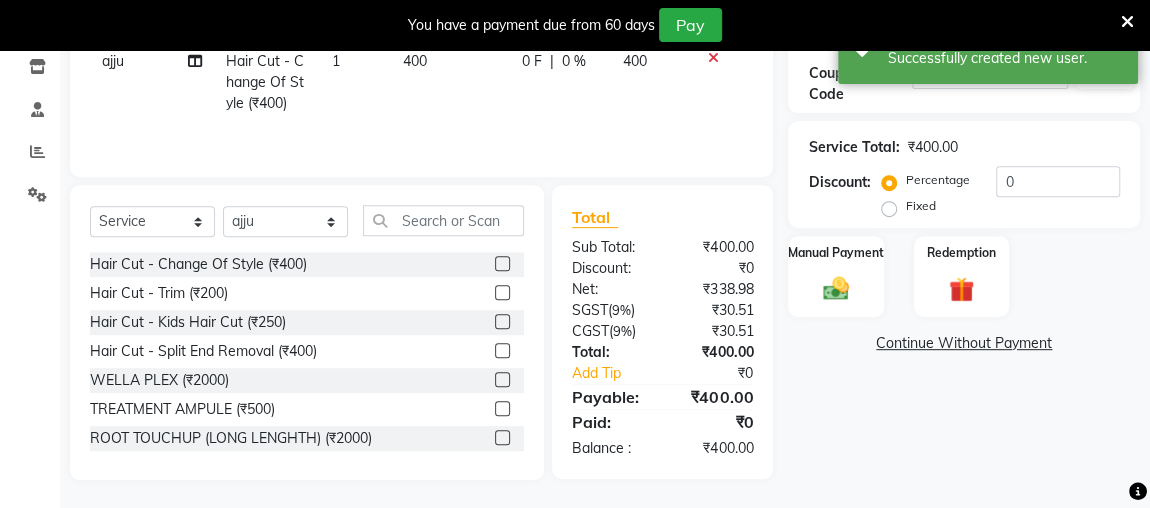 checkbox on "false" 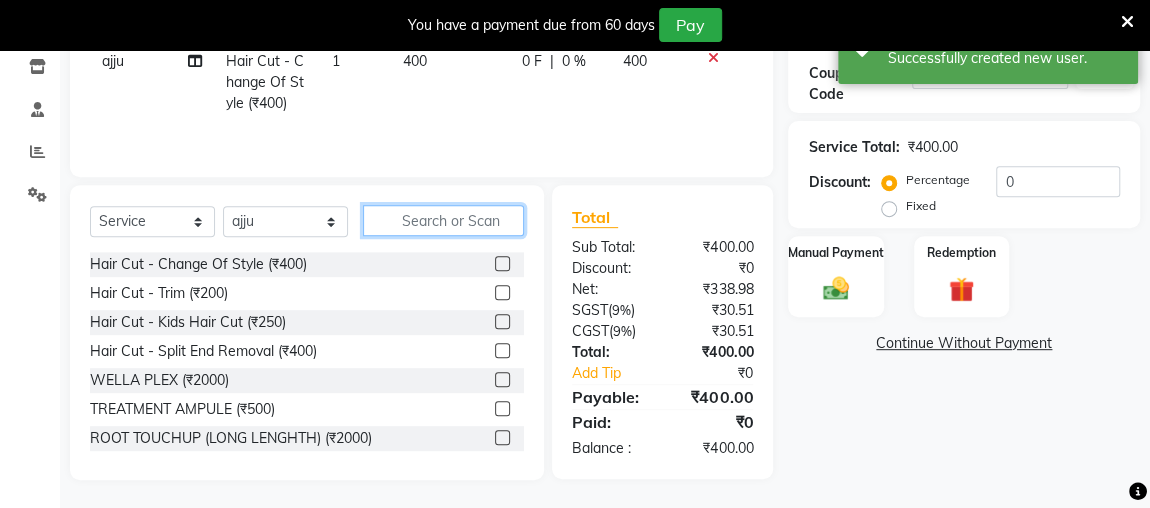 click 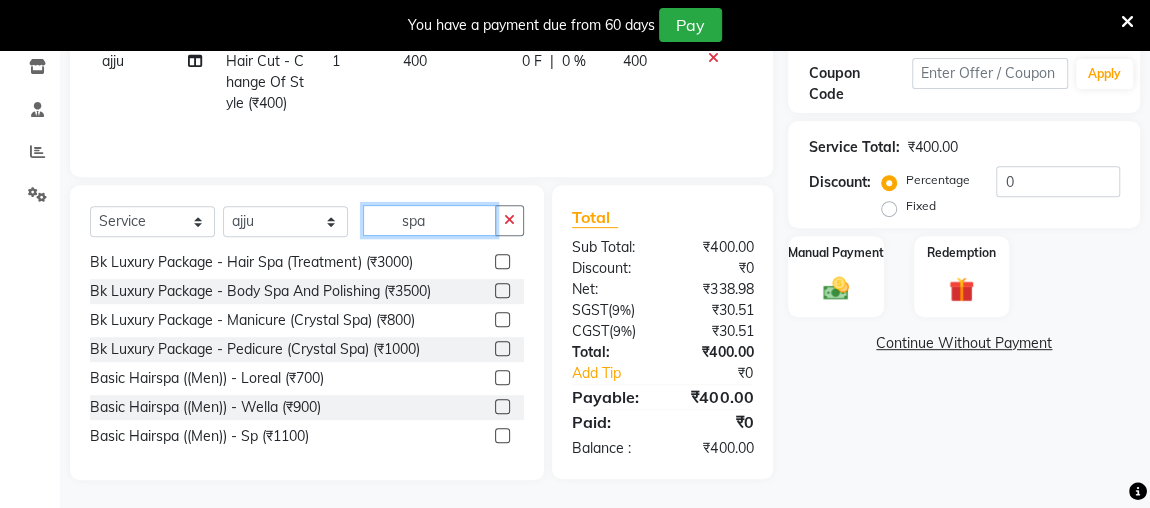 scroll, scrollTop: 0, scrollLeft: 0, axis: both 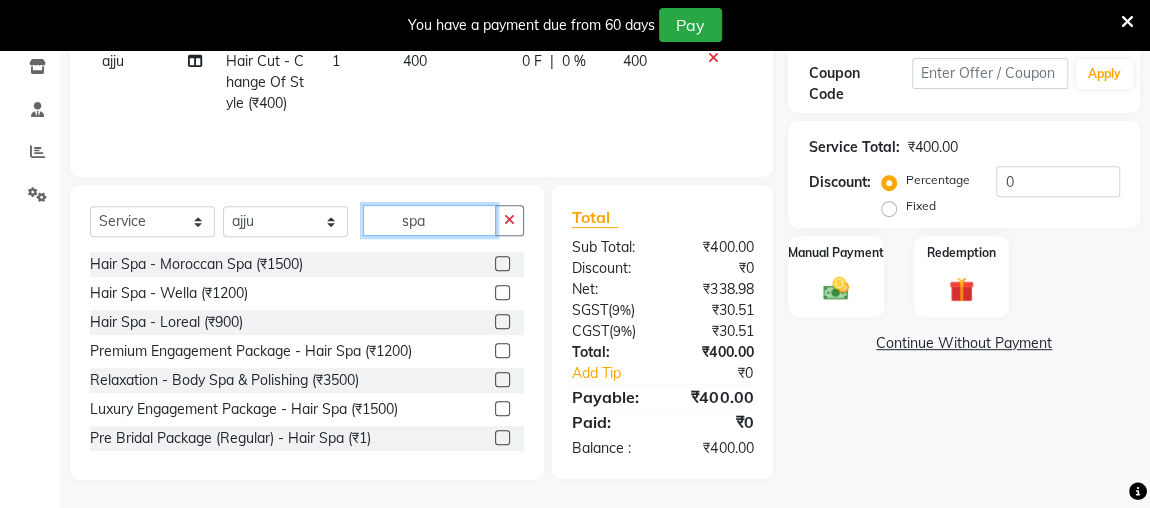 type on "spa" 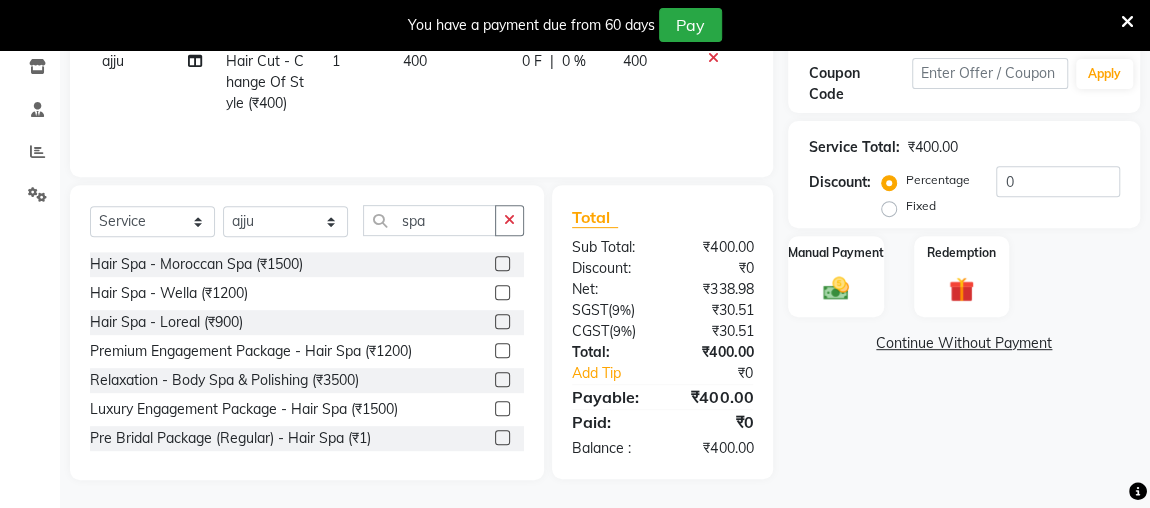 click 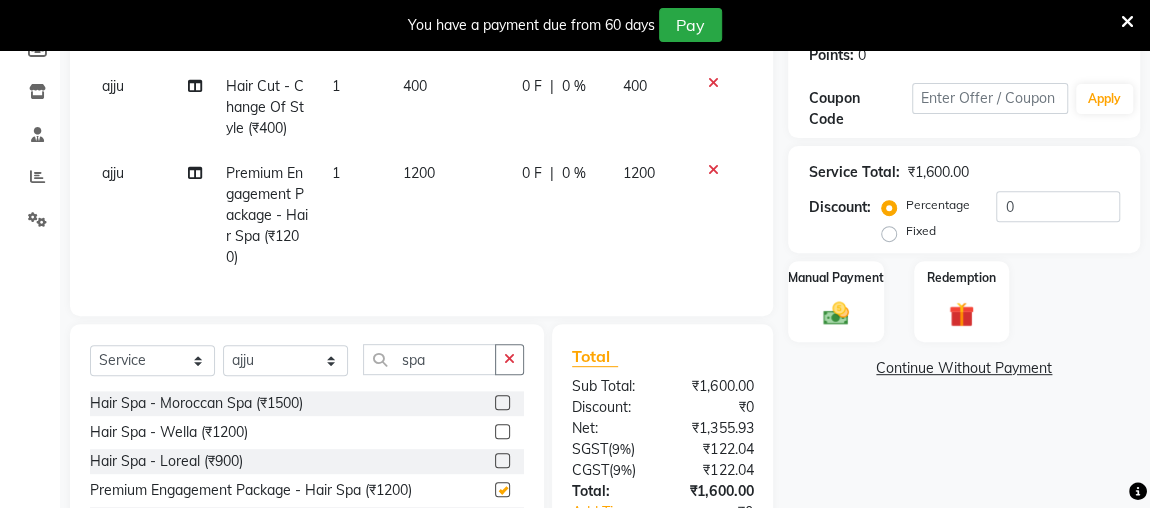 checkbox on "false" 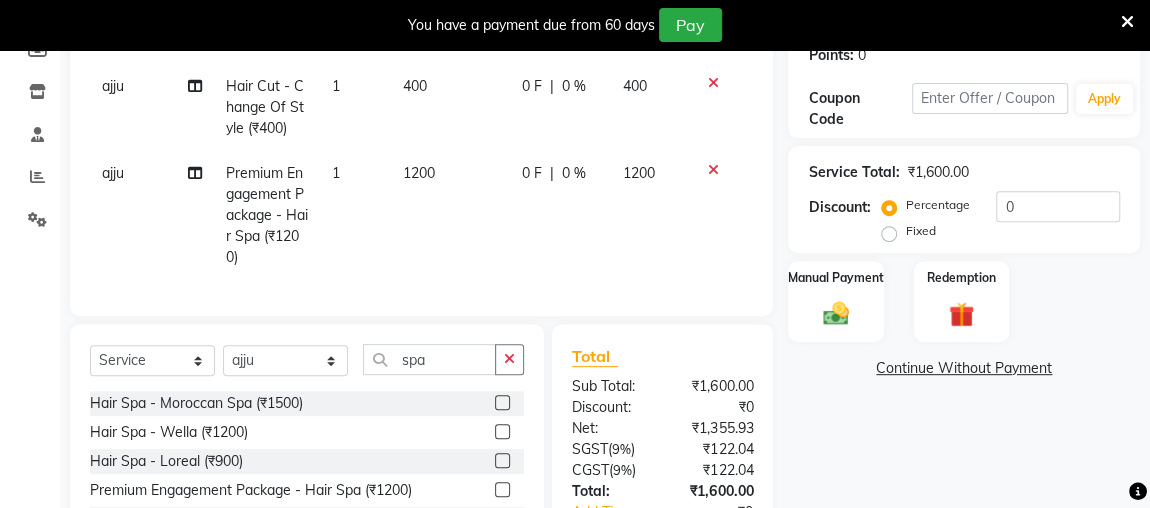 scroll, scrollTop: 259, scrollLeft: 0, axis: vertical 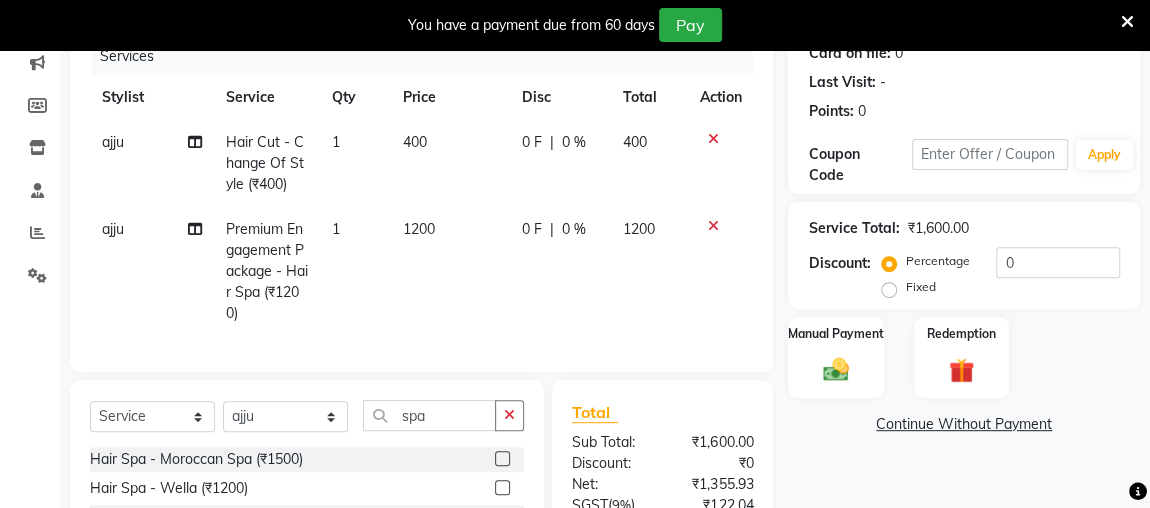 click on "1200" 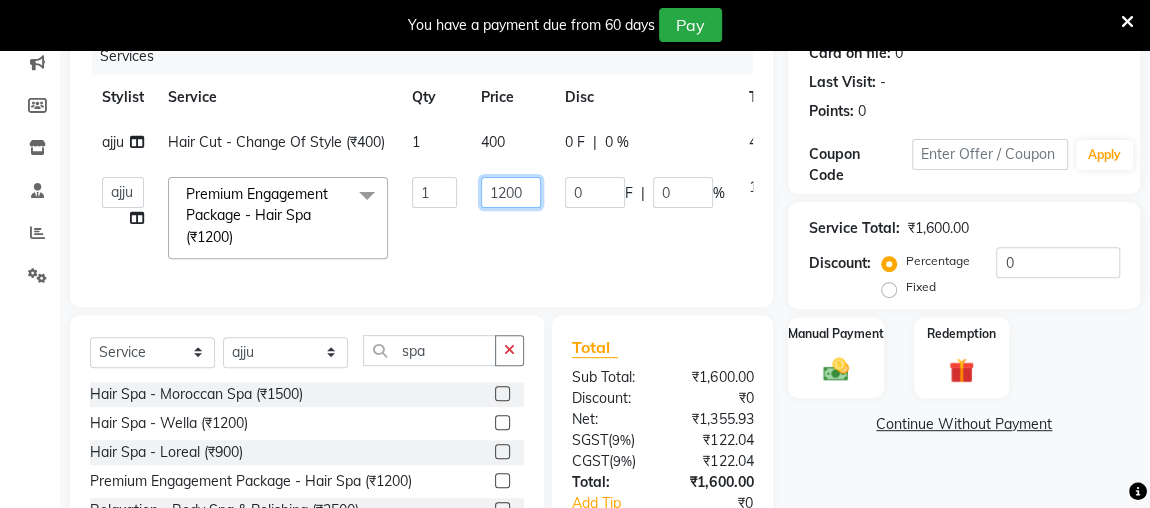 click on "1200" 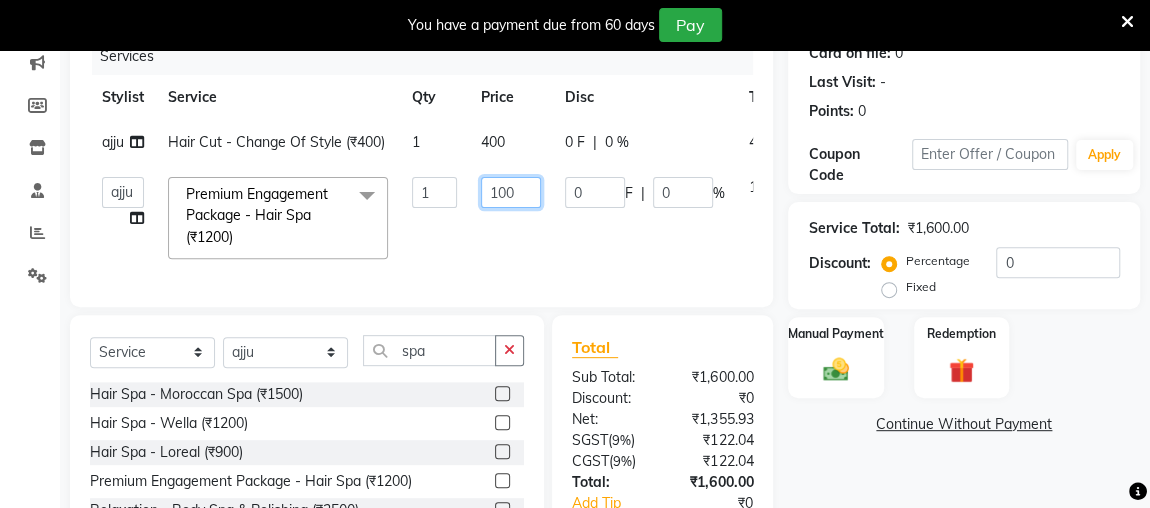 type on "1000" 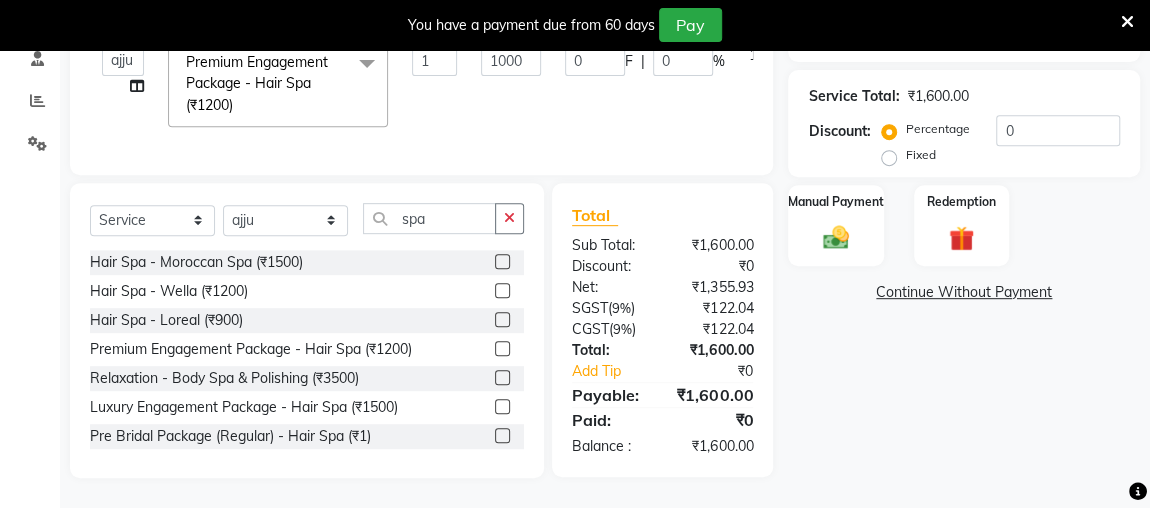 click on "Name: [PERSON_NAME]  Membership:  No Active Membership  Total Visits:   Card on file:  0 Last Visit:   - Points:   0  Coupon Code Apply Service Total:  ₹1,600.00  Discount:  Percentage   Fixed  0 Manual Payment Redemption  Continue Without Payment" 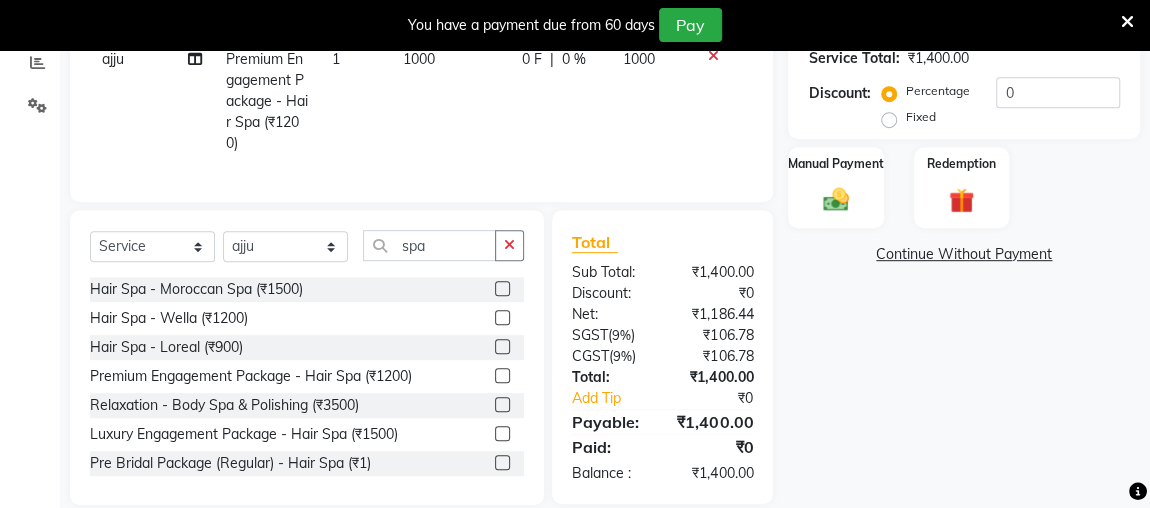 scroll, scrollTop: 433, scrollLeft: 0, axis: vertical 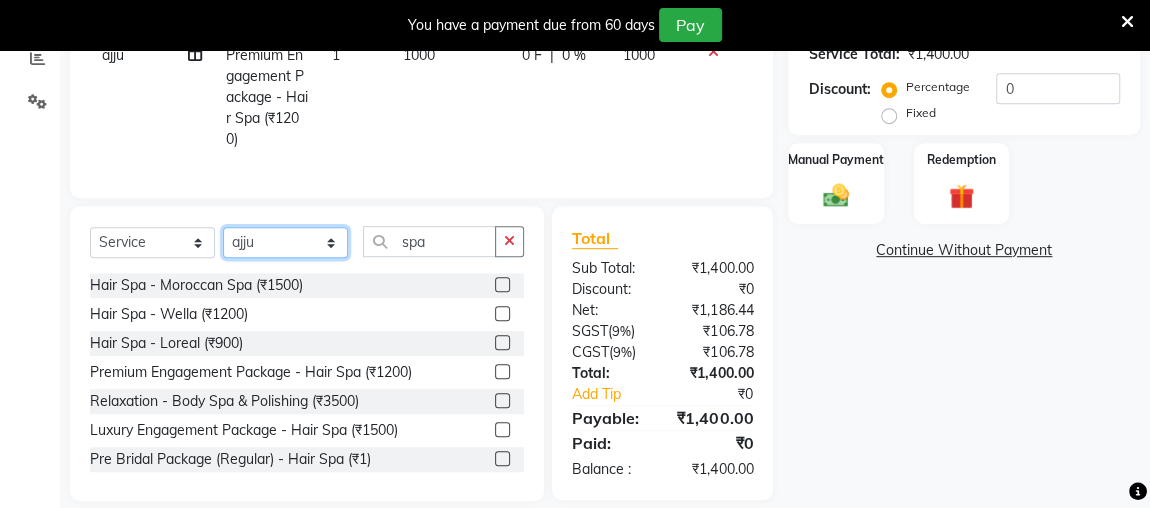 click on "Select Stylist [PERSON_NAME] anjali [PERSON_NAME] [PERSON_NAME] [PERSON_NAME] [PERSON_NAME] MAKEUPS AND PREBRIDAL [PERSON_NAME]  [PERSON_NAME] [PERSON_NAME]  [PERSON_NAME] [PERSON_NAME] [PERSON_NAME] cant TBASSUM [PERSON_NAME]  VISHAL [PERSON_NAME]" 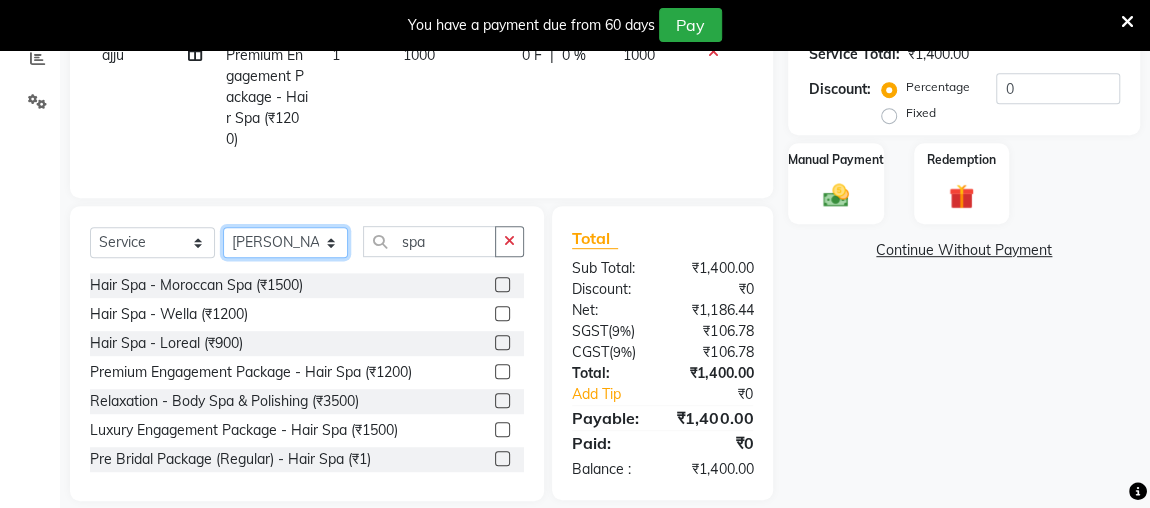 click on "Select Stylist [PERSON_NAME] anjali [PERSON_NAME] [PERSON_NAME] [PERSON_NAME] [PERSON_NAME] MAKEUPS AND PREBRIDAL [PERSON_NAME]  [PERSON_NAME] [PERSON_NAME]  [PERSON_NAME] [PERSON_NAME] [PERSON_NAME] cant TBASSUM [PERSON_NAME]  VISHAL [PERSON_NAME]" 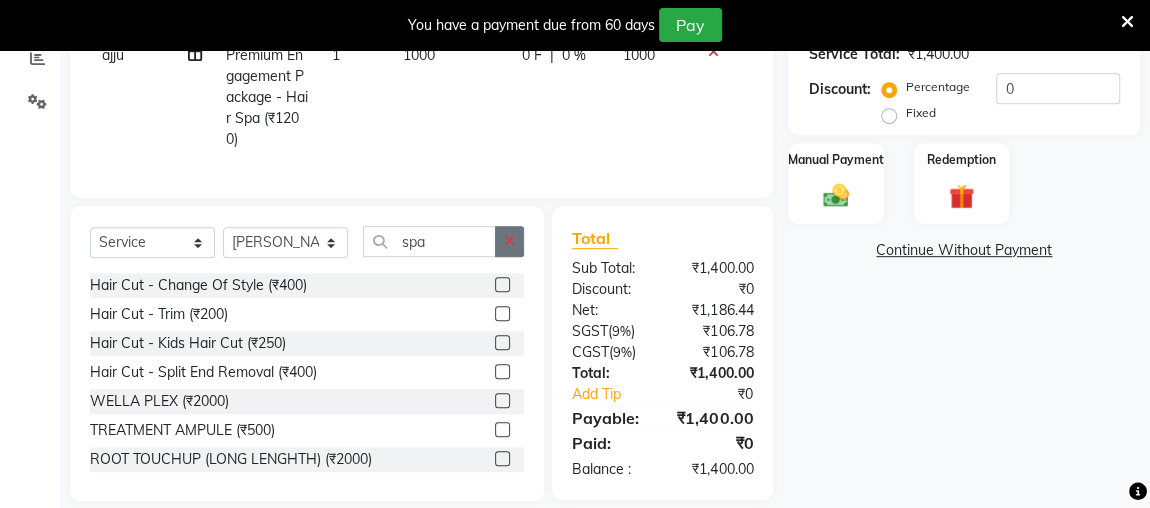 click 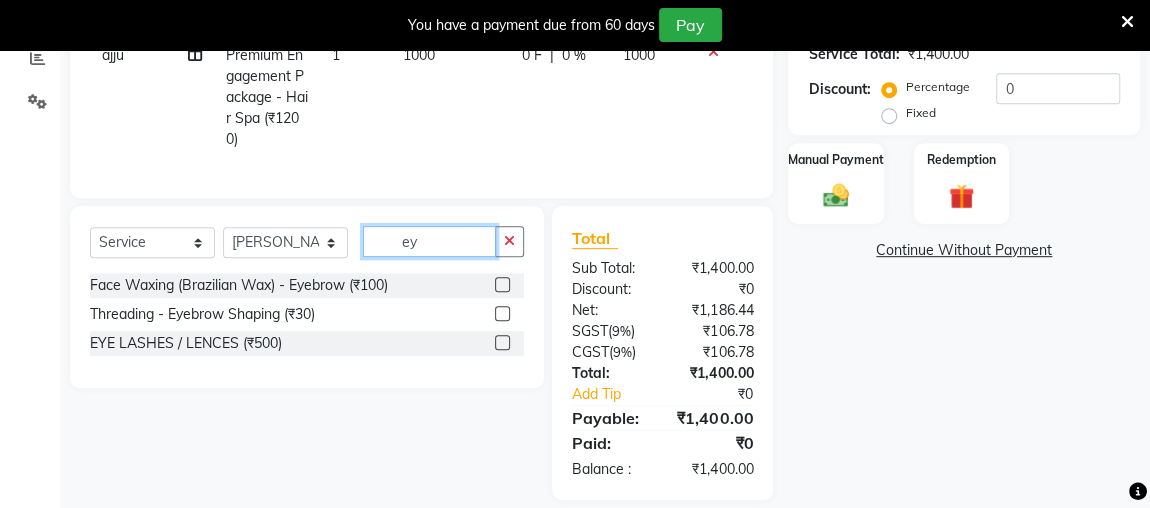 type on "ey" 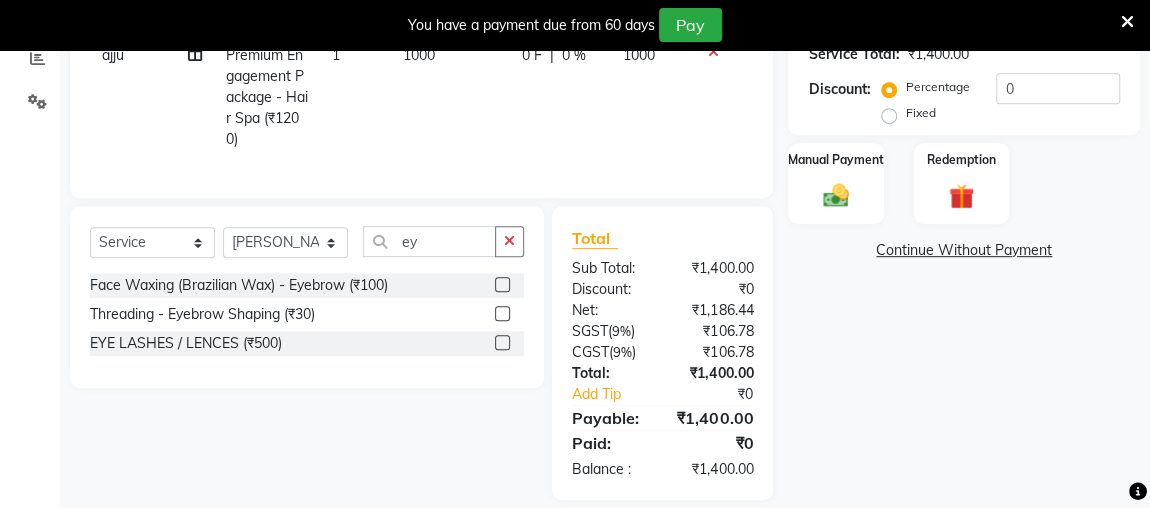 click 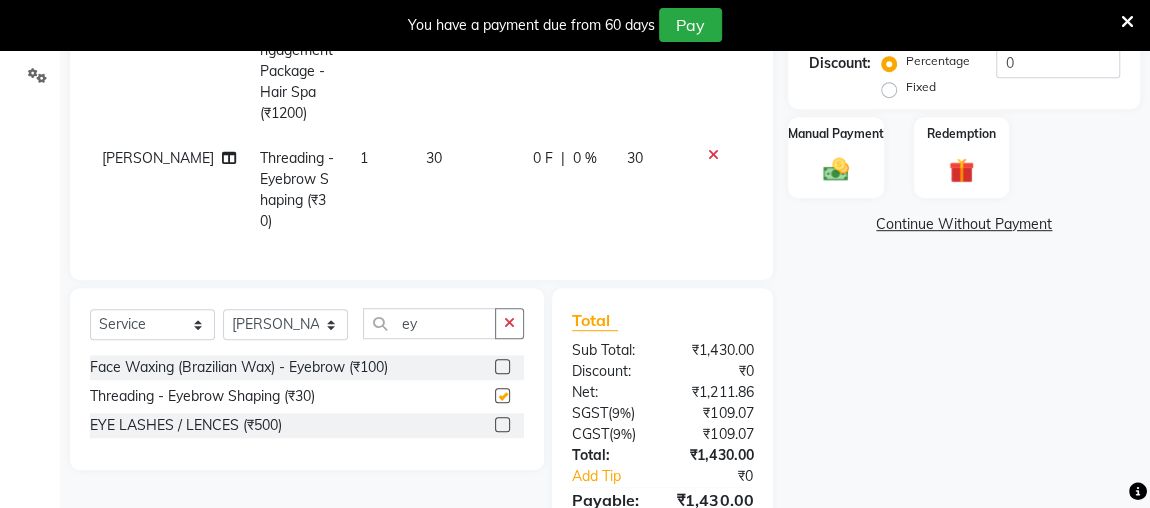 scroll, scrollTop: 507, scrollLeft: 0, axis: vertical 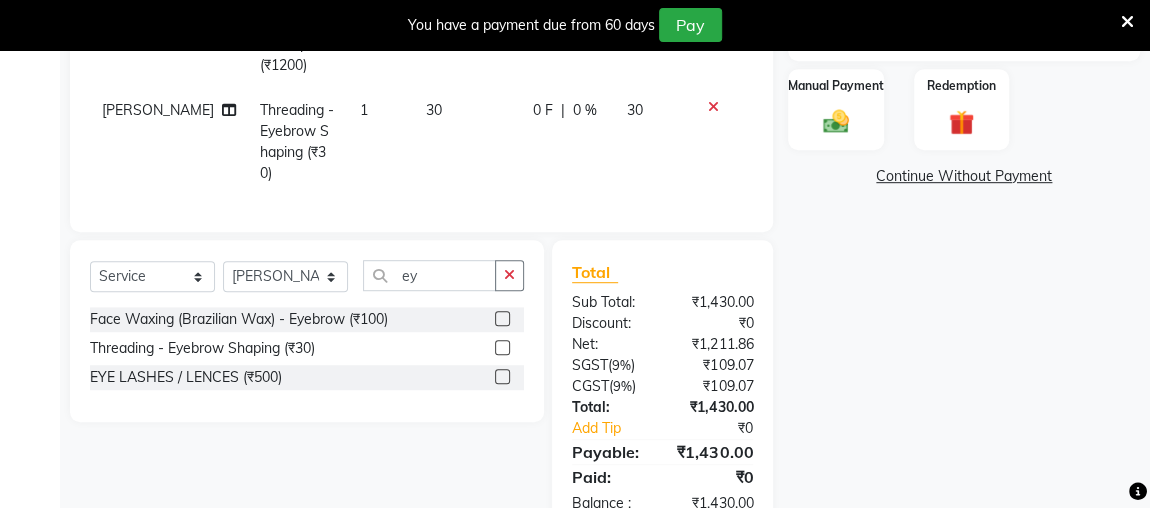 checkbox on "false" 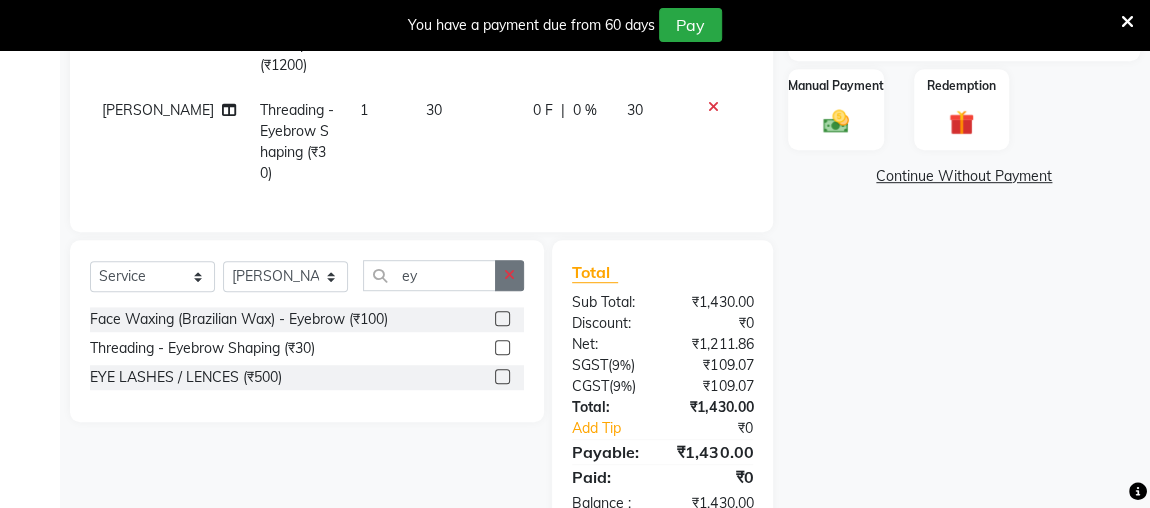 click 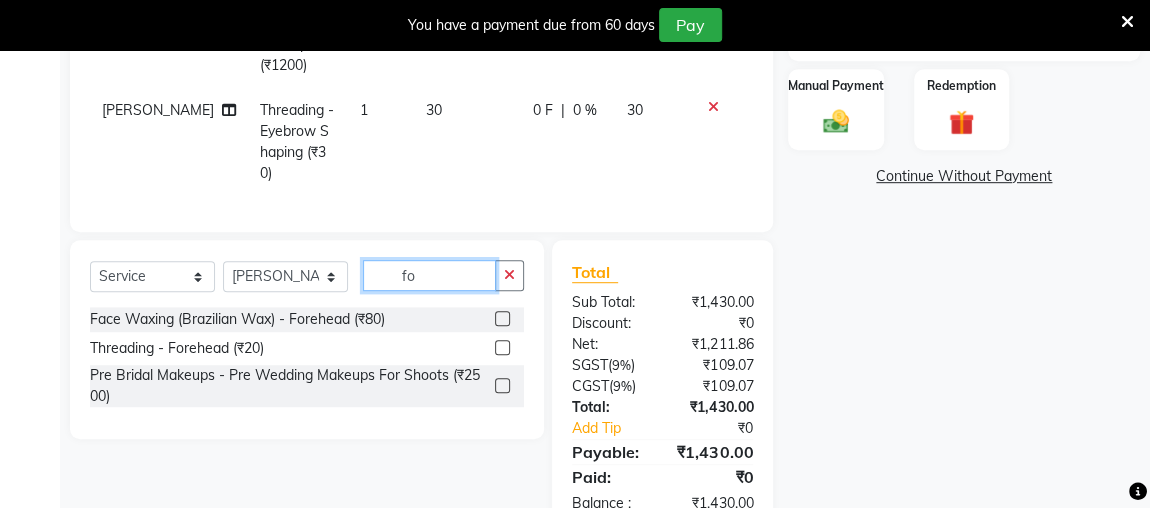 type on "fo" 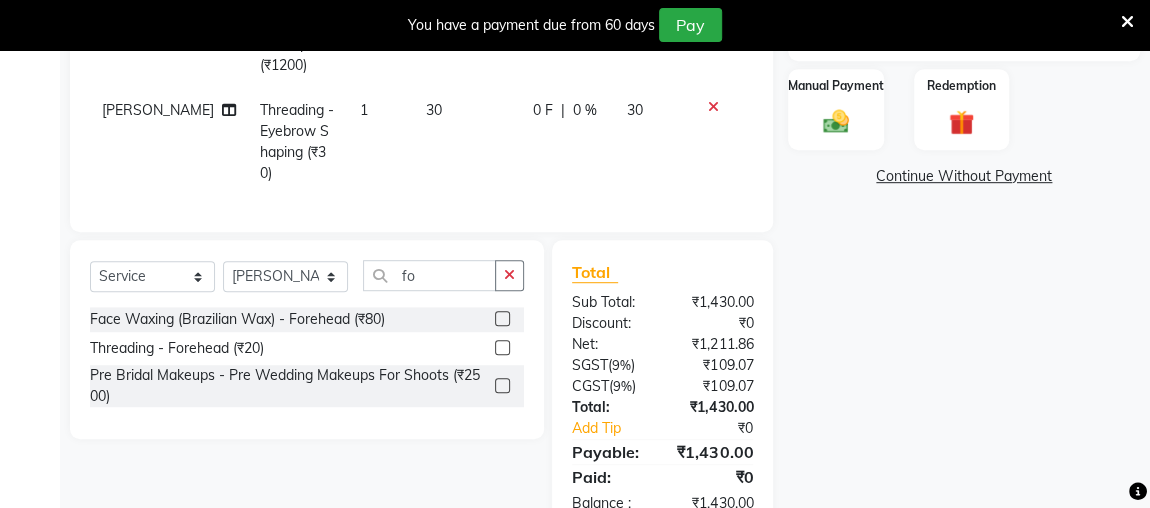 click 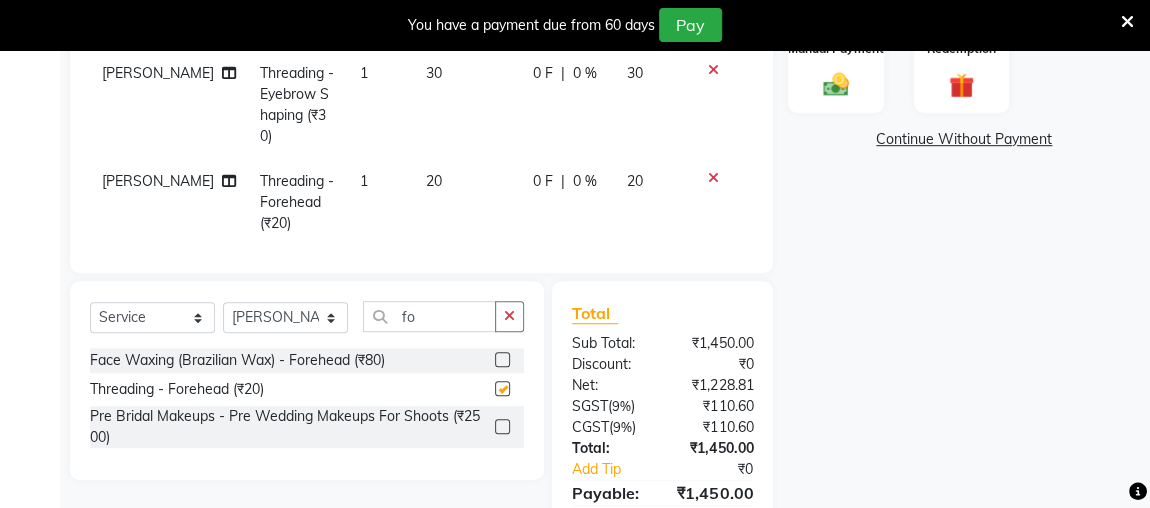 checkbox on "false" 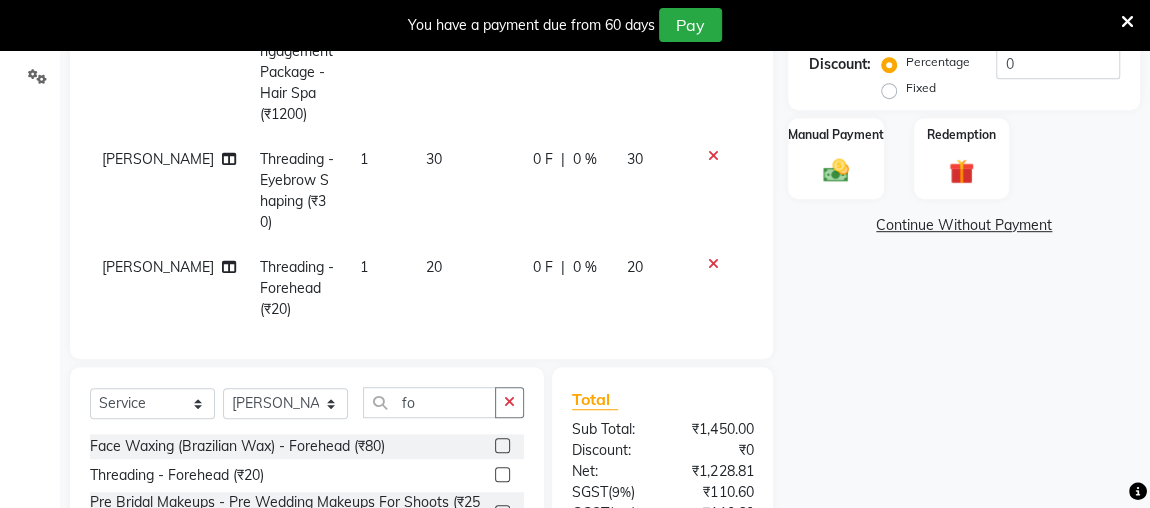 scroll, scrollTop: 444, scrollLeft: 0, axis: vertical 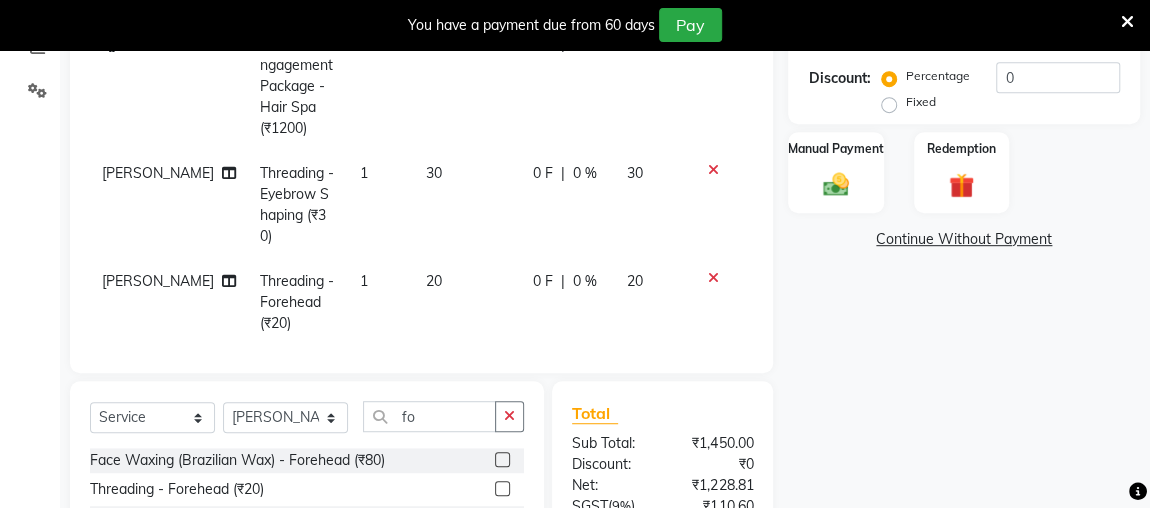 click 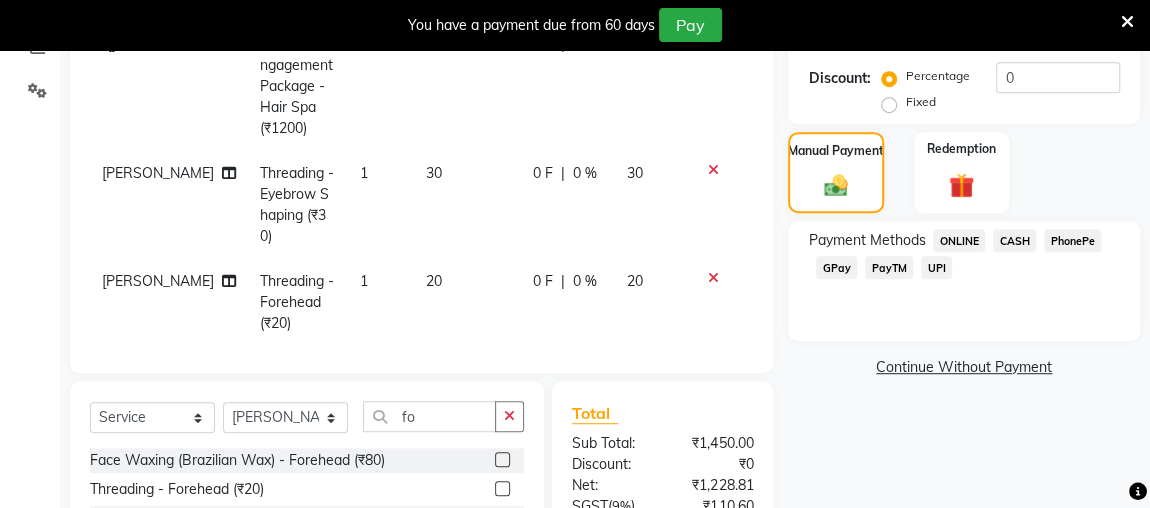 click on "CASH" 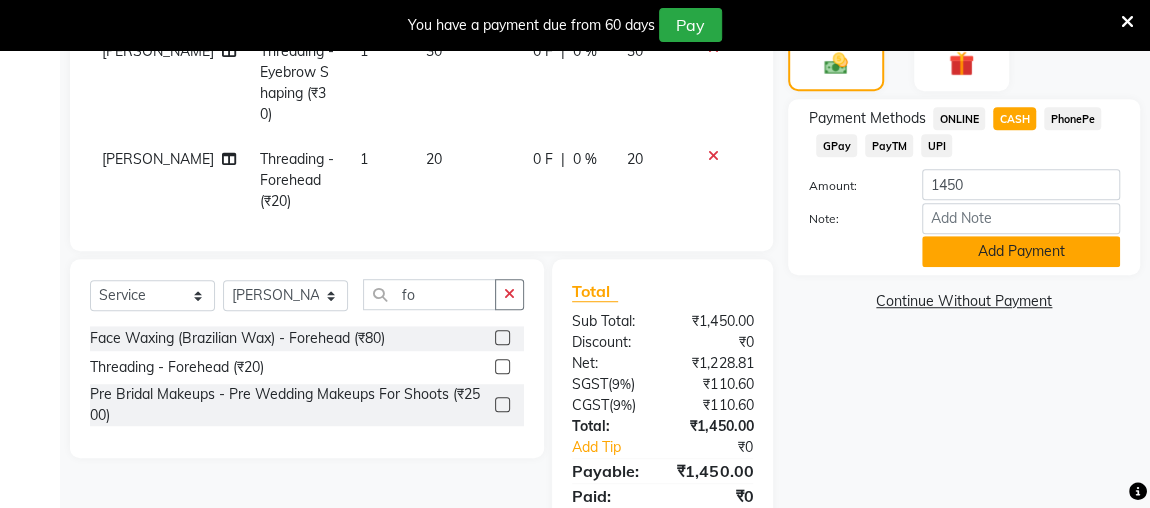 click on "Add Payment" 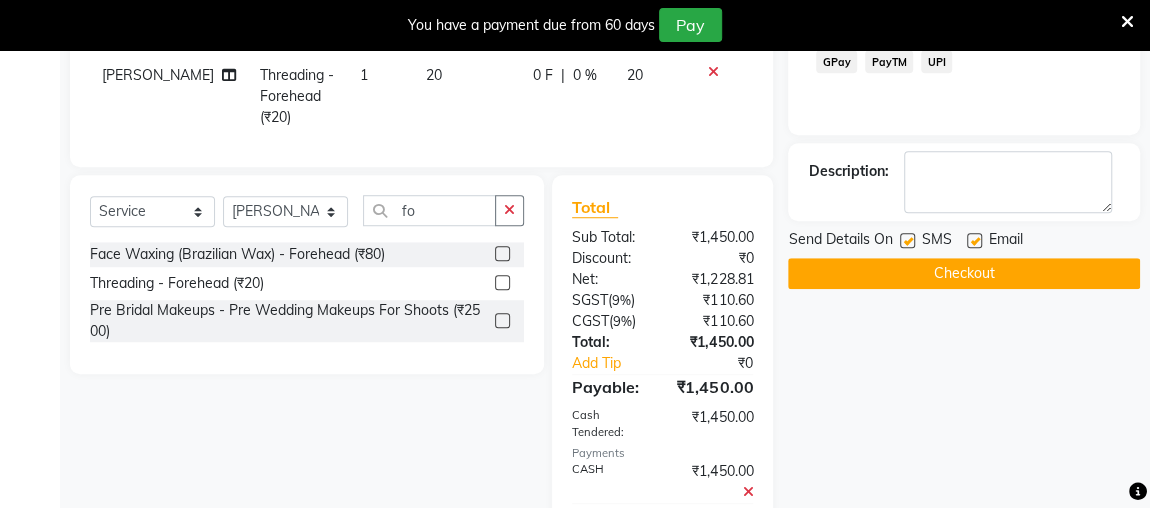 scroll, scrollTop: 655, scrollLeft: 0, axis: vertical 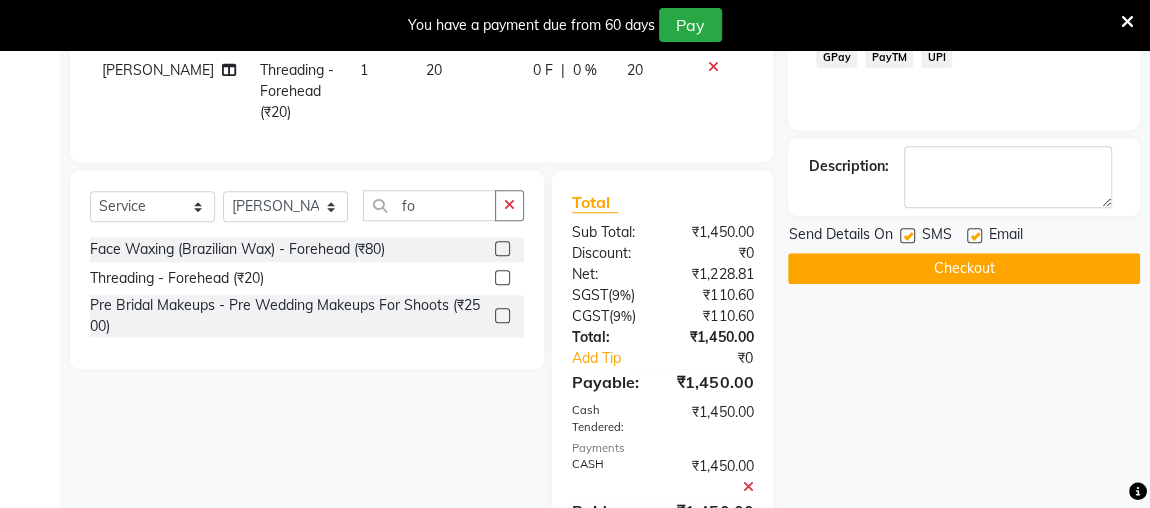 click on "Checkout" 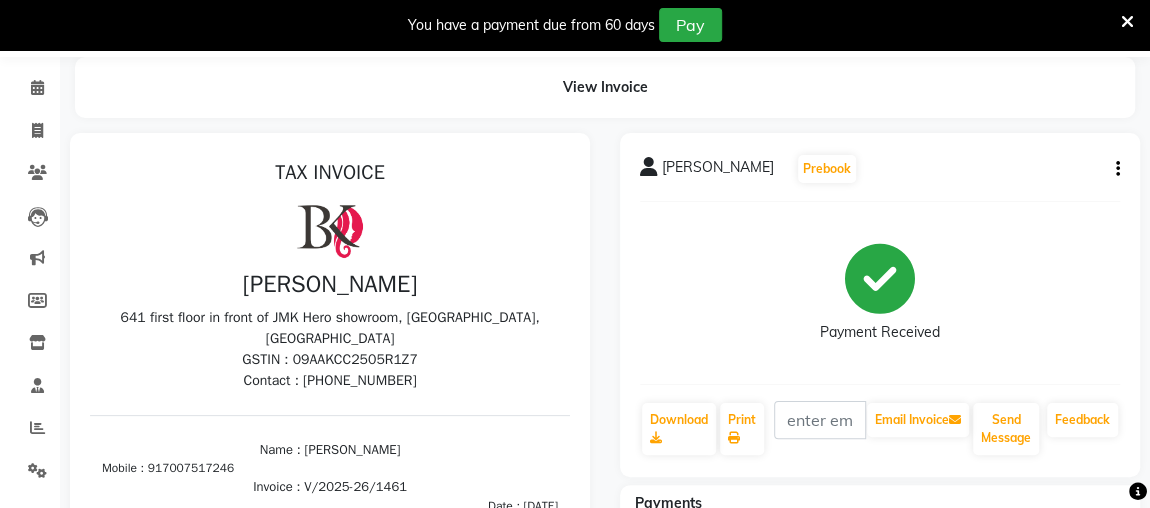 scroll, scrollTop: 0, scrollLeft: 0, axis: both 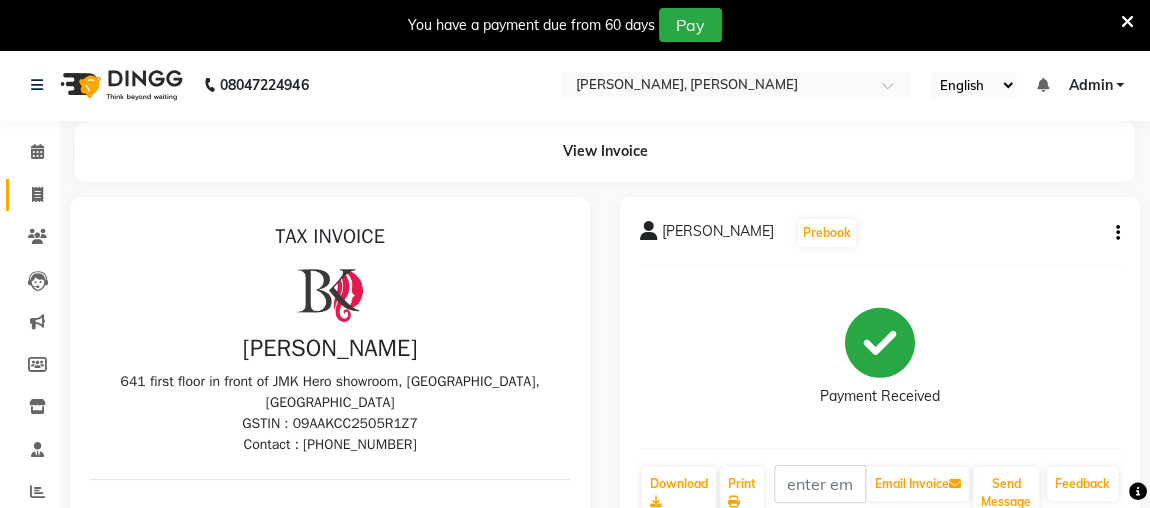 click 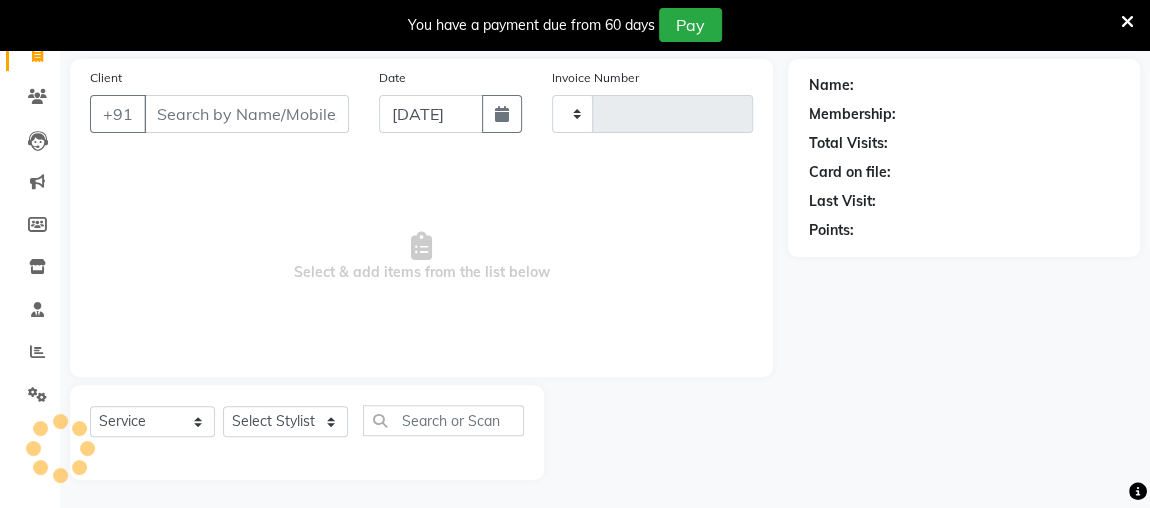 type on "1462" 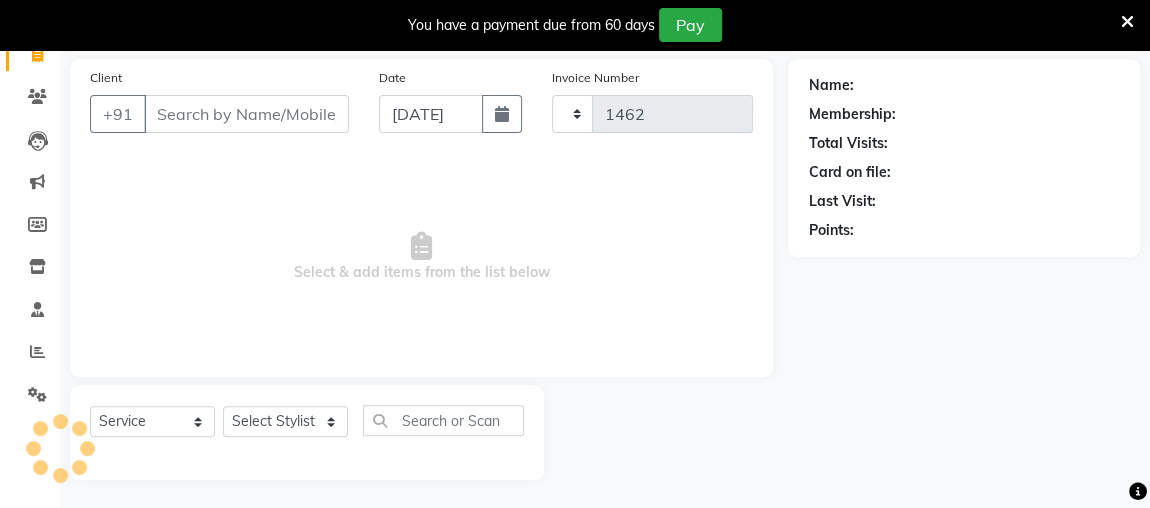 select on "4362" 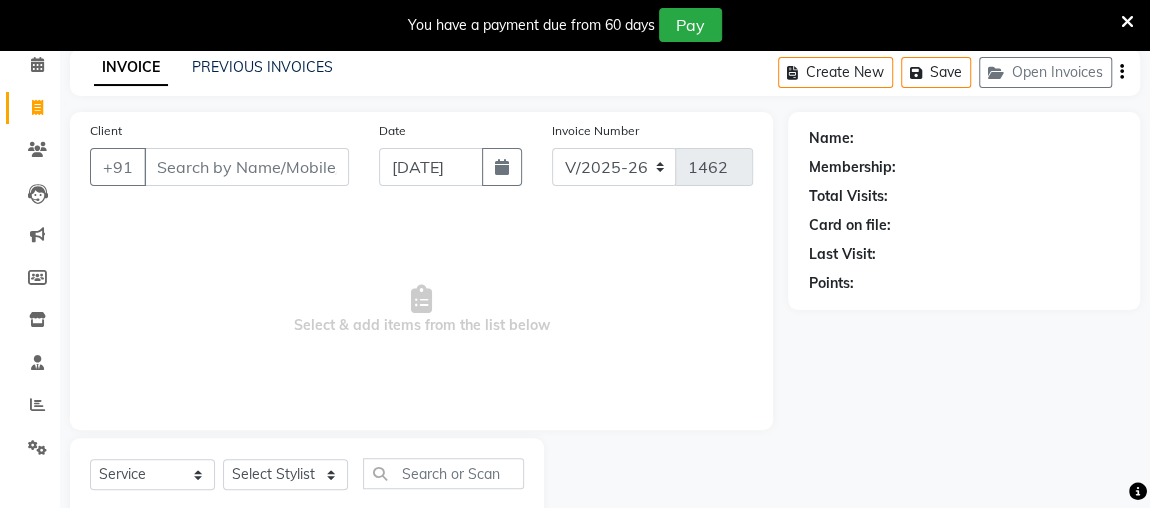 scroll, scrollTop: 0, scrollLeft: 0, axis: both 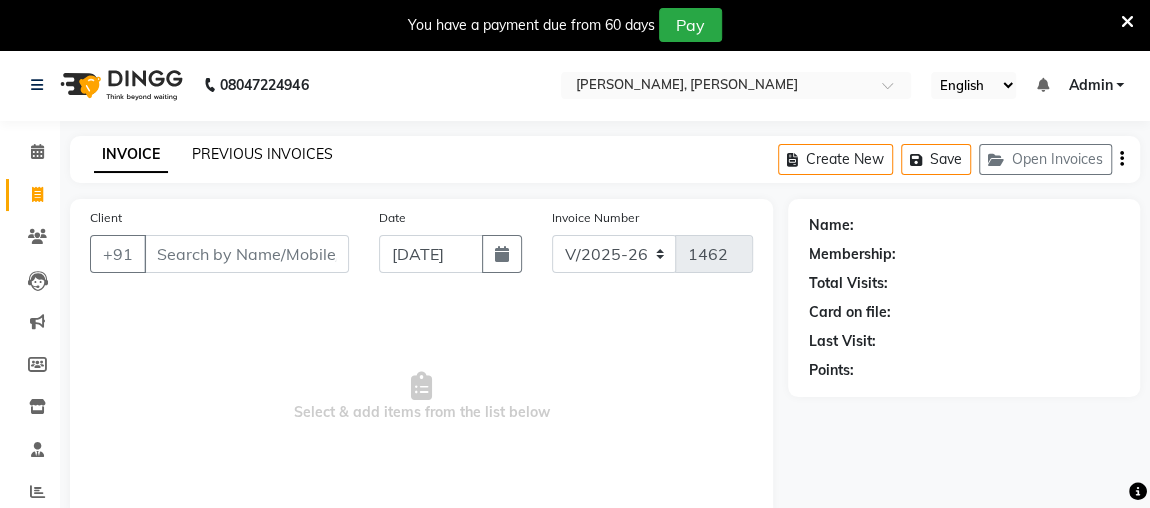 click on "PREVIOUS INVOICES" 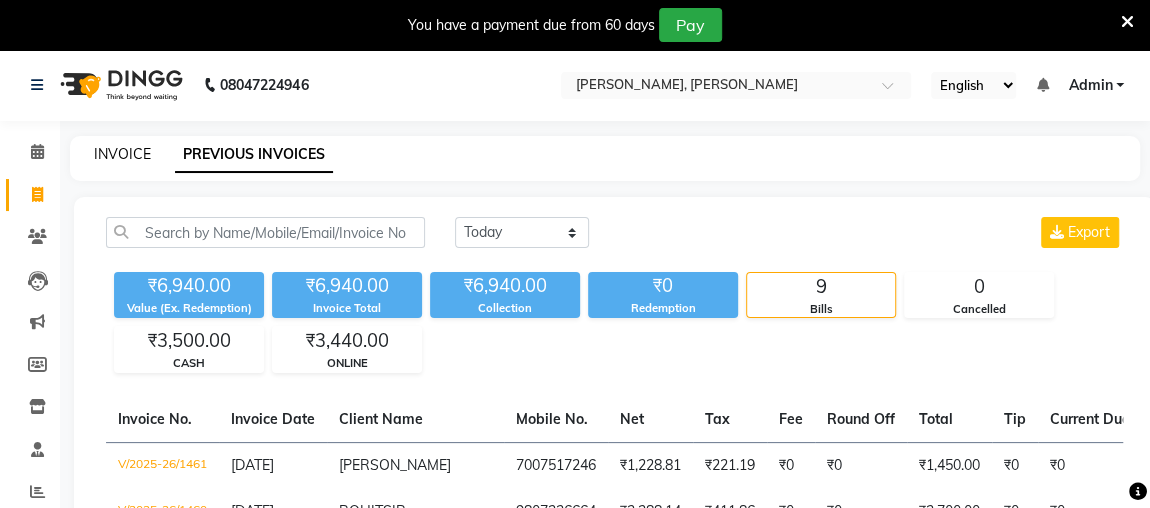 click on "INVOICE" 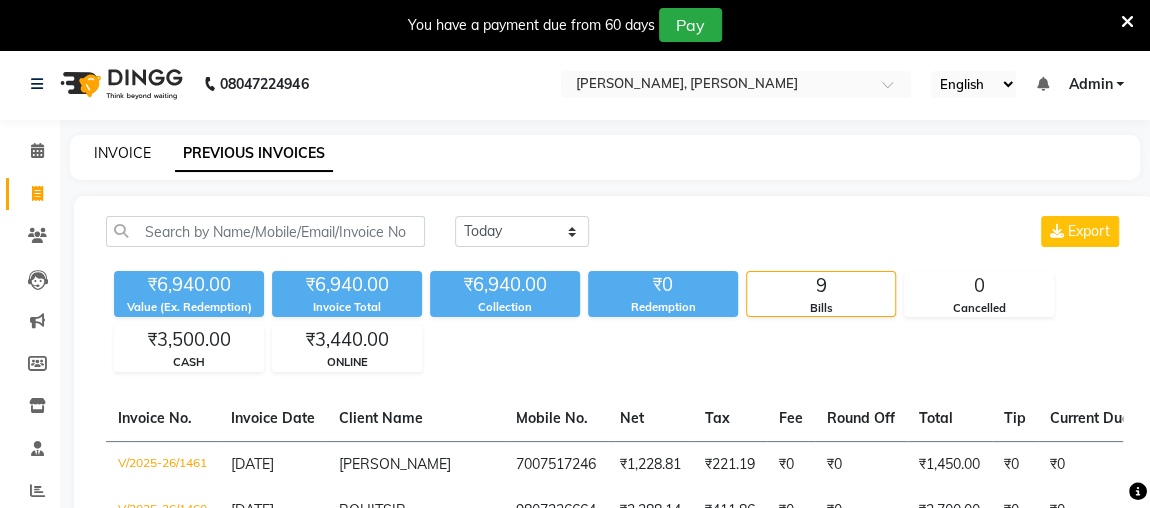 select on "4362" 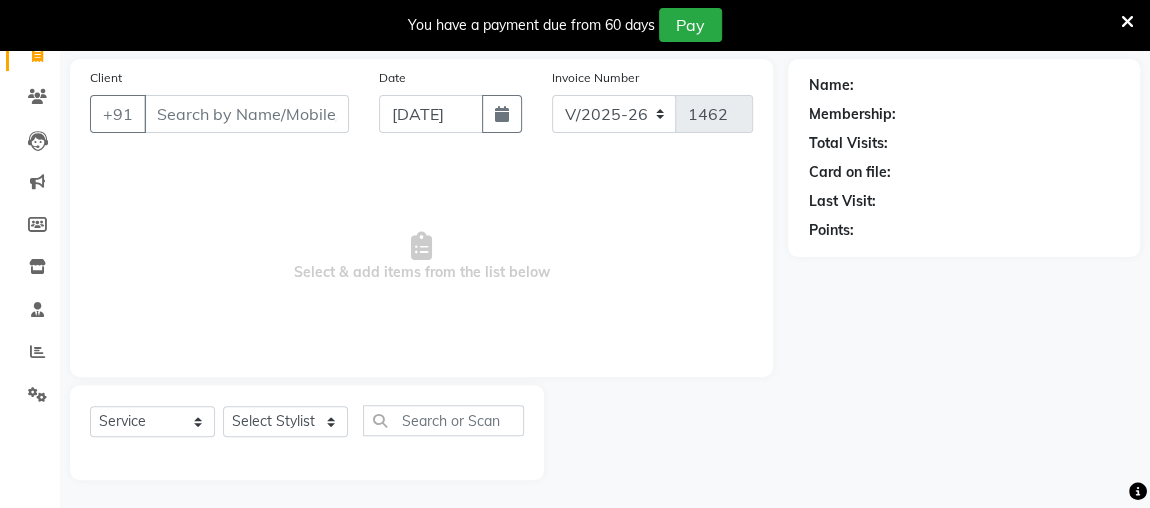 scroll, scrollTop: 0, scrollLeft: 0, axis: both 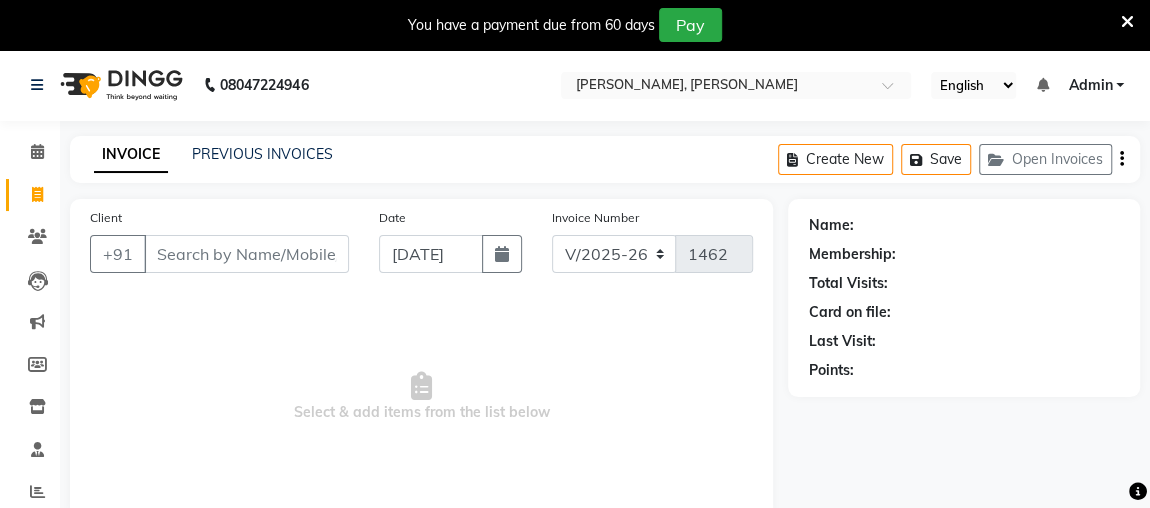 click on "08047224946 Select Location × [PERSON_NAME], Awas Vikas English ENGLISH Español العربية मराठी हिंदी ગુજરાતી தமிழ் 中文 Notifications nothing to show Admin Manage Profile Change Password Sign out  Version:3.15.4  ☀ [PERSON_NAME], Awas Vikas ☀ Waves Salon, Civil Lines  Calendar  Invoice  Clients  Leads   Marketing  Members  Inventory  Staff  Reports  Settings Completed InProgress Upcoming Dropped Tentative Check-In Confirm Bookings Generate Report Segments Page Builder INVOICE PREVIOUS INVOICES Create New   Save   Open Invoices  Client +91 Date [DATE] Invoice Number V/2025 V/[PHONE_NUMBER]  Select & add items from the list below  Select  Service  Product  Membership  Package Voucher Prepaid Gift Card  Select Stylist [PERSON_NAME] anjali [PERSON_NAME] [PERSON_NAME] [PERSON_NAME] [PERSON_NAME] MAKEUPS AND PREBRIDAL [PERSON_NAME]  [PERSON_NAME] [PERSON_NAME]  [PERSON_NAME] [PERSON_NAME] [PERSON_NAME] cant TBASSUM [PERSON_NAME]  VISHAL [PERSON_NAME]  Name: Membership: Last Visit:" at bounding box center (575, 349) 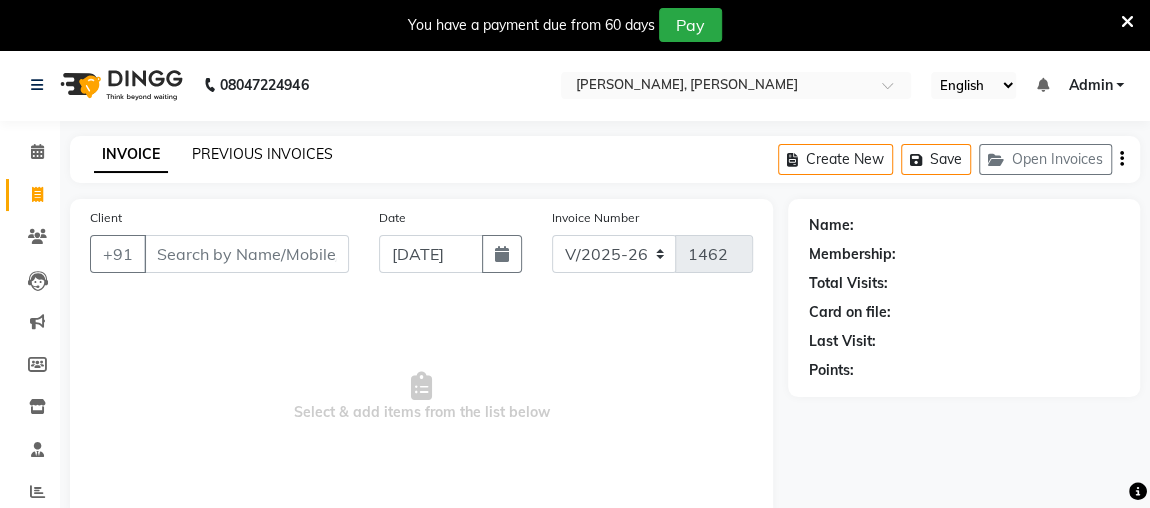 click on "PREVIOUS INVOICES" 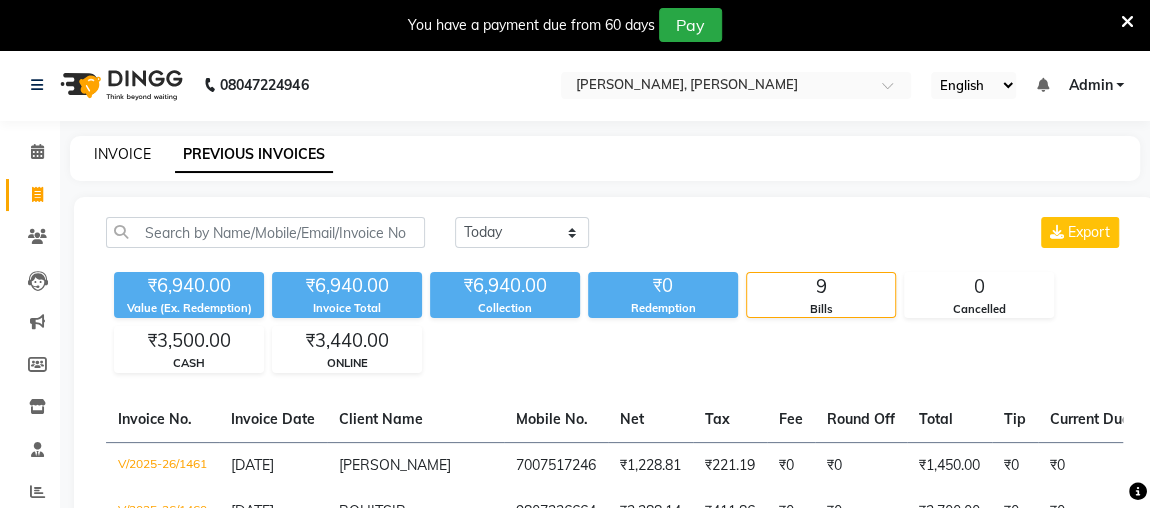 click on "INVOICE" 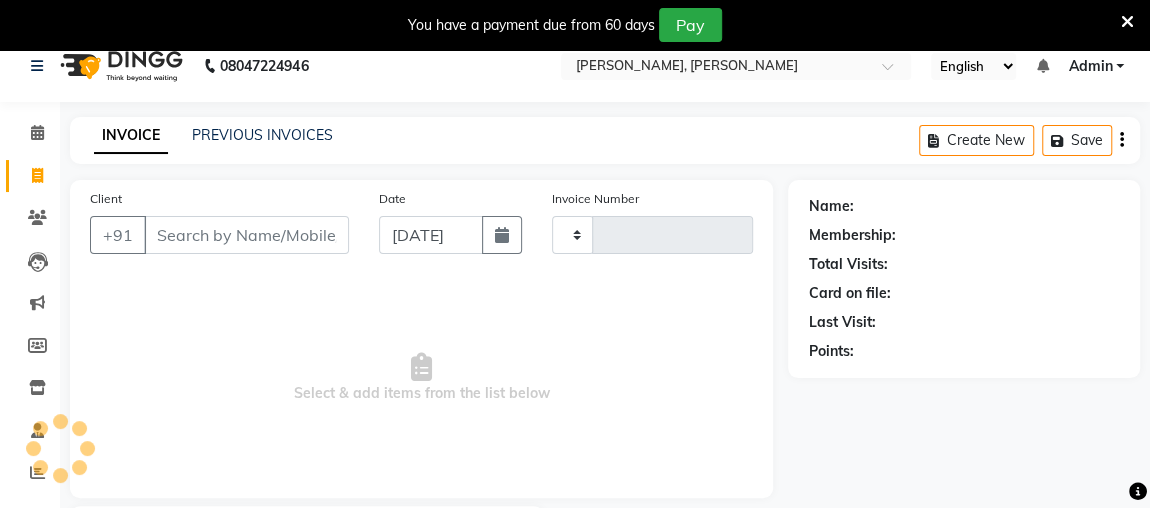 type on "1462" 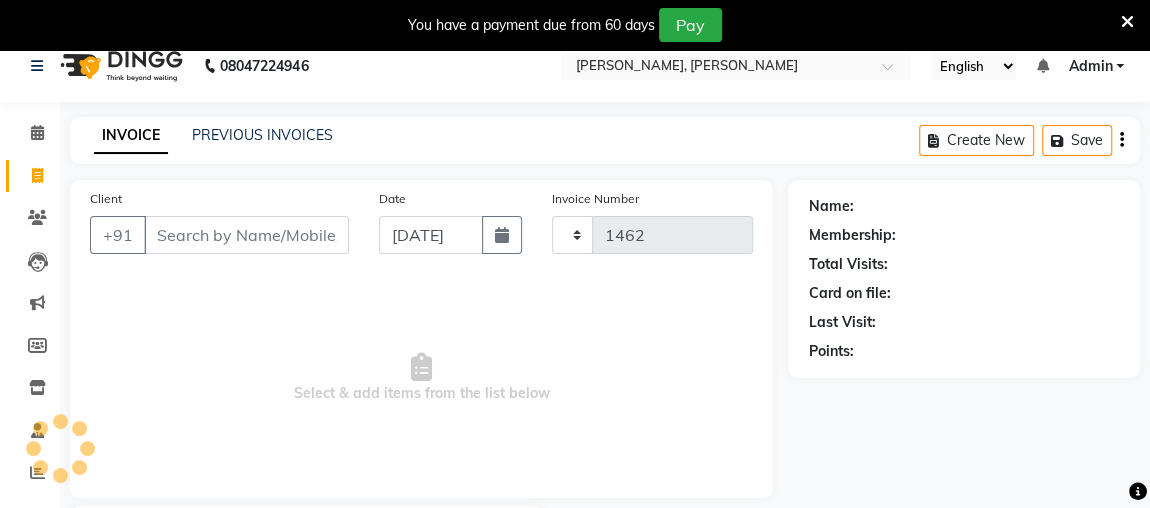 select on "4362" 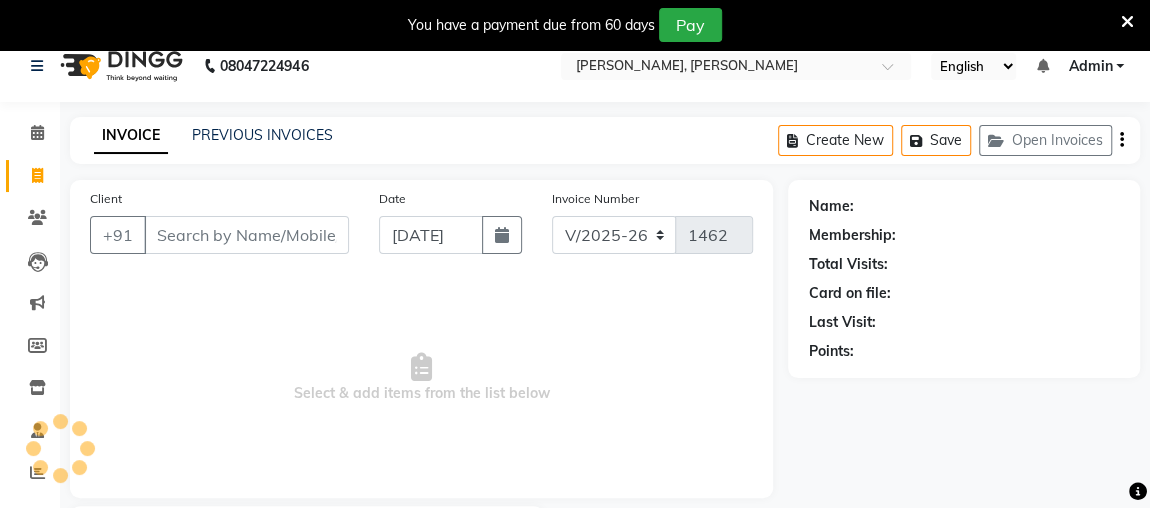 scroll, scrollTop: 140, scrollLeft: 0, axis: vertical 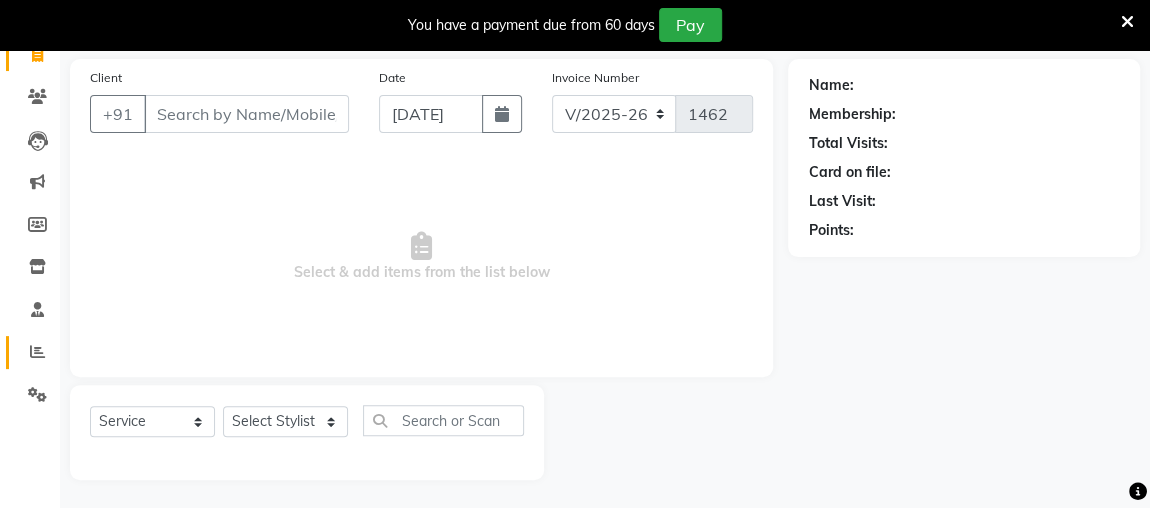 click on "Reports" 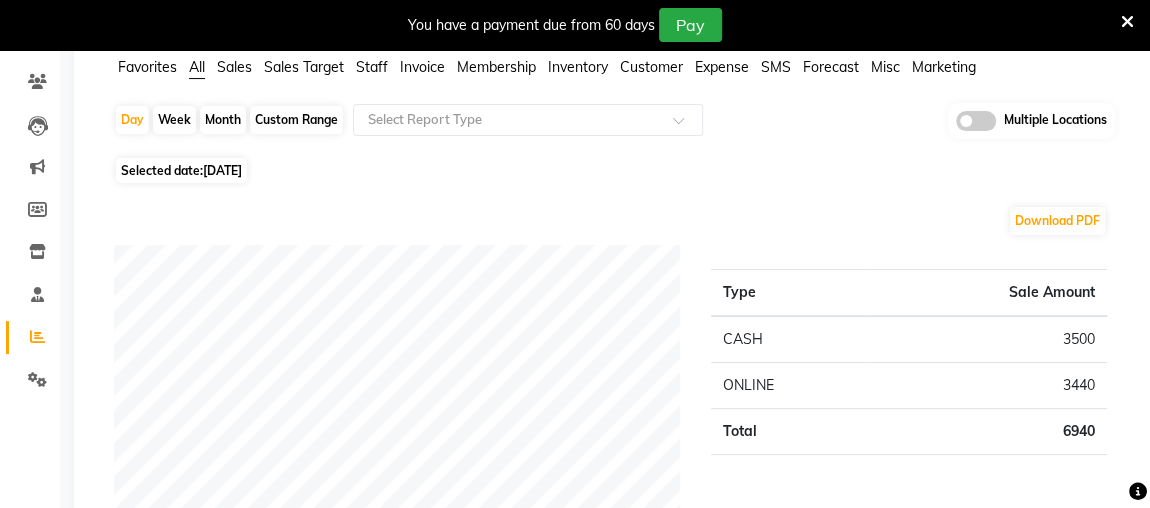 scroll, scrollTop: 153, scrollLeft: 0, axis: vertical 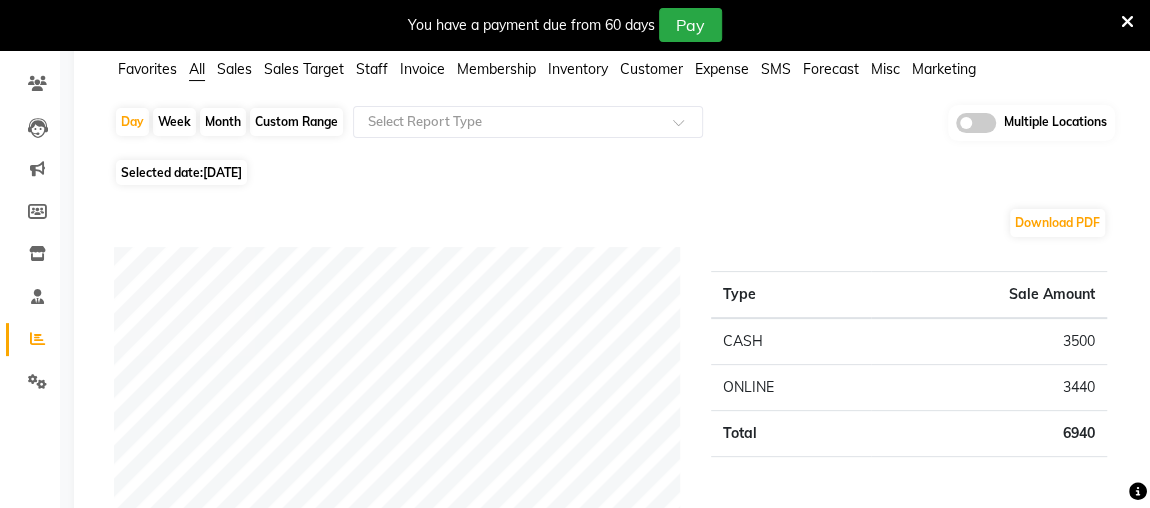 click on "Month" 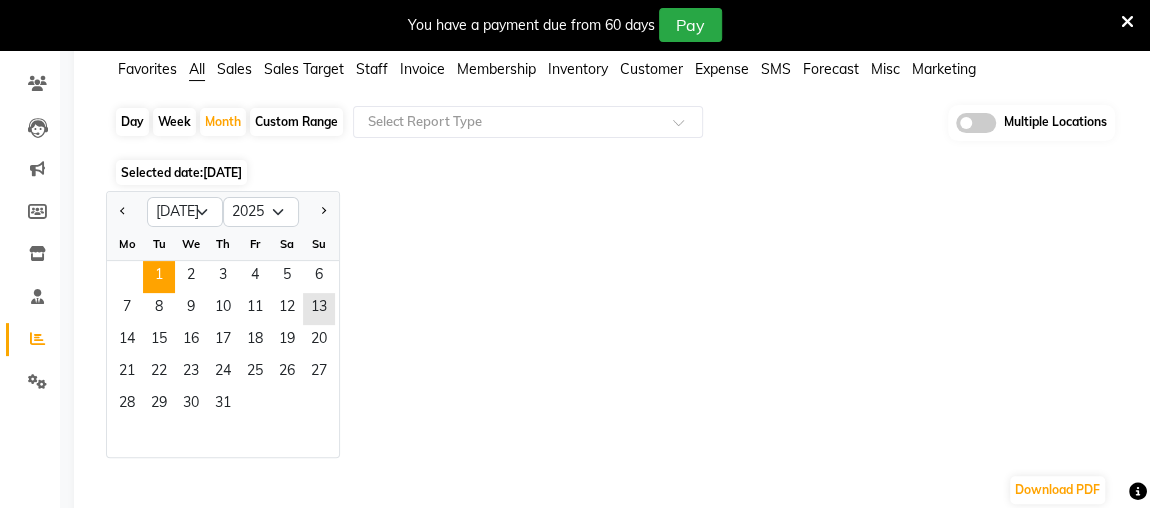click on "1" 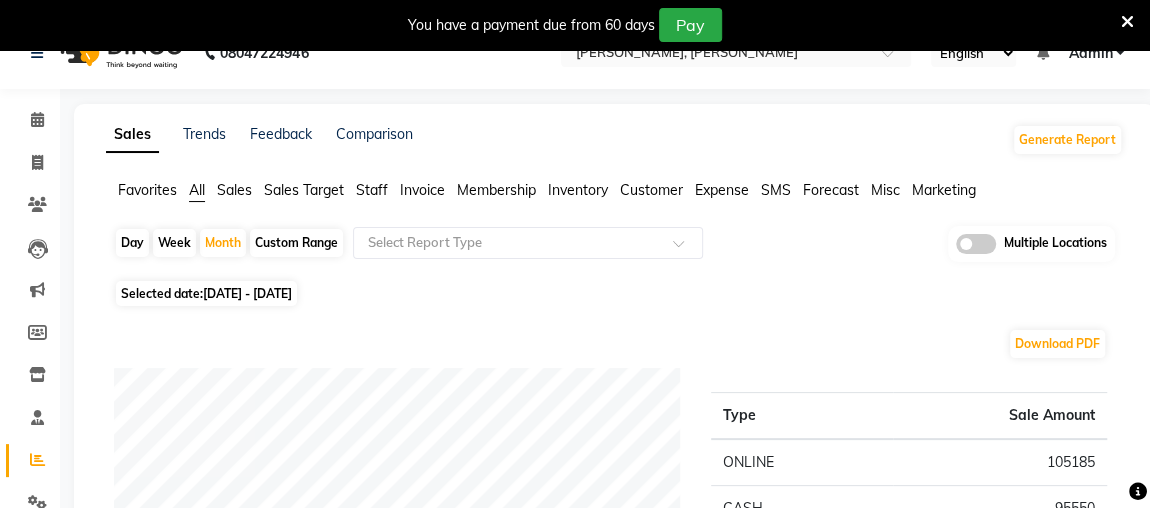 scroll, scrollTop: 0, scrollLeft: 0, axis: both 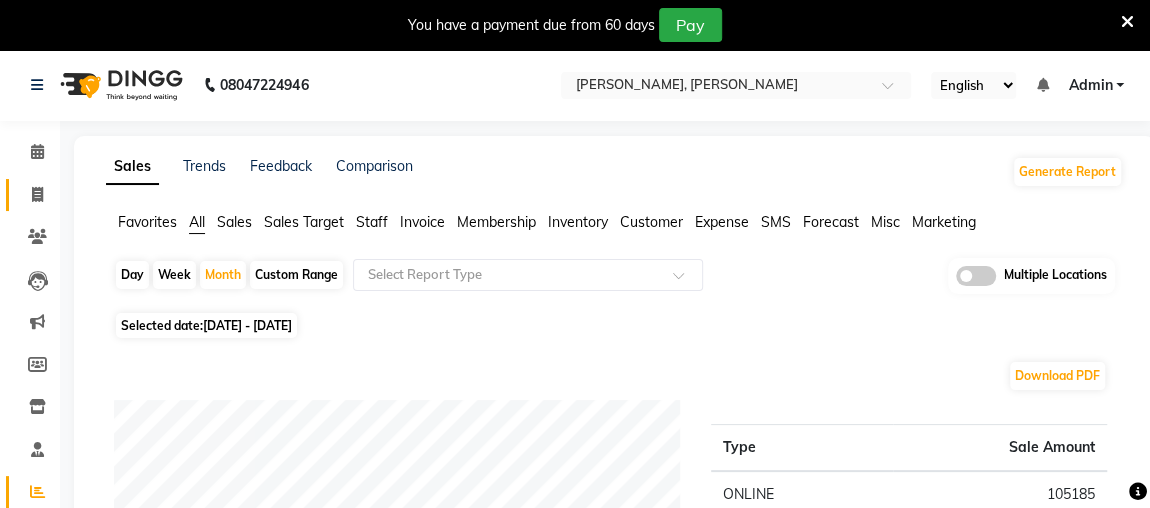 click 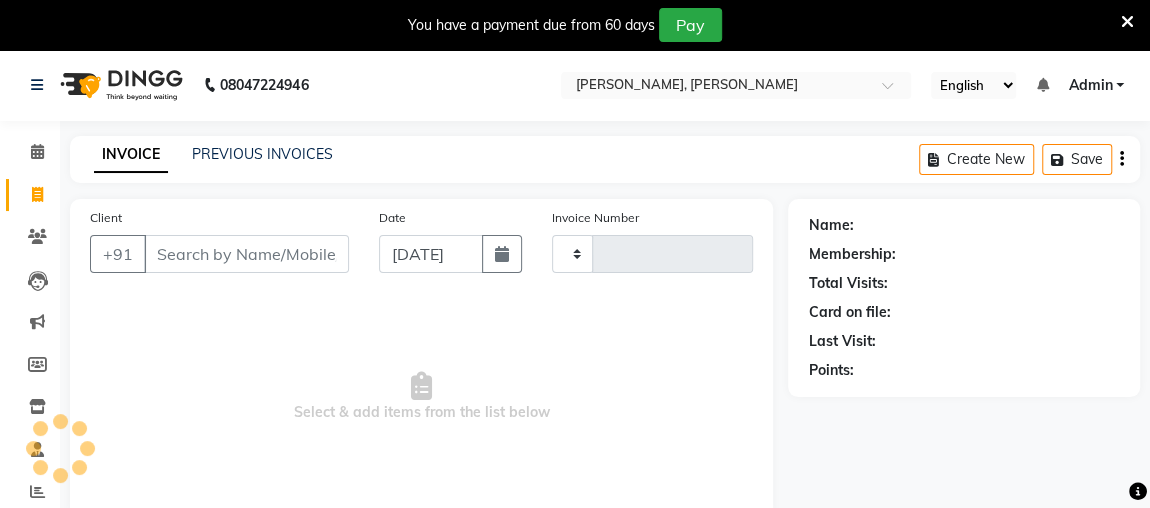 scroll, scrollTop: 140, scrollLeft: 0, axis: vertical 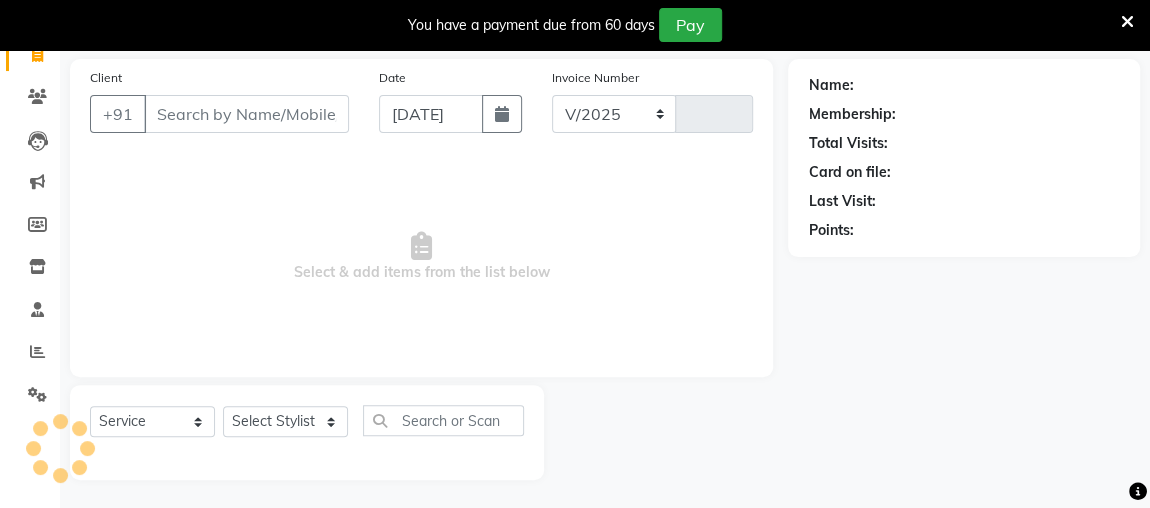 select on "4362" 